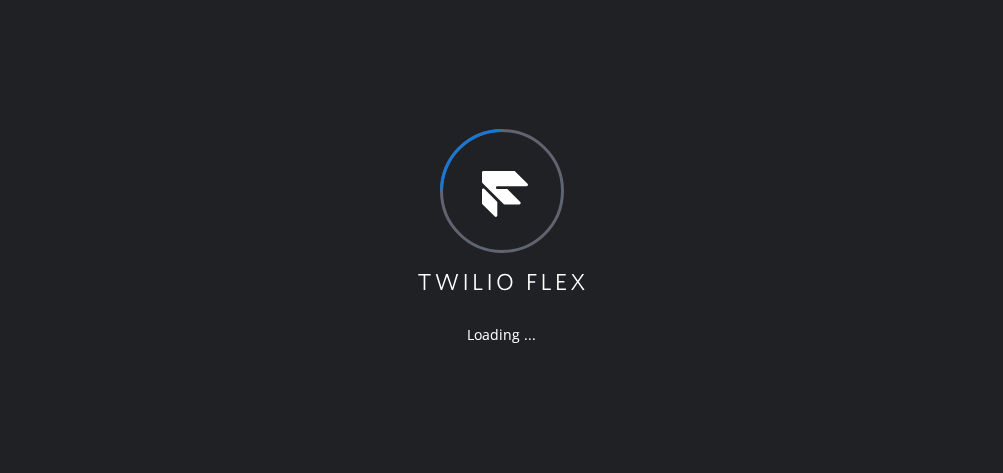 scroll, scrollTop: 0, scrollLeft: 0, axis: both 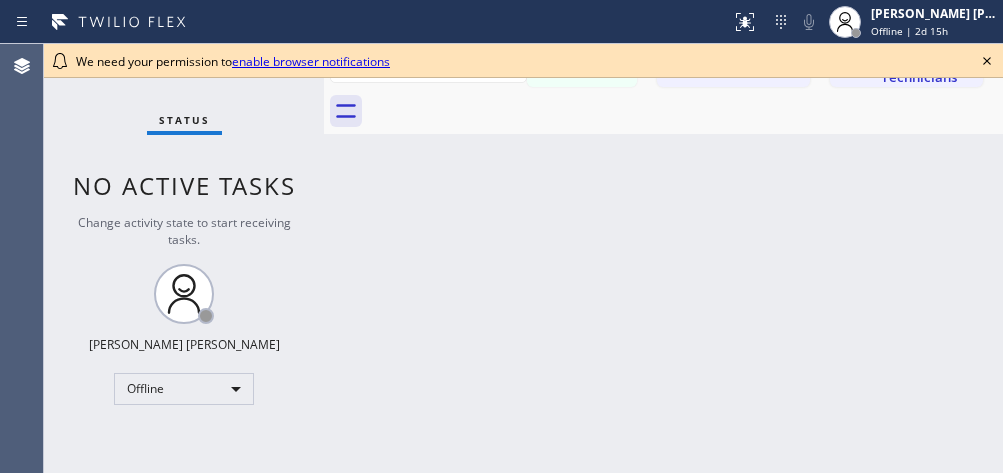click on "enable browser notifications" at bounding box center [311, 61] 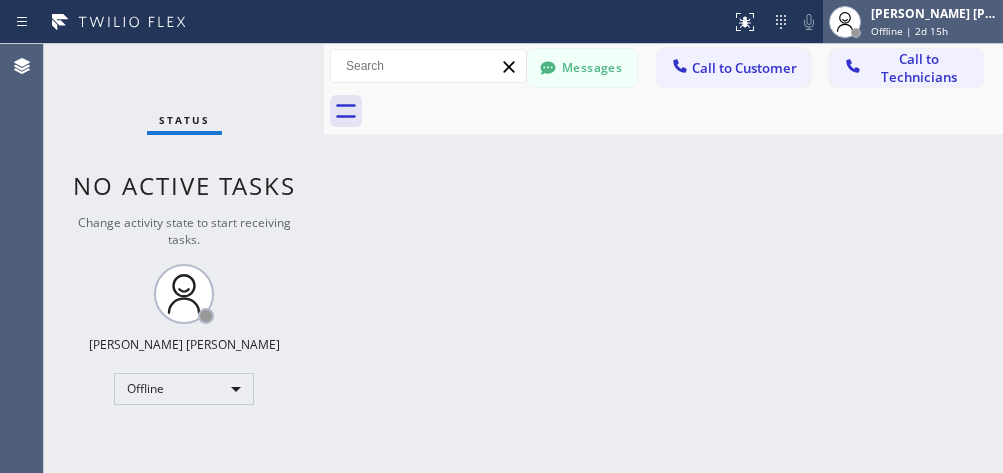 click at bounding box center (845, 22) 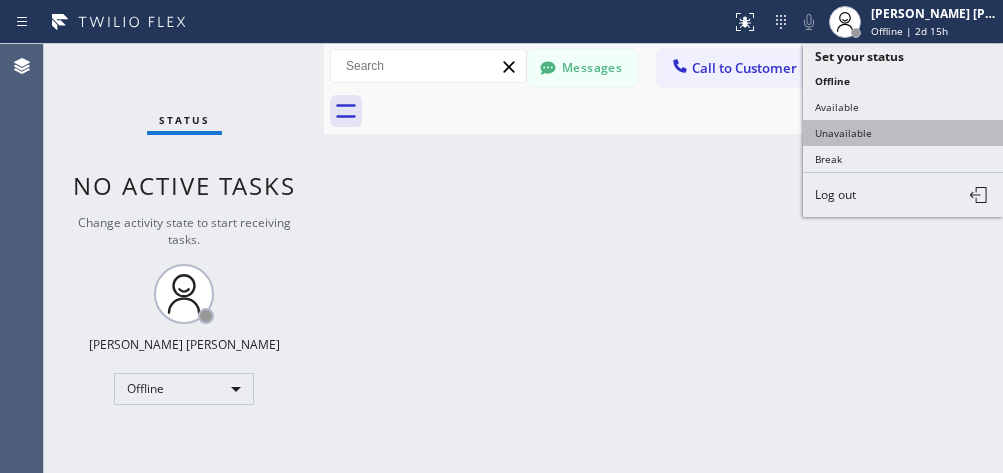 click on "Unavailable" at bounding box center (903, 133) 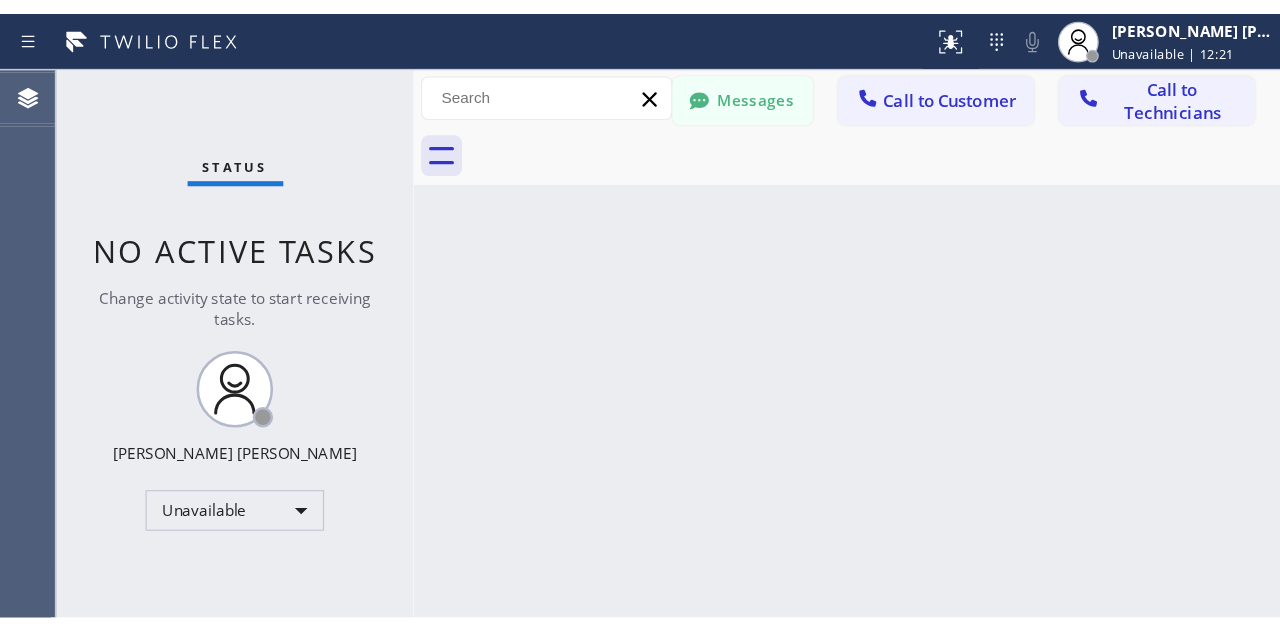 scroll, scrollTop: 0, scrollLeft: 0, axis: both 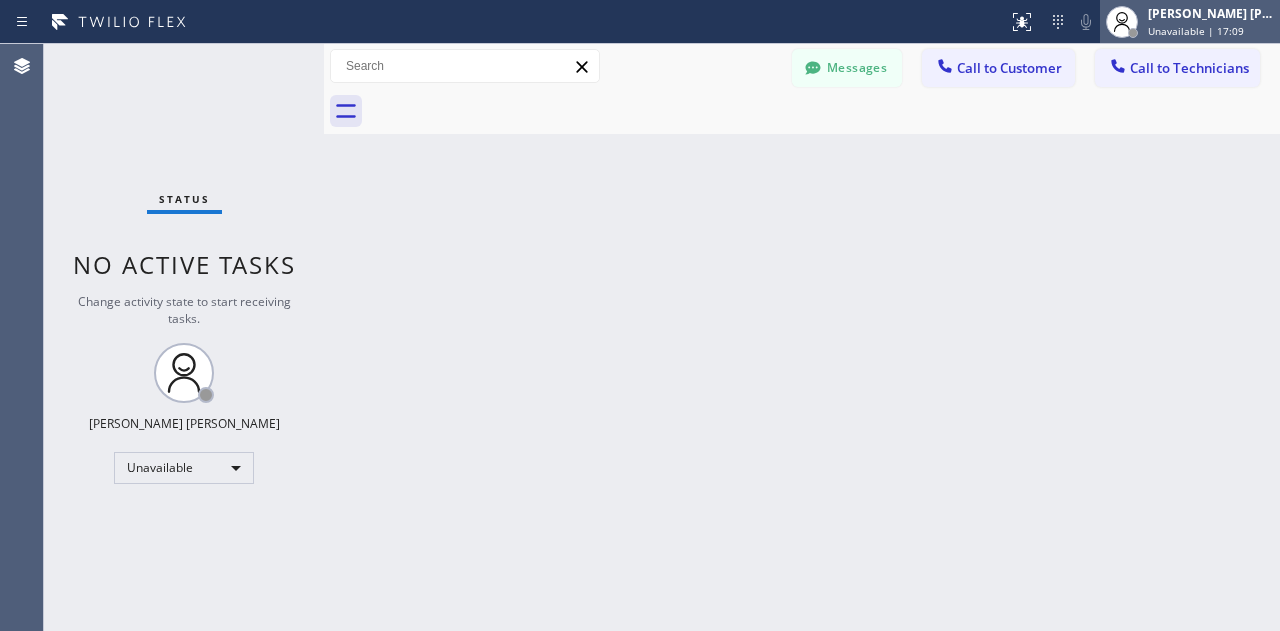 click on "John Glenn Paulin Unavailable | 17:09" at bounding box center [1190, 22] 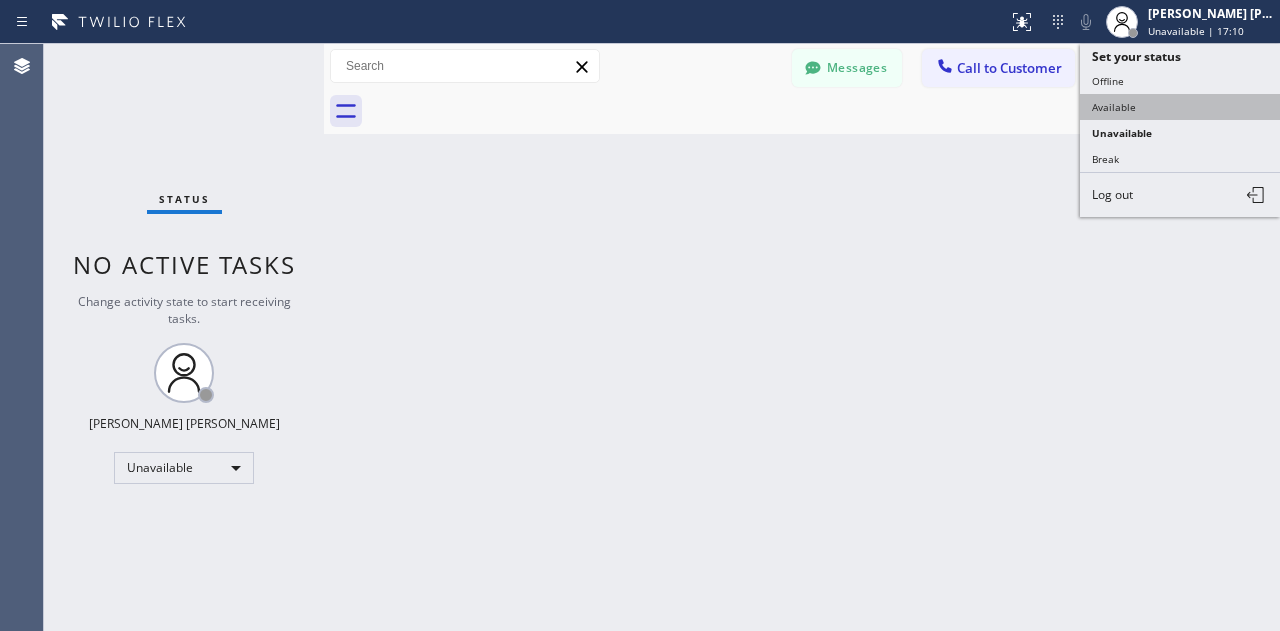 click on "Available" at bounding box center (1180, 107) 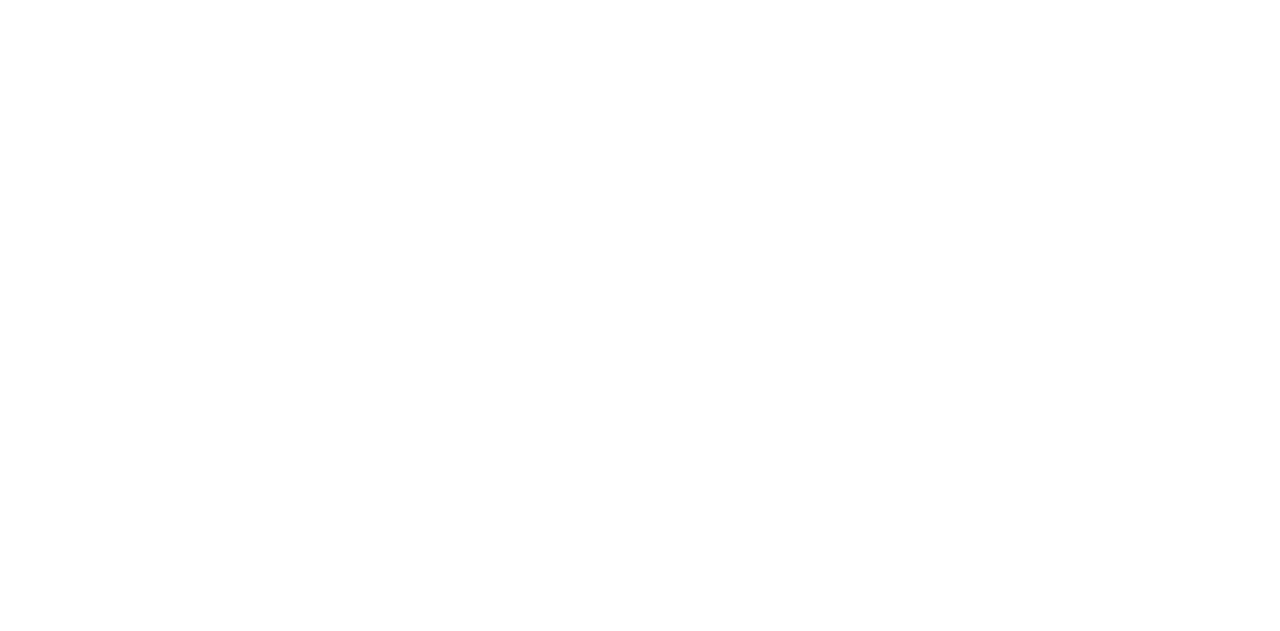 scroll, scrollTop: 0, scrollLeft: 0, axis: both 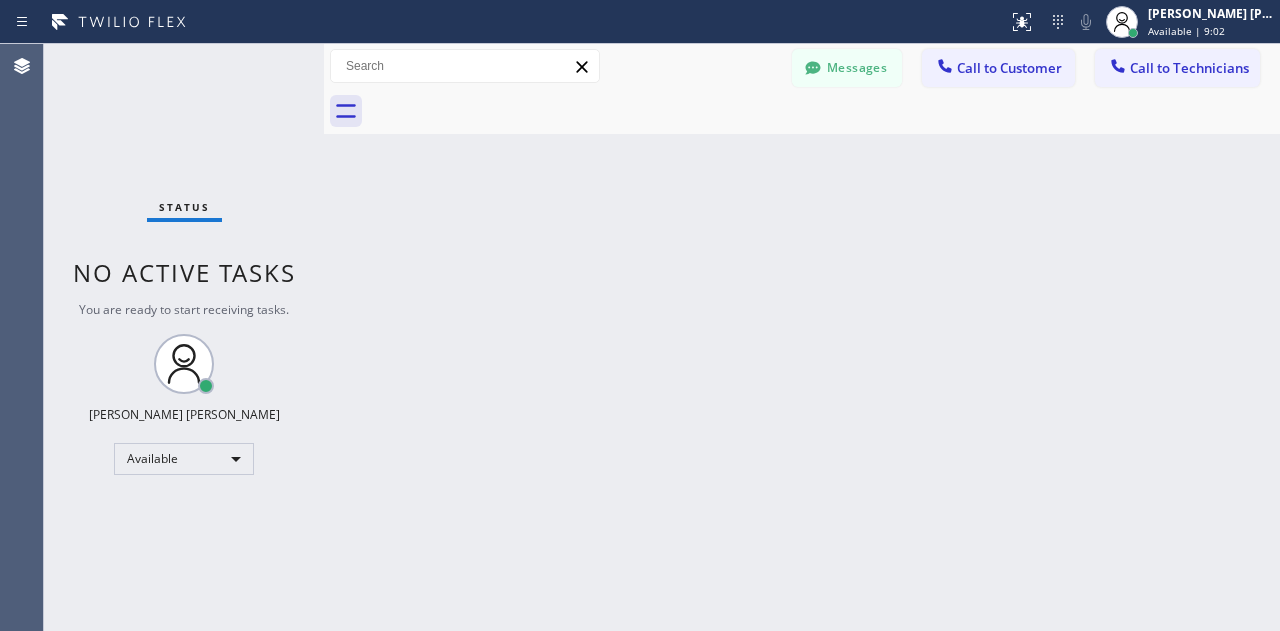 click on "Status   No active tasks     You are ready to start receiving tasks.   [PERSON_NAME] [PERSON_NAME] Available" at bounding box center [184, 337] 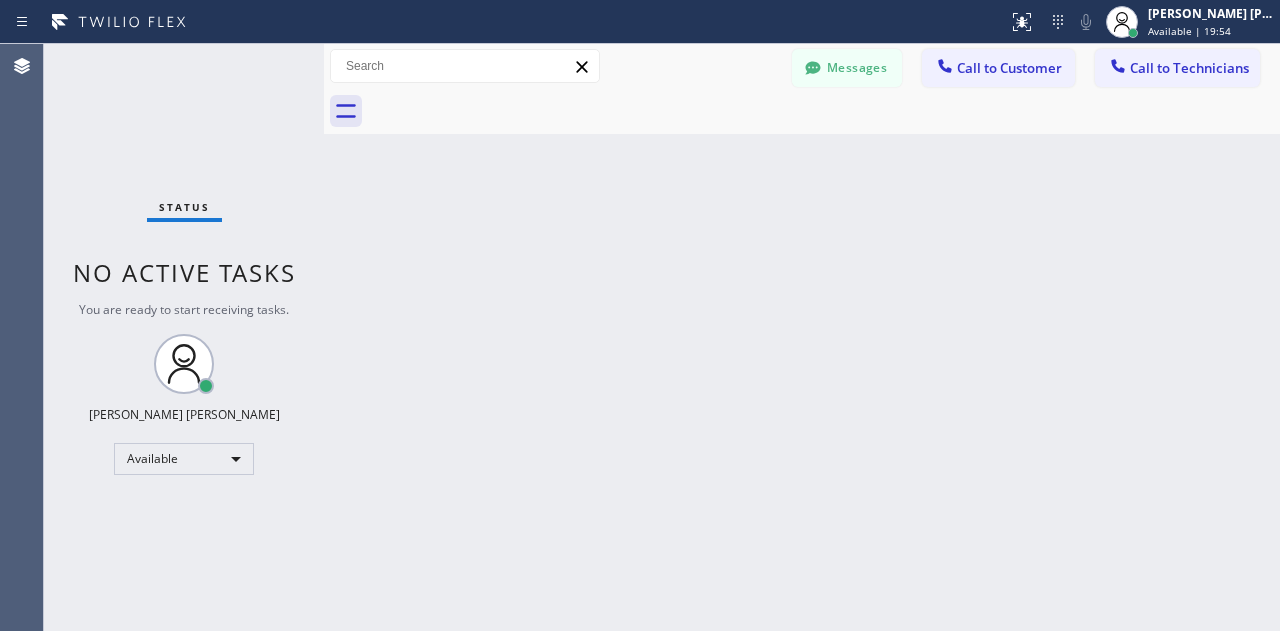 click on "Back to Dashboard Change Sender ID Customers Technicians Select a contact Outbound call Technician Search Technician Your caller id phone number Your caller id phone number Call Technician info Name   Phone none Address none Change Sender ID HVAC [PHONE_NUMBER] 5 Star Appliance [PHONE_NUMBER] Appliance Repair [PHONE_NUMBER] Plumbing [PHONE_NUMBER] Air Duct Cleaning [PHONE_NUMBER]  Electricians [PHONE_NUMBER] Cancel Change Check personal SMS Reset Change No tabs Messages Call to Customer Call to Technicians Outbound call Location Search location Your caller id phone number Customer number Call Outbound call Technician Search Technician Your caller id phone number Your caller id phone number Call" at bounding box center [802, 337] 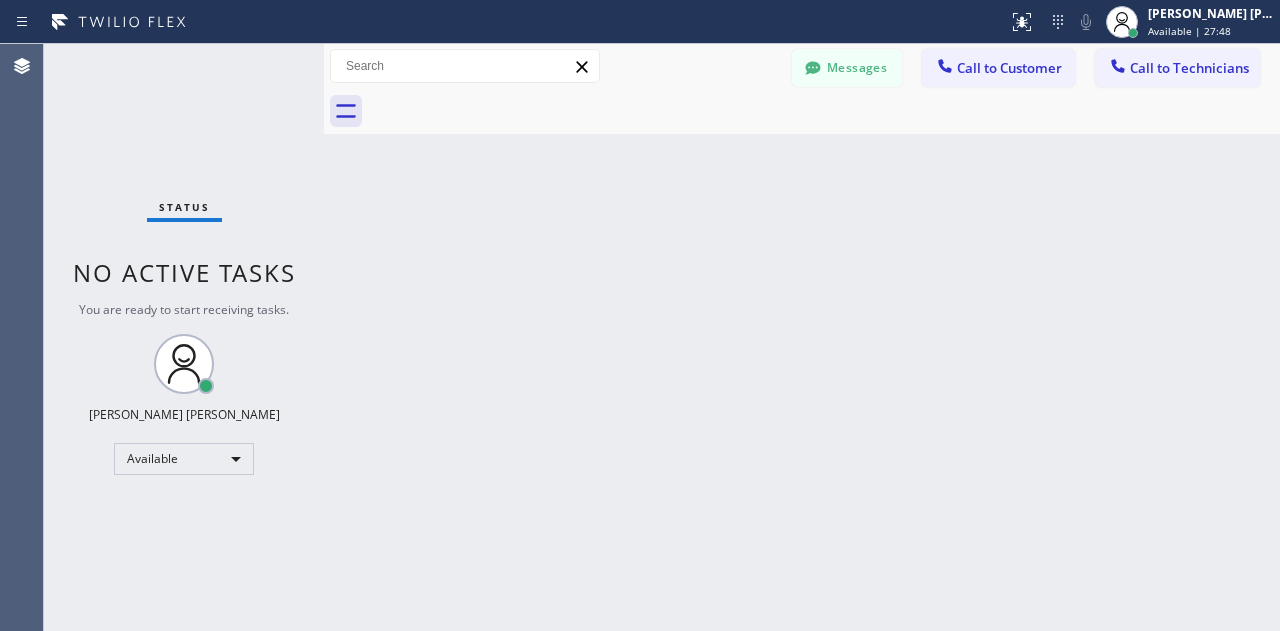 click on "Back to Dashboard Change Sender ID Customers Technicians Select a contact Outbound call Technician Search Technician Your caller id phone number Your caller id phone number Call Technician info Name   Phone none Address none Change Sender ID HVAC [PHONE_NUMBER] 5 Star Appliance [PHONE_NUMBER] Appliance Repair [PHONE_NUMBER] Plumbing [PHONE_NUMBER] Air Duct Cleaning [PHONE_NUMBER]  Electricians [PHONE_NUMBER] Cancel Change Check personal SMS Reset Change No tabs Messages Call to Customer Call to Technicians Outbound call Location Search location Your caller id phone number Customer number Call Outbound call Technician Search Technician Your caller id phone number Your caller id phone number Call" at bounding box center (802, 337) 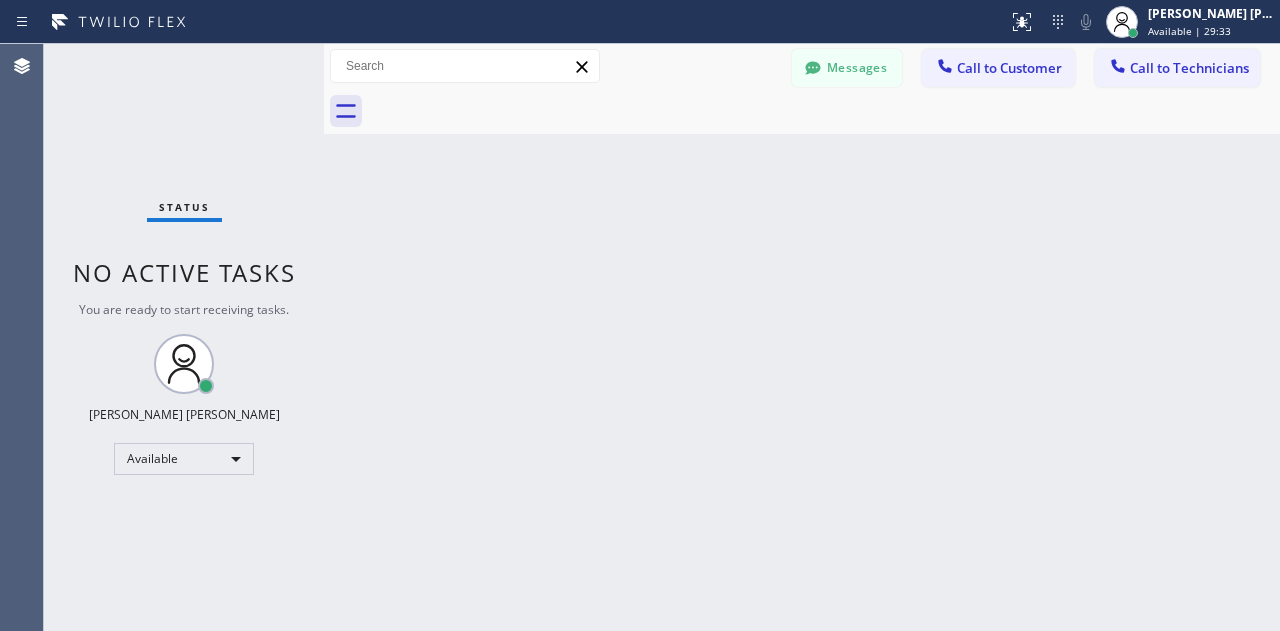 click on "Status   No active tasks     You are ready to start receiving tasks.   John Glenn Paulin Available" at bounding box center [184, 337] 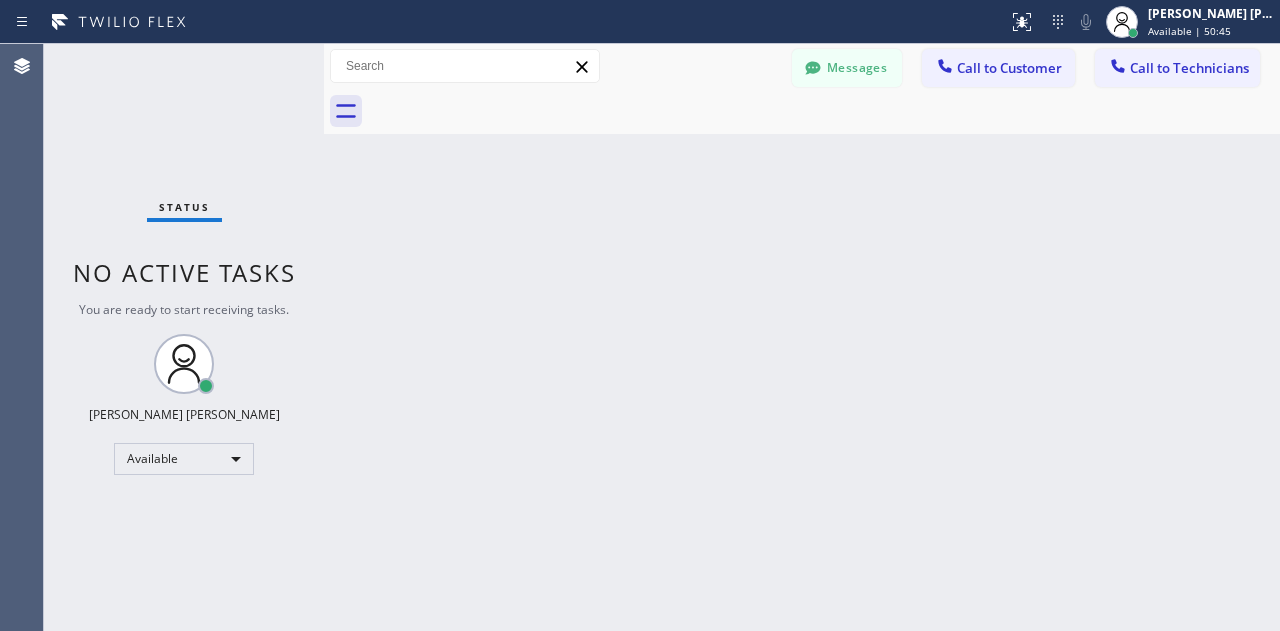 click on "Back to Dashboard Change Sender ID Customers Technicians Select a contact Outbound call Technician Search Technician Your caller id phone number Your caller id phone number Call Technician info Name   Phone none Address none Change Sender ID HVAC +18559994417 5 Star Appliance +18557314952 Appliance Repair +18554611149 Plumbing +18889090120 Air Duct Cleaning +18006865038  Electricians +18005688664 Cancel Change Check personal SMS Reset Change No tabs Messages Call to Customer Call to Technicians Outbound call Location Search location Your caller id phone number Customer number Call Outbound call Technician Search Technician Your caller id phone number Your caller id phone number Call" at bounding box center (802, 337) 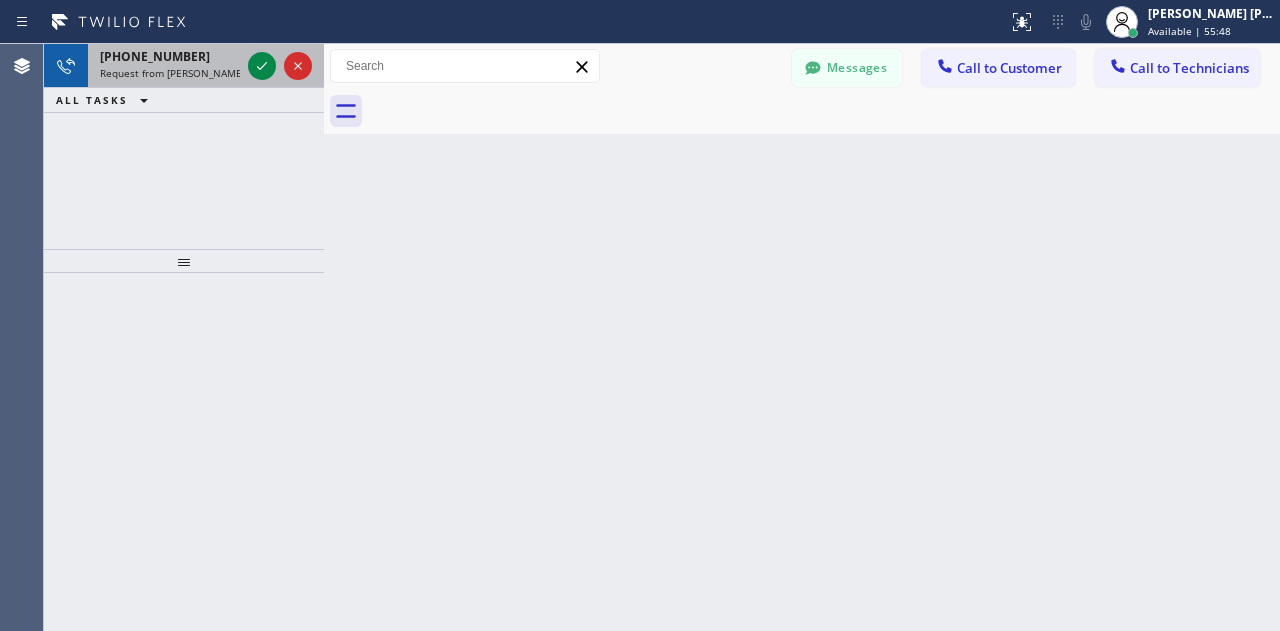 click at bounding box center [280, 66] 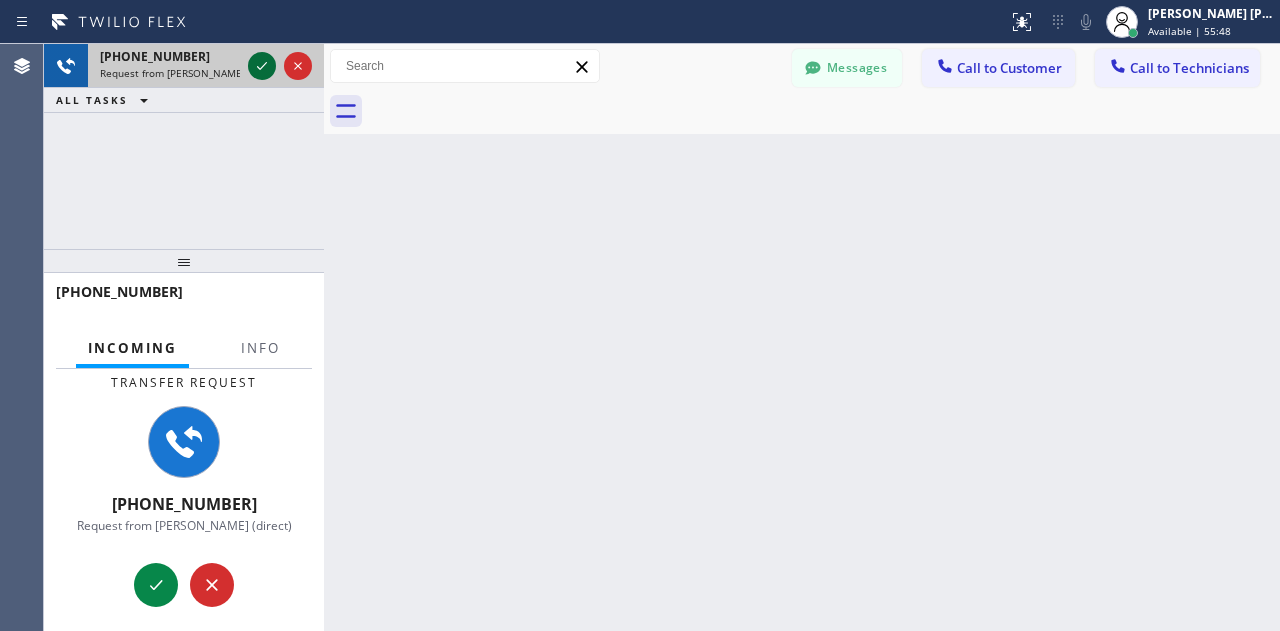click 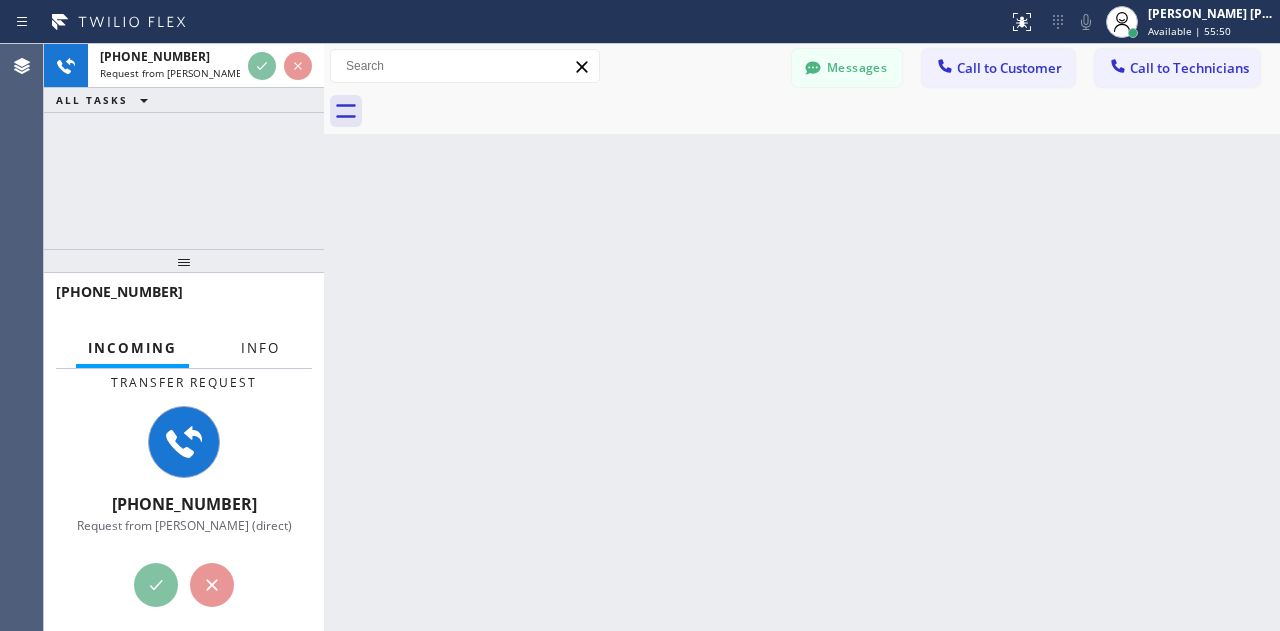 click on "Info" at bounding box center [260, 348] 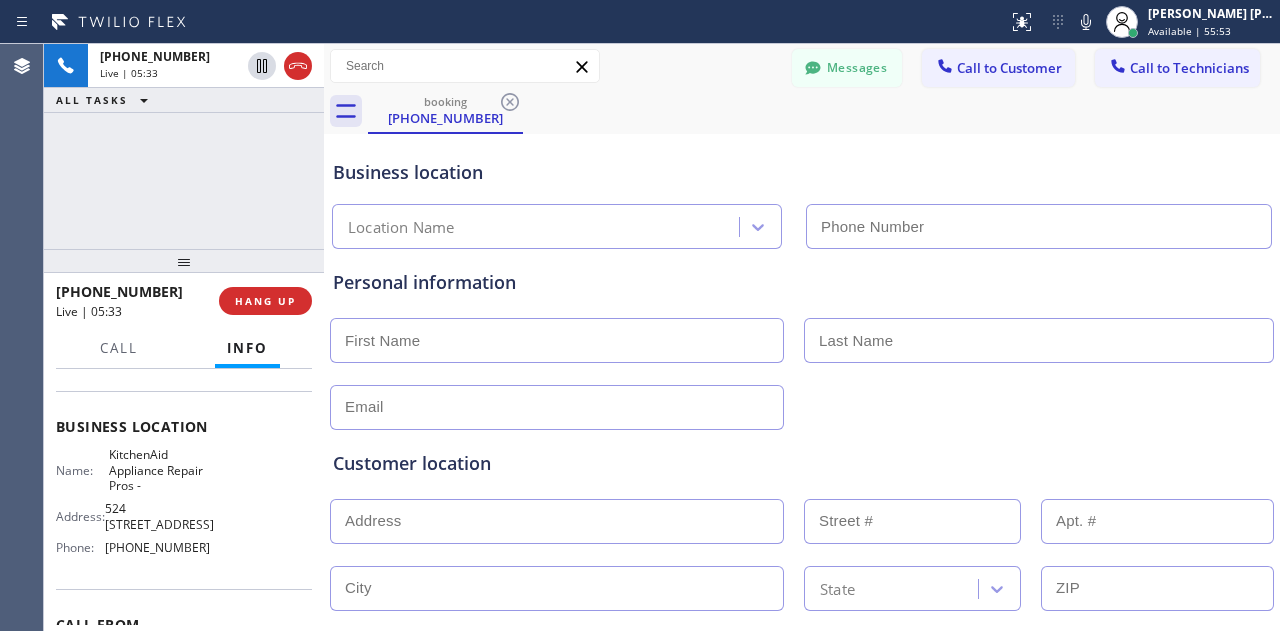 scroll, scrollTop: 300, scrollLeft: 0, axis: vertical 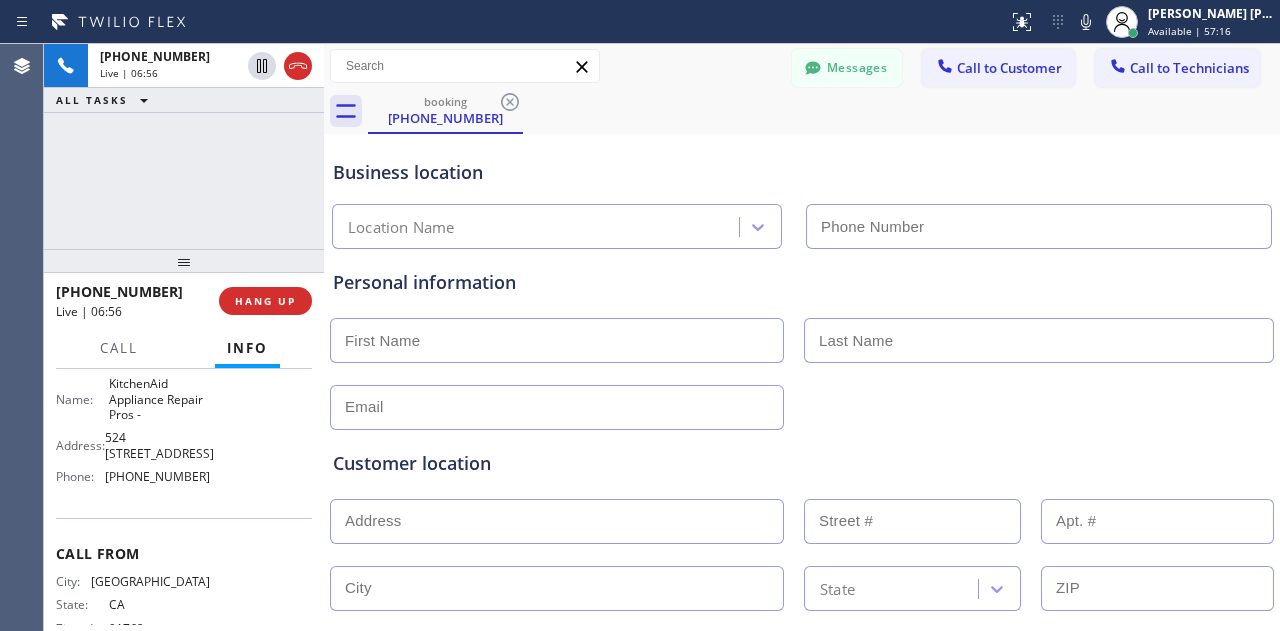 click on "Business location" at bounding box center [802, 172] 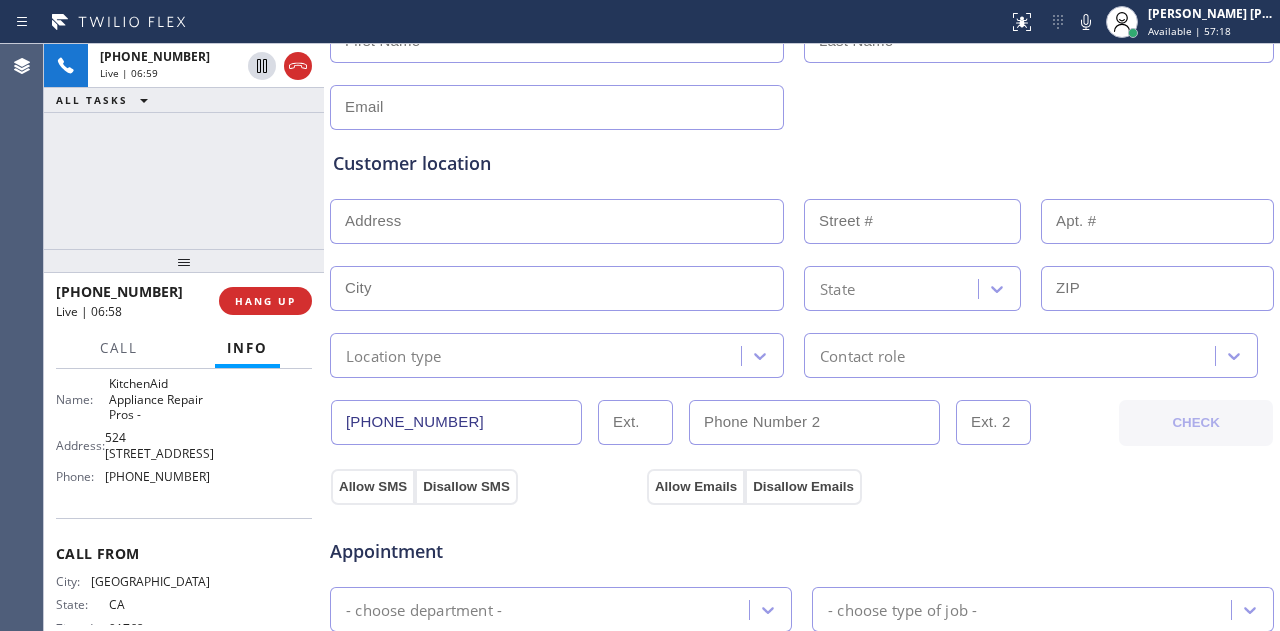 scroll, scrollTop: 0, scrollLeft: 0, axis: both 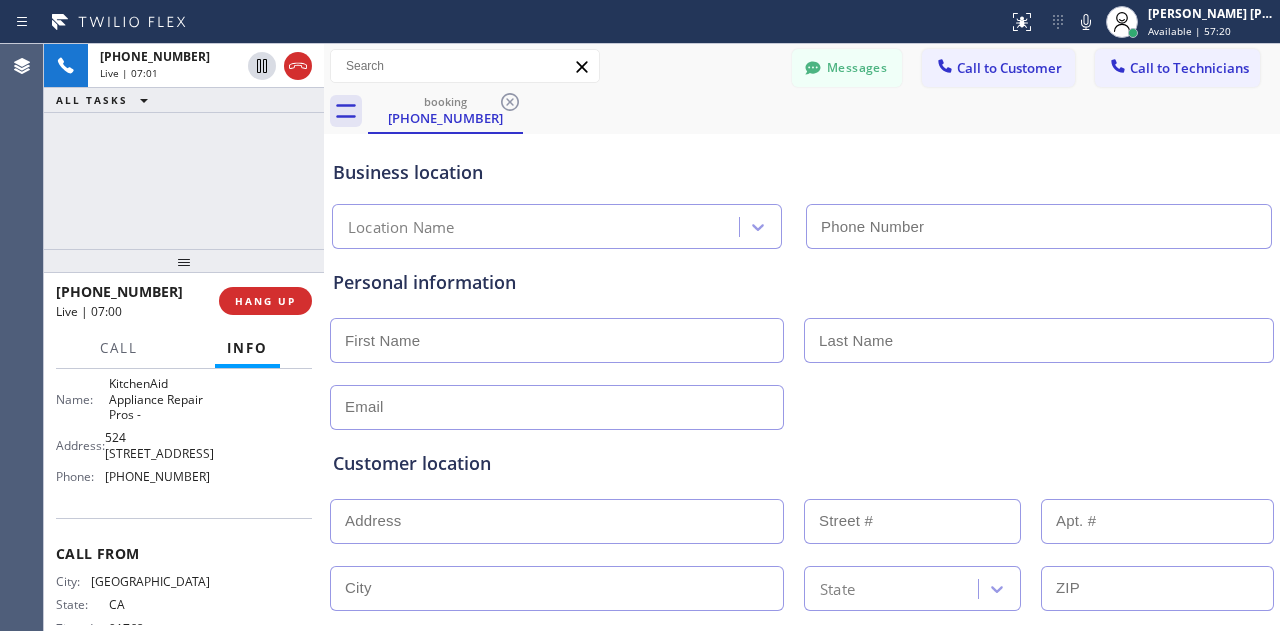 click on "Business location" at bounding box center [802, 172] 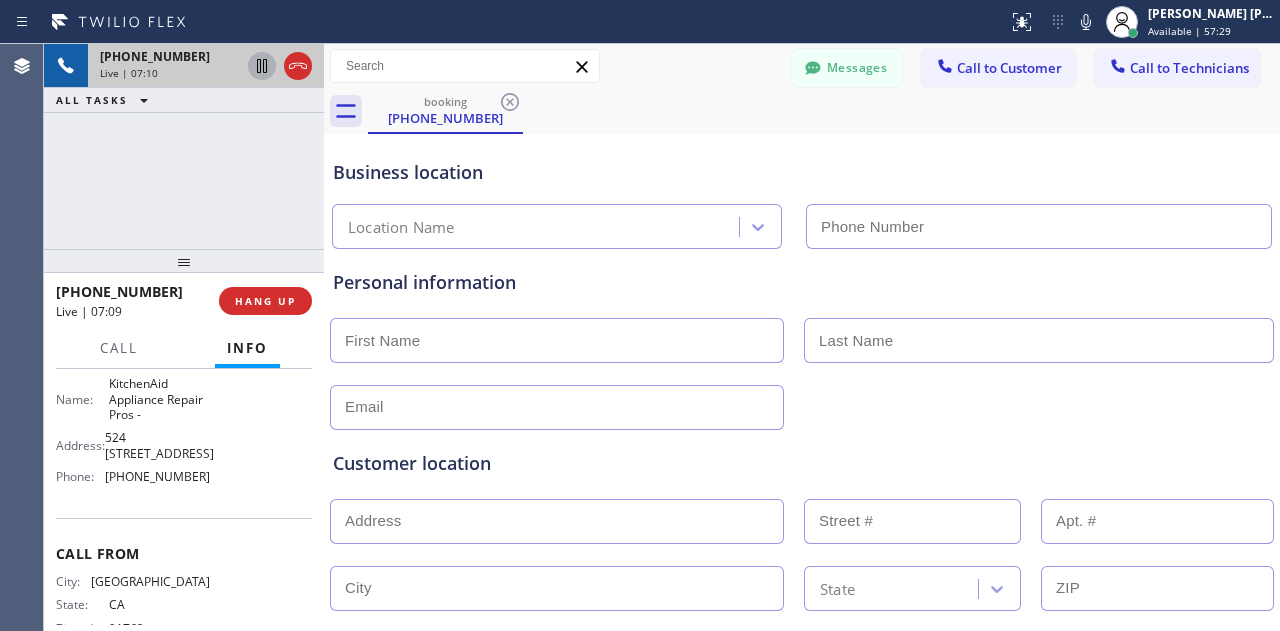 click 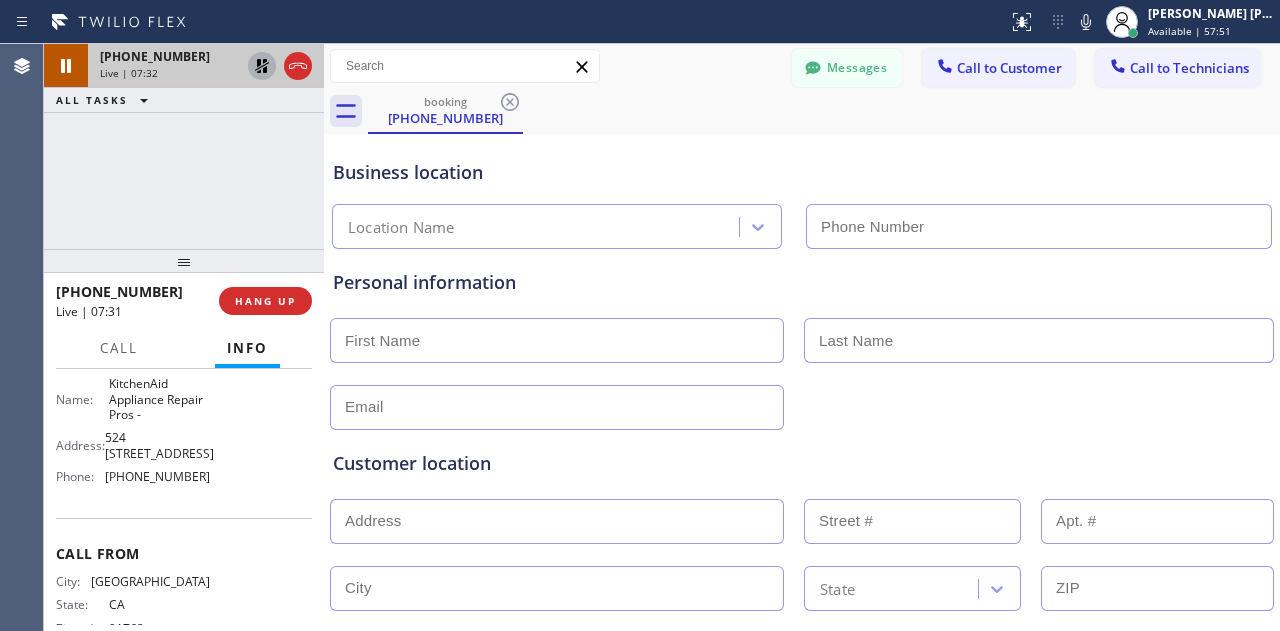 scroll, scrollTop: 200, scrollLeft: 0, axis: vertical 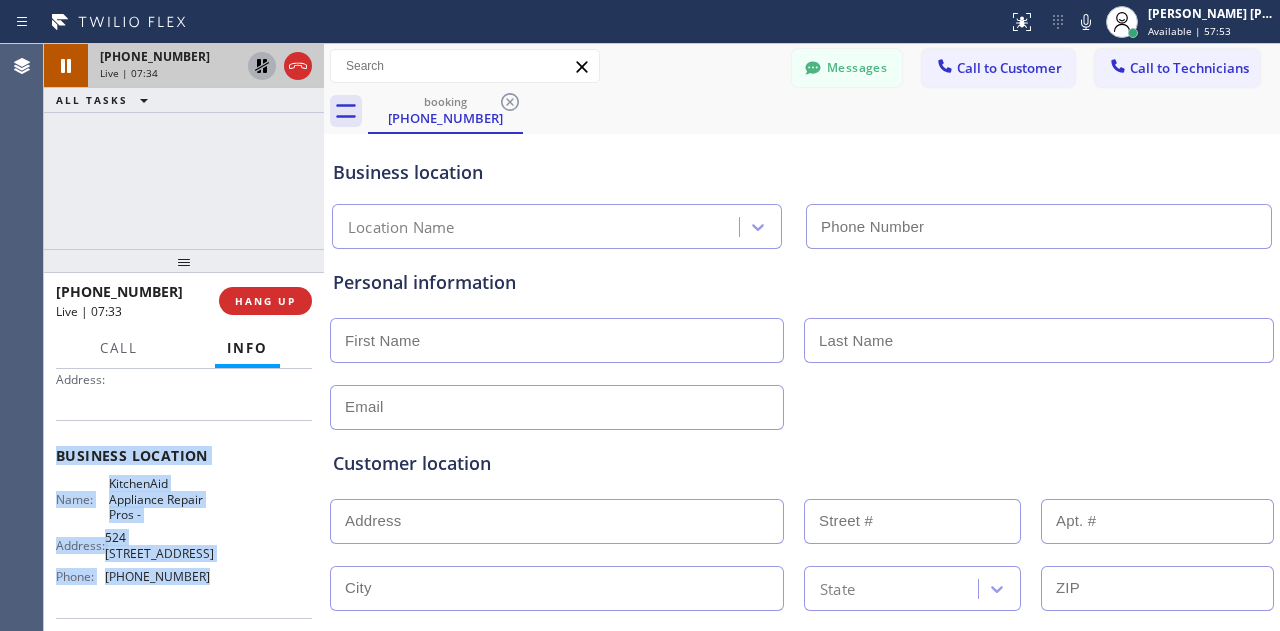 drag, startPoint x: 49, startPoint y: 461, endPoint x: 233, endPoint y: 582, distance: 220.22034 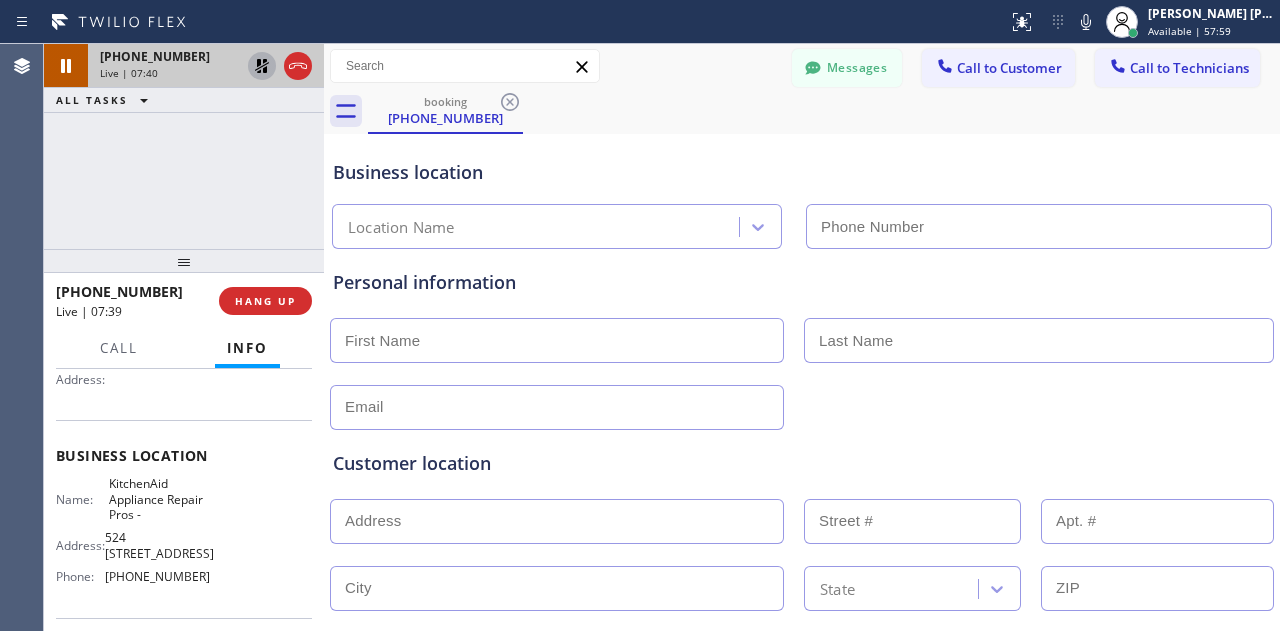 click on "Business location" at bounding box center [802, 172] 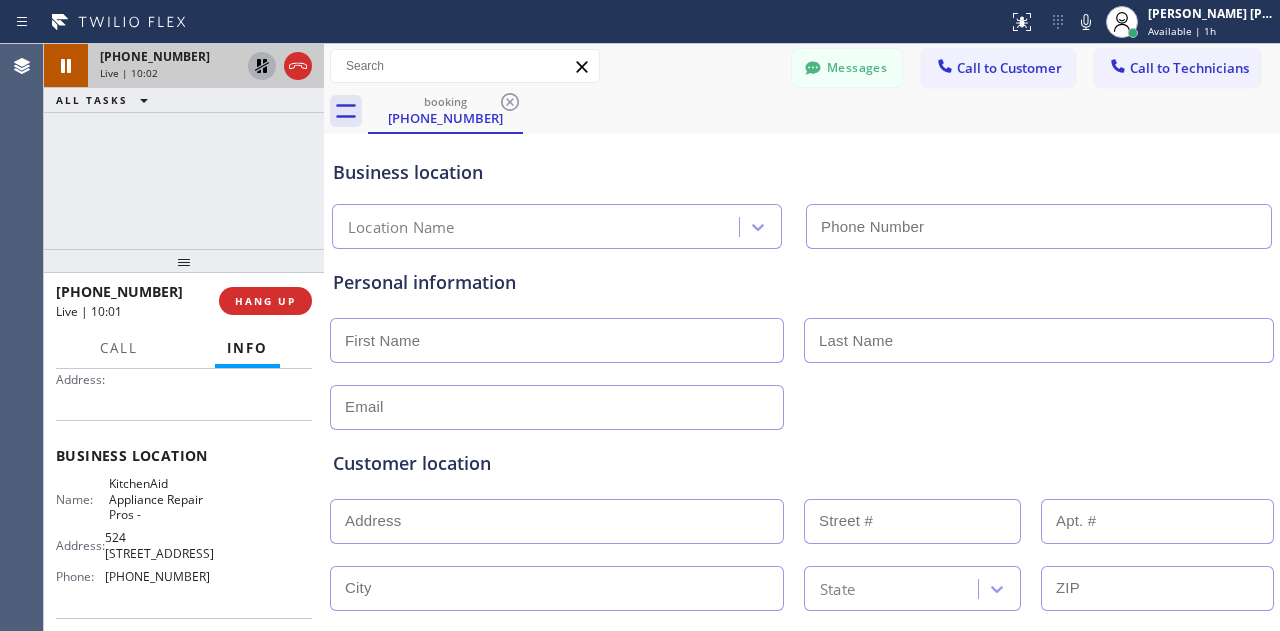 click on "+19092102468 Live | 10:02 ALL TASKS ALL TASKS ACTIVE TASKS TASKS IN WRAP UP" at bounding box center [184, 146] 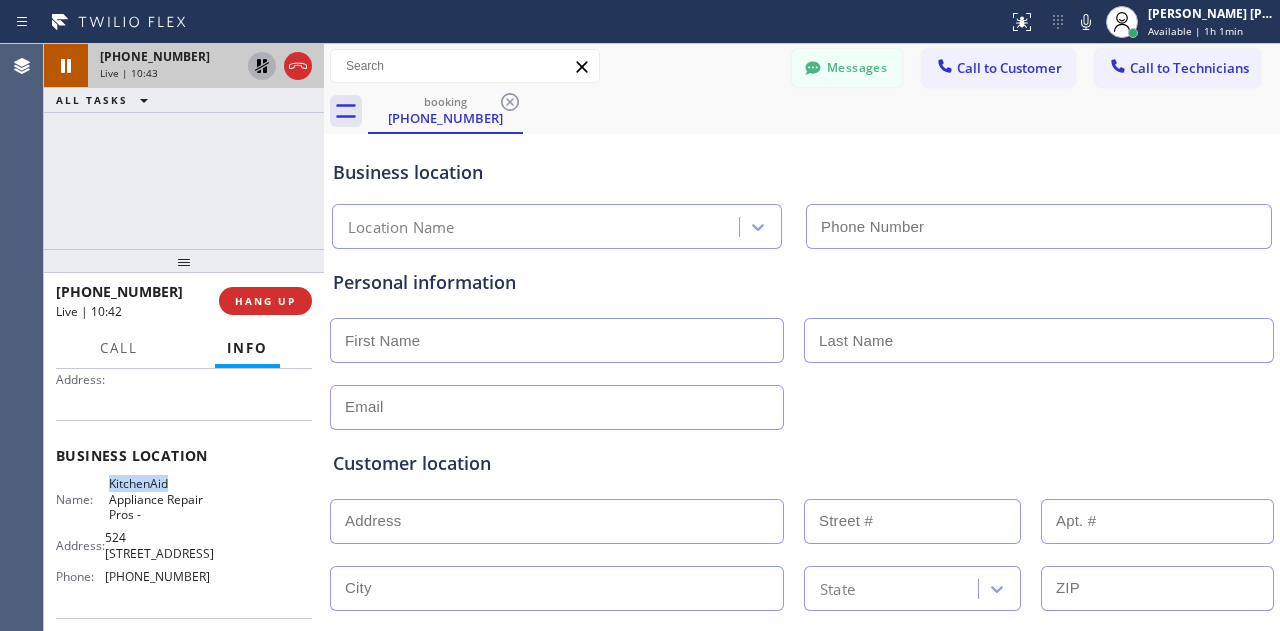 drag, startPoint x: 182, startPoint y: 487, endPoint x: 102, endPoint y: 487, distance: 80 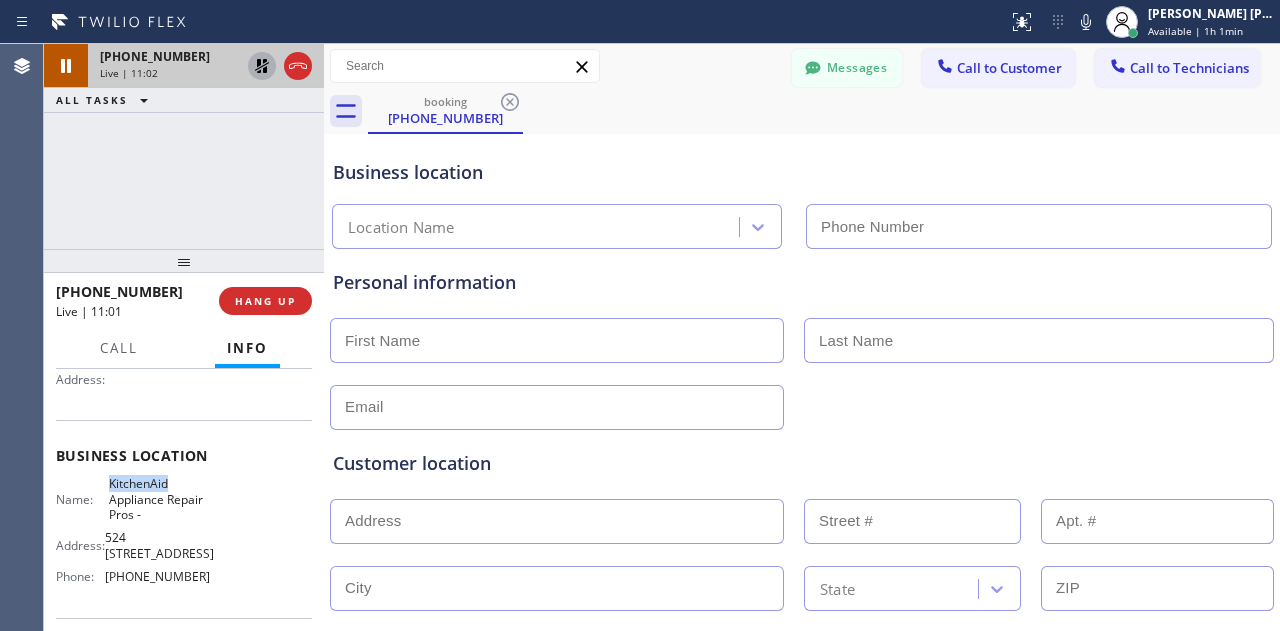 click on "+19092102468 Live | 11:02 ALL TASKS ALL TASKS ACTIVE TASKS TASKS IN WRAP UP" at bounding box center [184, 146] 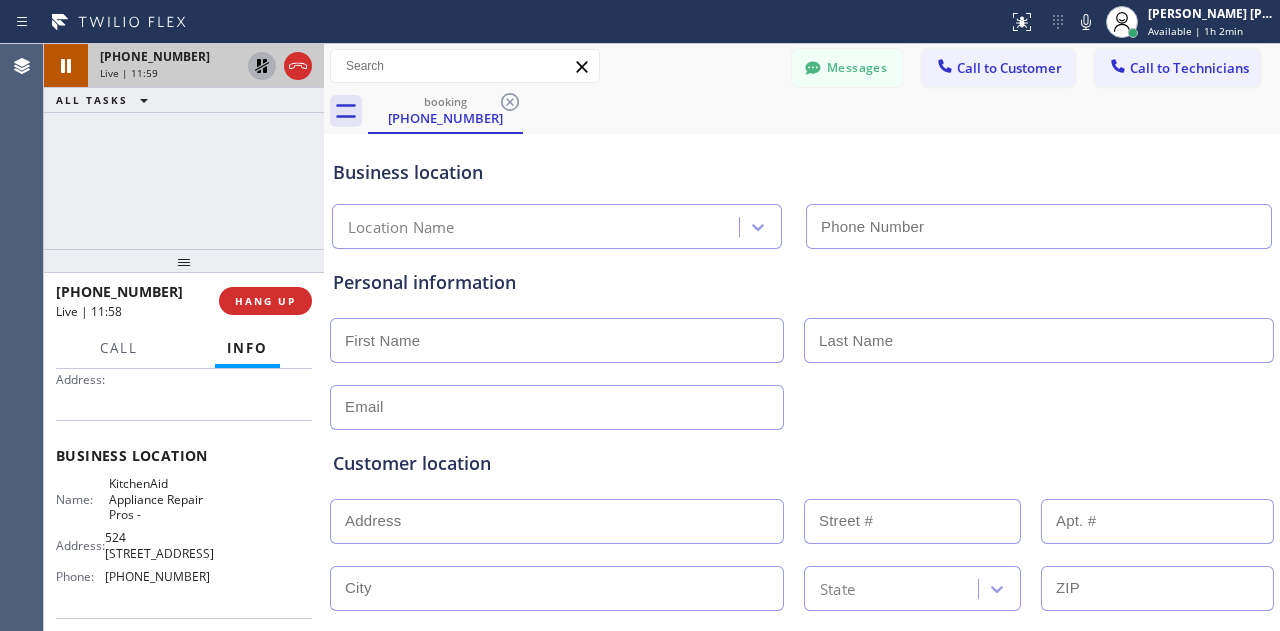 click 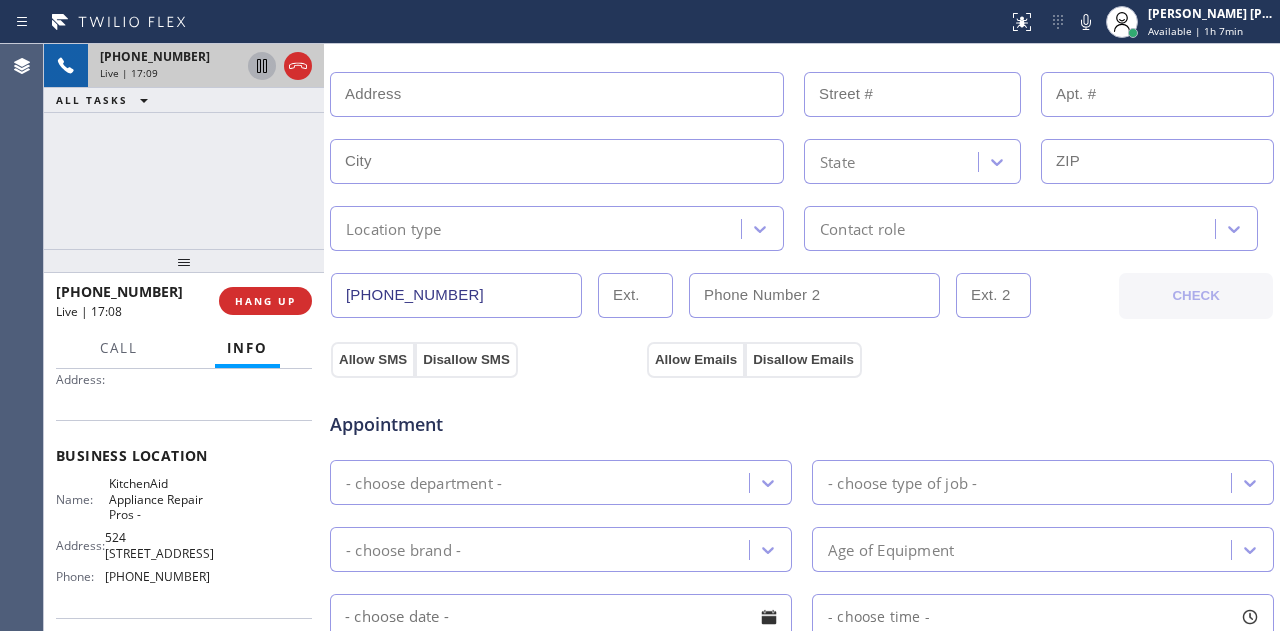 scroll, scrollTop: 0, scrollLeft: 0, axis: both 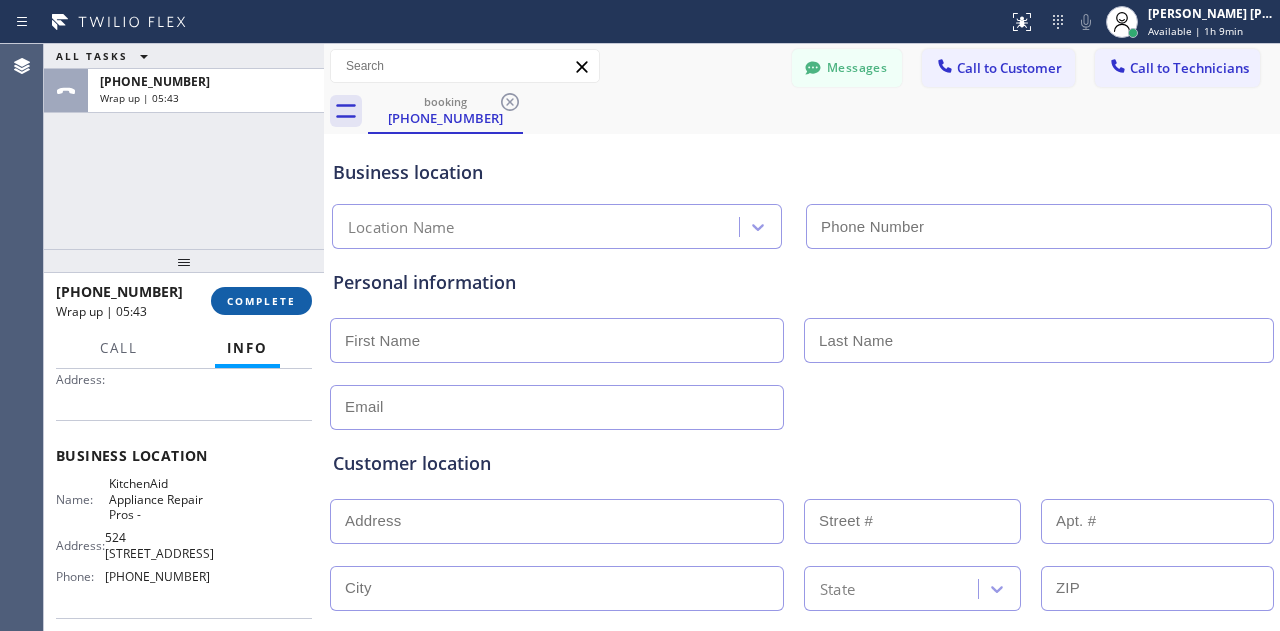 click on "COMPLETE" at bounding box center [261, 301] 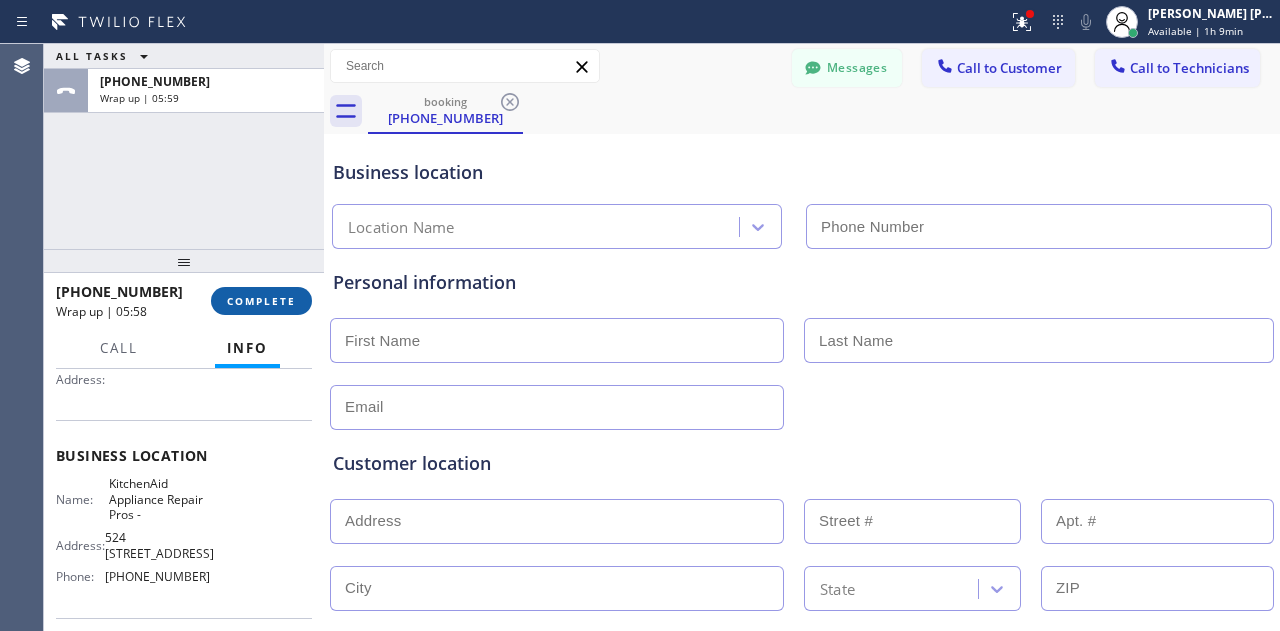 click on "COMPLETE" at bounding box center [261, 301] 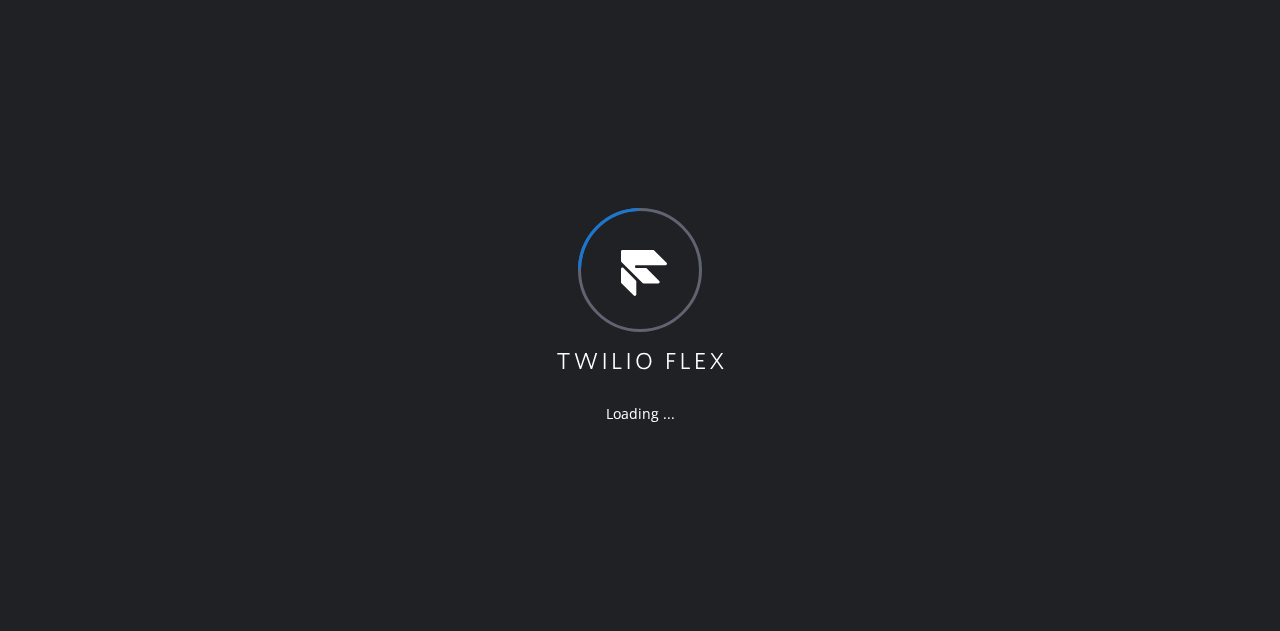 scroll, scrollTop: 0, scrollLeft: 0, axis: both 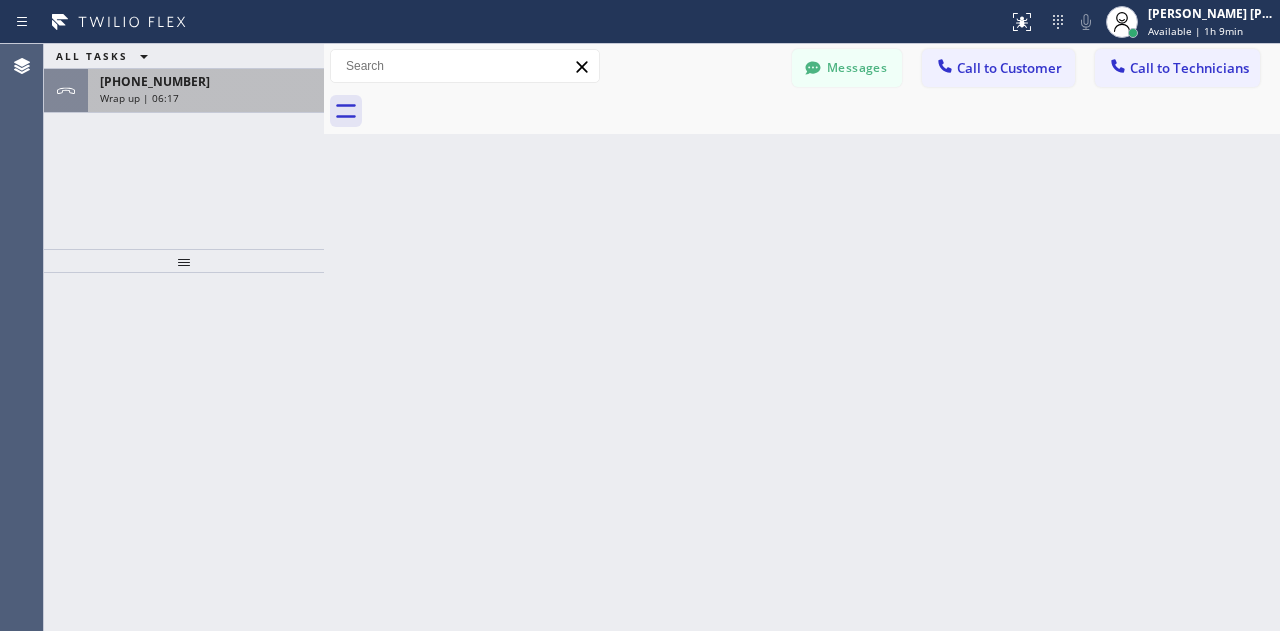 click on "Wrap up | 06:17" at bounding box center (206, 98) 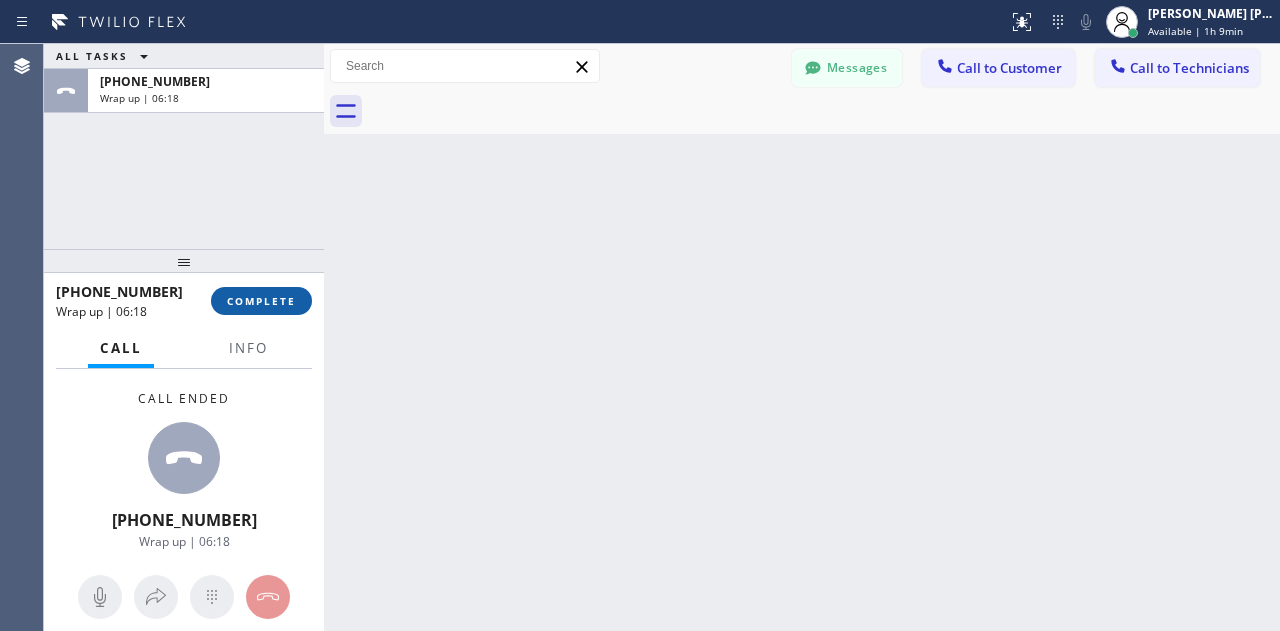 click on "COMPLETE" at bounding box center [261, 301] 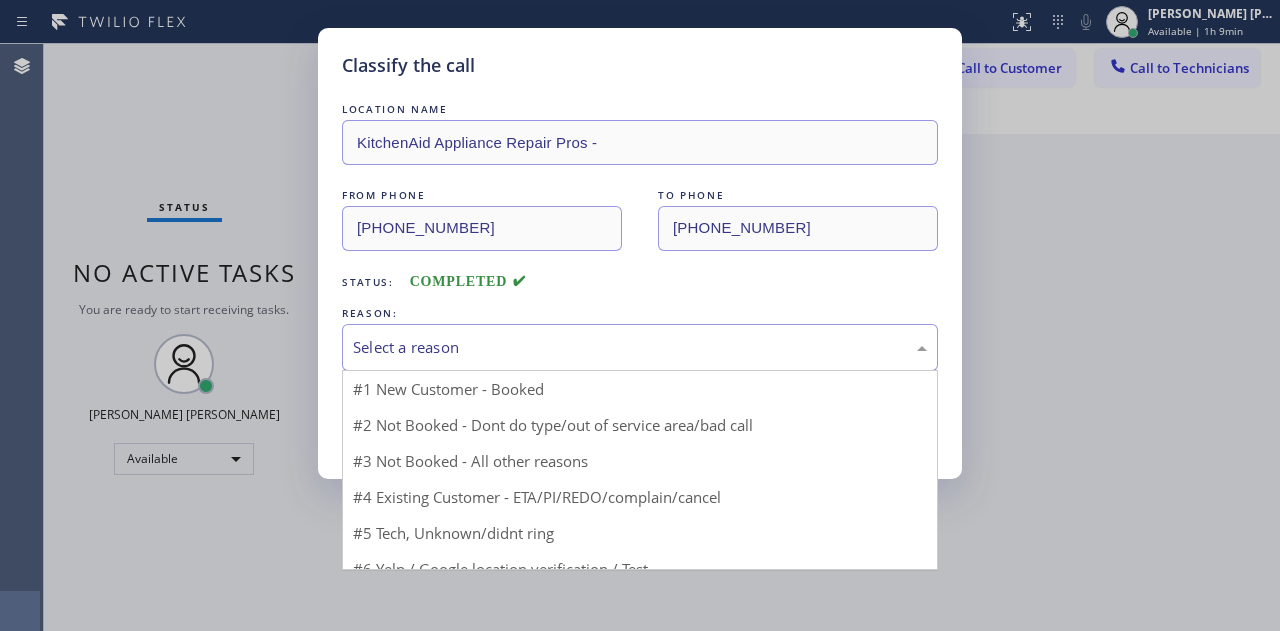 click on "Select a reason" at bounding box center (640, 347) 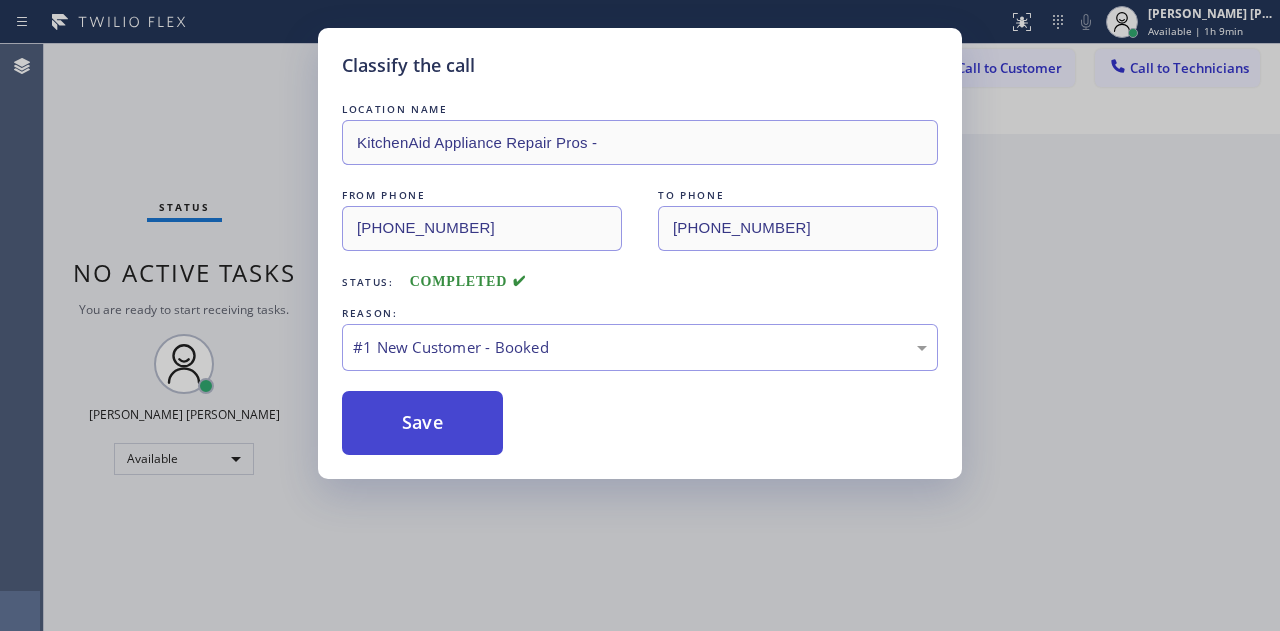 click on "Save" at bounding box center (422, 423) 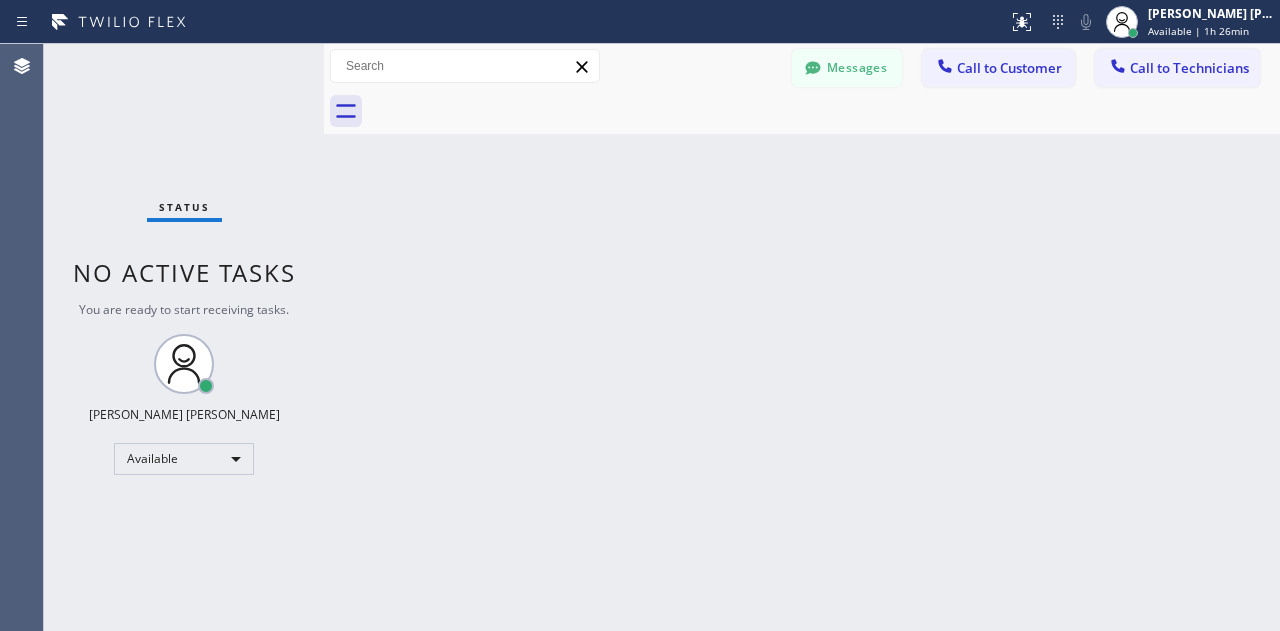 click on "Status   No active tasks     You are ready to start receiving tasks.   John Glenn Paulin Available" at bounding box center (184, 337) 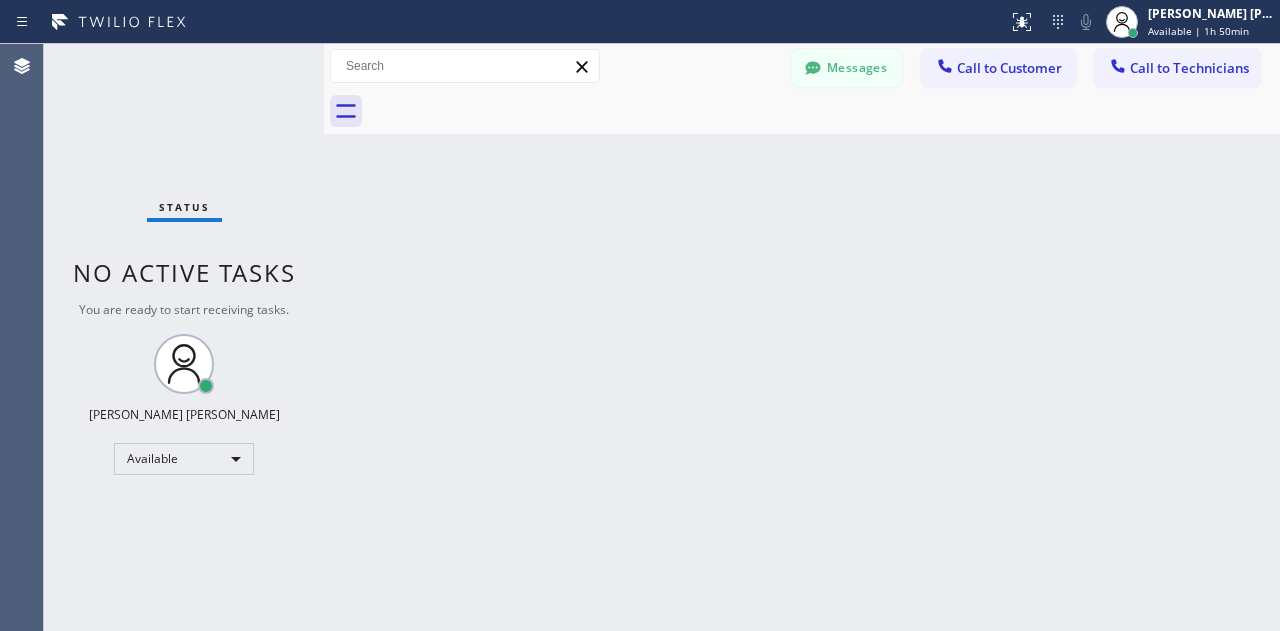 click on "Back to Dashboard Change Sender ID Customers Technicians Select a contact Outbound call Technician Search Technician Your caller id phone number Your caller id phone number Call Technician info Name   Phone none Address none Change Sender ID HVAC +18559994417 5 Star Appliance +18557314952 Appliance Repair +18554611149 Plumbing +18889090120 Air Duct Cleaning +18006865038  Electricians +18005688664 Cancel Change Check personal SMS Reset Change No tabs Messages Call to Customer Call to Technicians Outbound call Location Search location Your caller id phone number Customer number Call Outbound call Technician Search Technician Your caller id phone number Your caller id phone number Call" at bounding box center [802, 337] 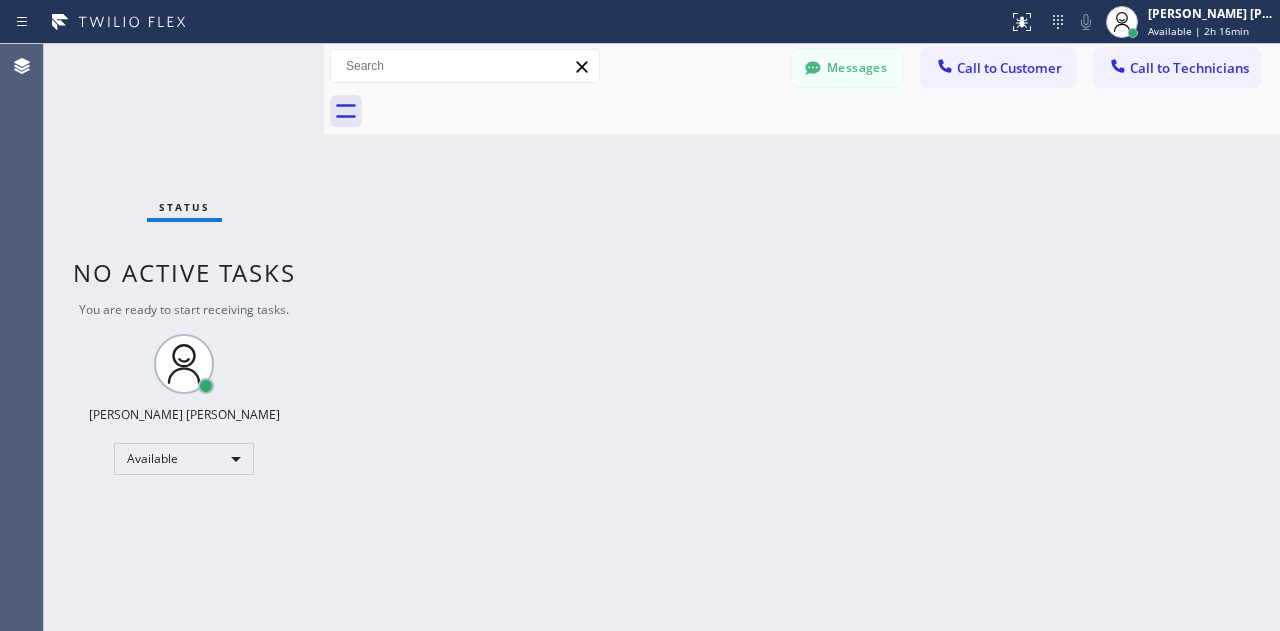 click on "Status   No active tasks     You are ready to start receiving tasks.   [PERSON_NAME] [PERSON_NAME] Available" at bounding box center (184, 337) 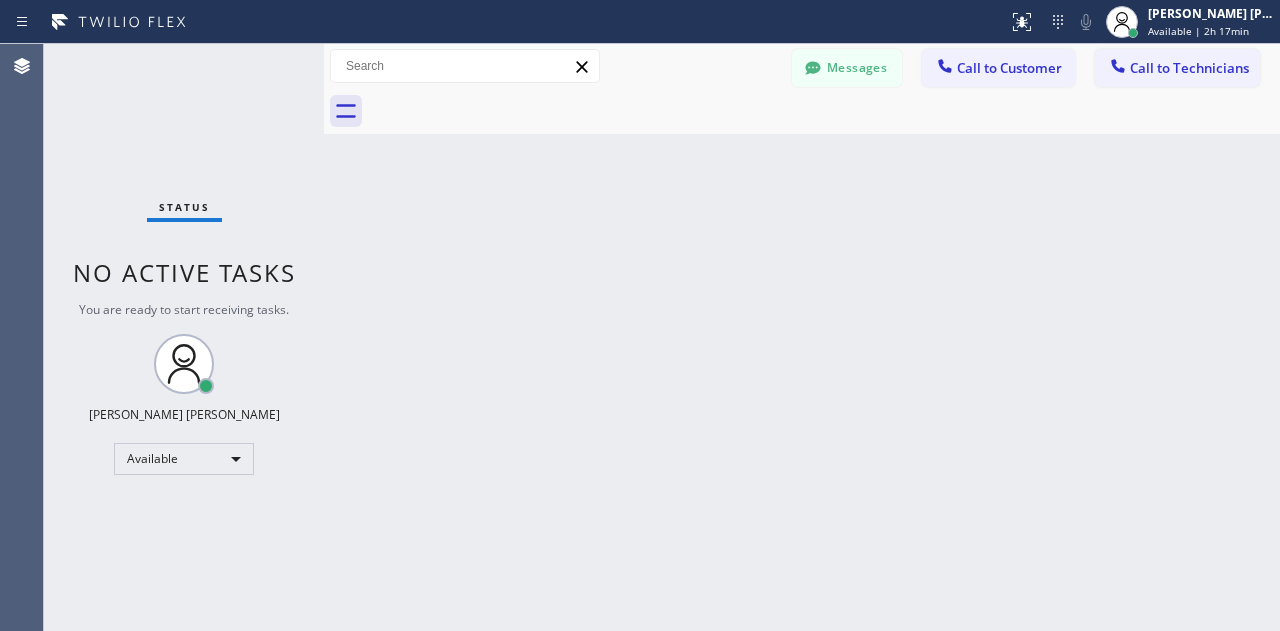click on "Status   No active tasks     You are ready to start receiving tasks.   [PERSON_NAME] [PERSON_NAME] Available" at bounding box center (184, 337) 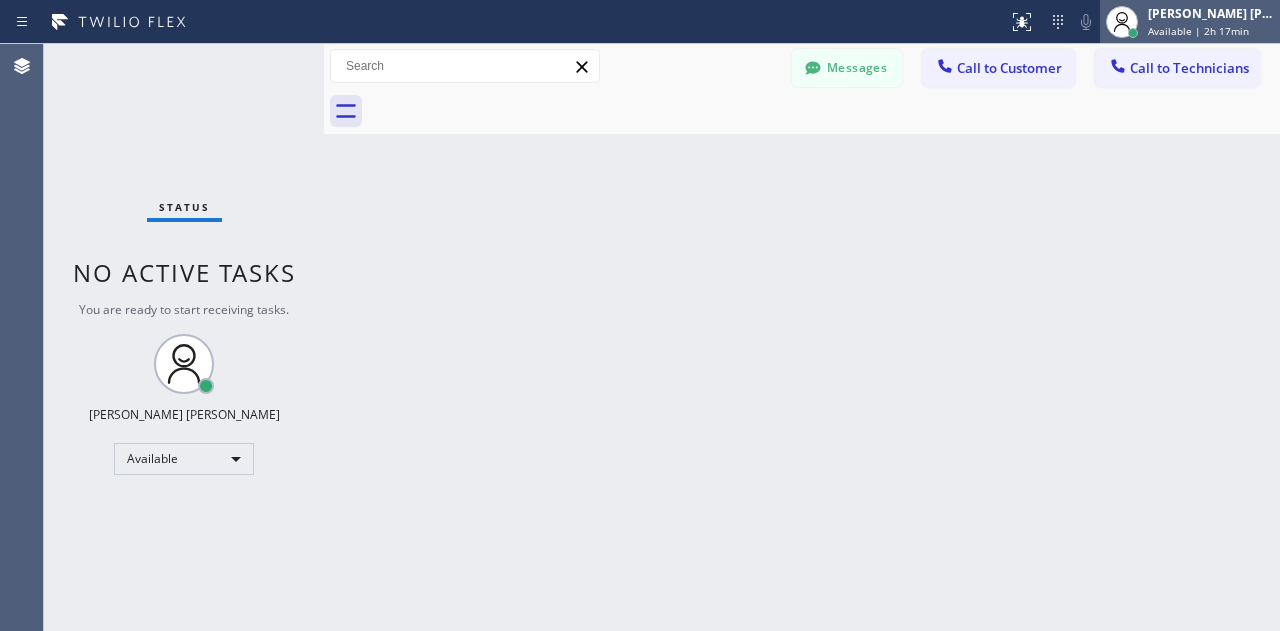click on "John Glenn Paulin Available | 2h 17min" at bounding box center (1190, 22) 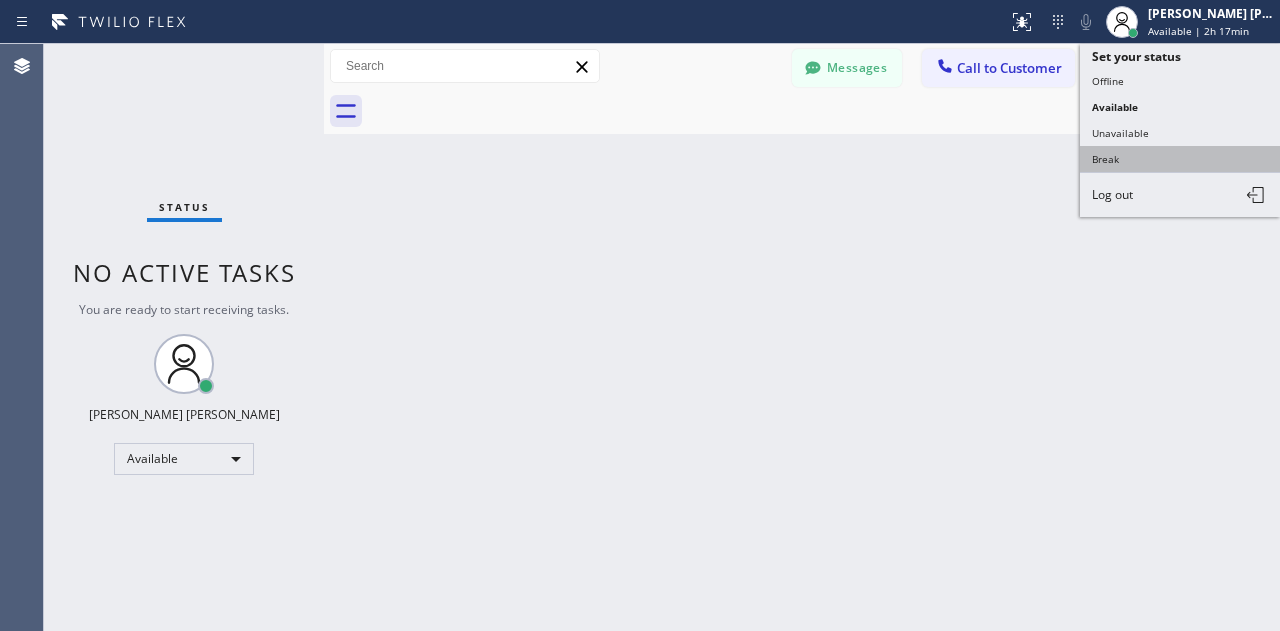 click on "Break" at bounding box center (1180, 159) 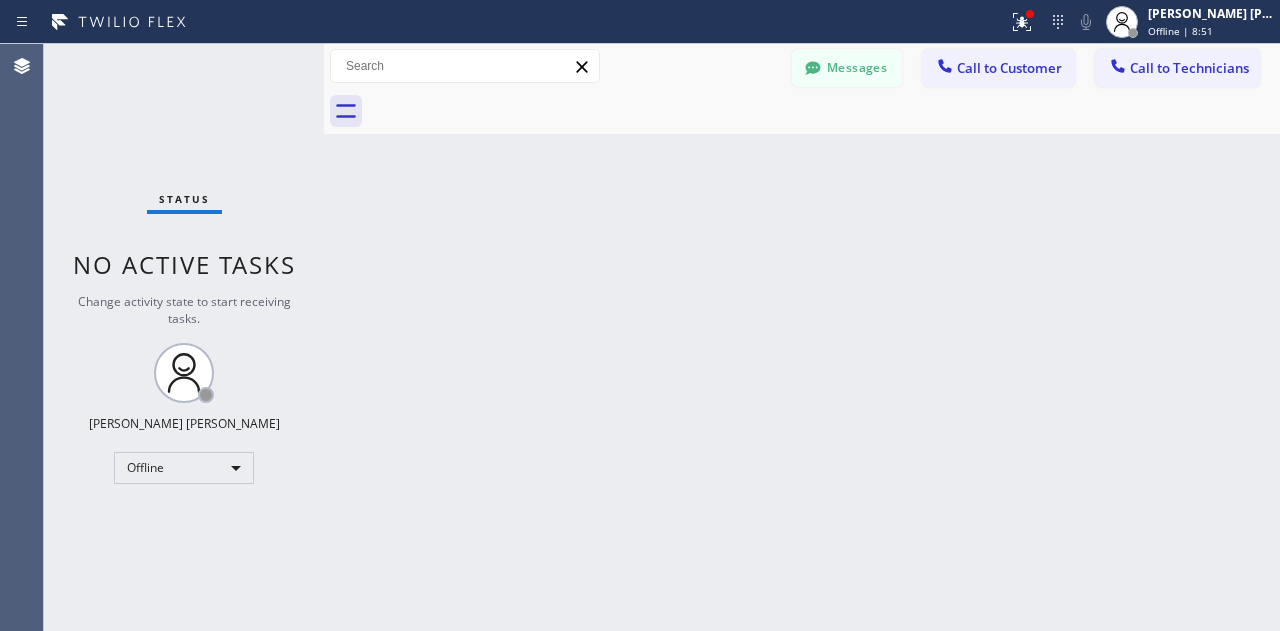 click on "Back to Dashboard Change Sender ID Customers Technicians Select a contact Outbound call Technician Search Technician Your caller id phone number Your caller id phone number Call Technician info Name   Phone none Address none Change Sender ID HVAC +18559994417 5 Star Appliance +18557314952 Appliance Repair +18554611149 Plumbing +18889090120 Air Duct Cleaning +18006865038  Electricians +18005688664 Cancel Change Check personal SMS Reset Change No tabs Messages Call to Customer Call to Technicians Outbound call Location Search location Your caller id phone number Customer number Call Outbound call Technician Search Technician Your caller id phone number Your caller id phone number Call" at bounding box center [802, 337] 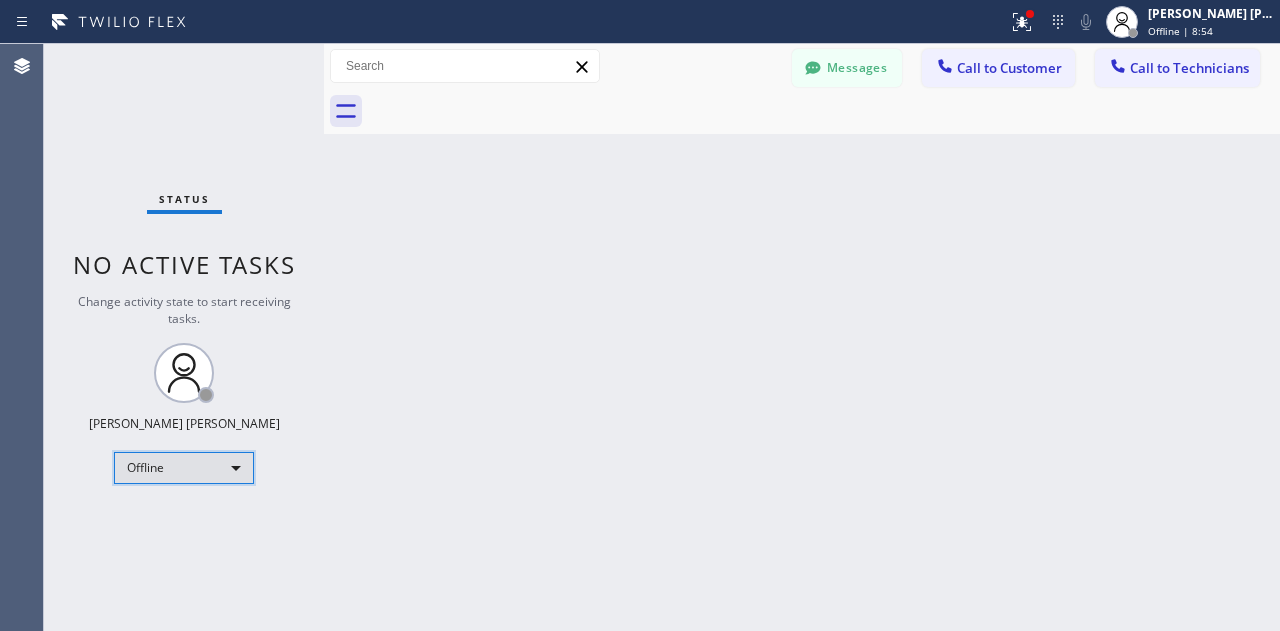 click on "Offline" at bounding box center [184, 468] 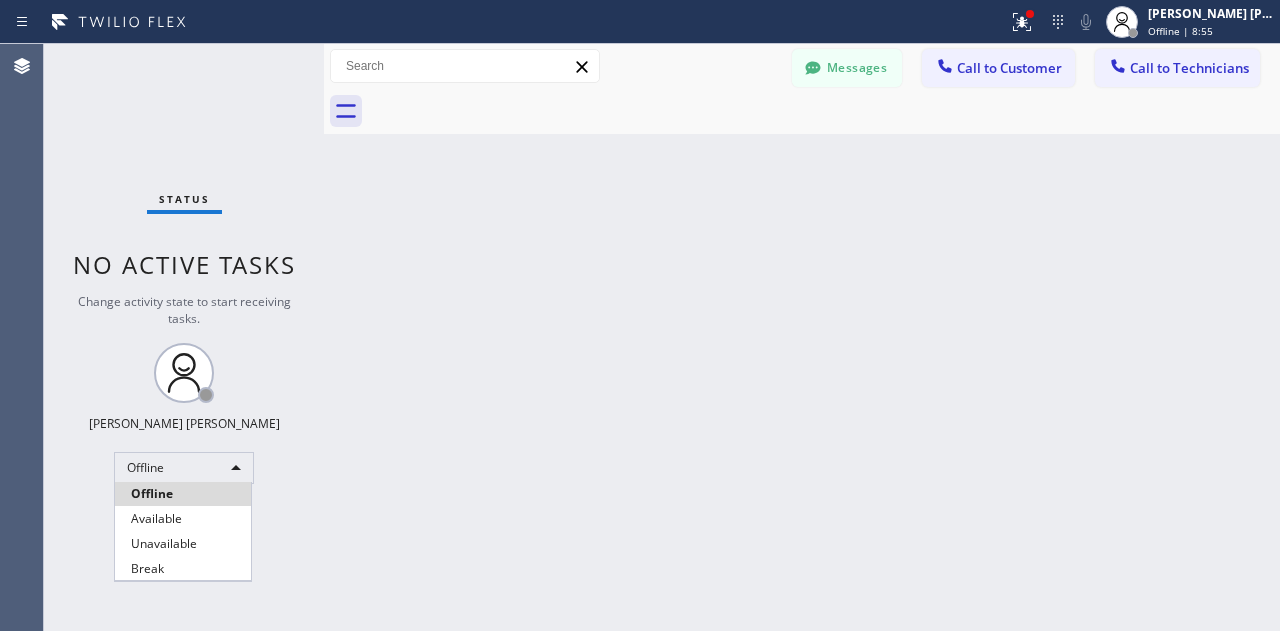 click on "Break" at bounding box center (183, 569) 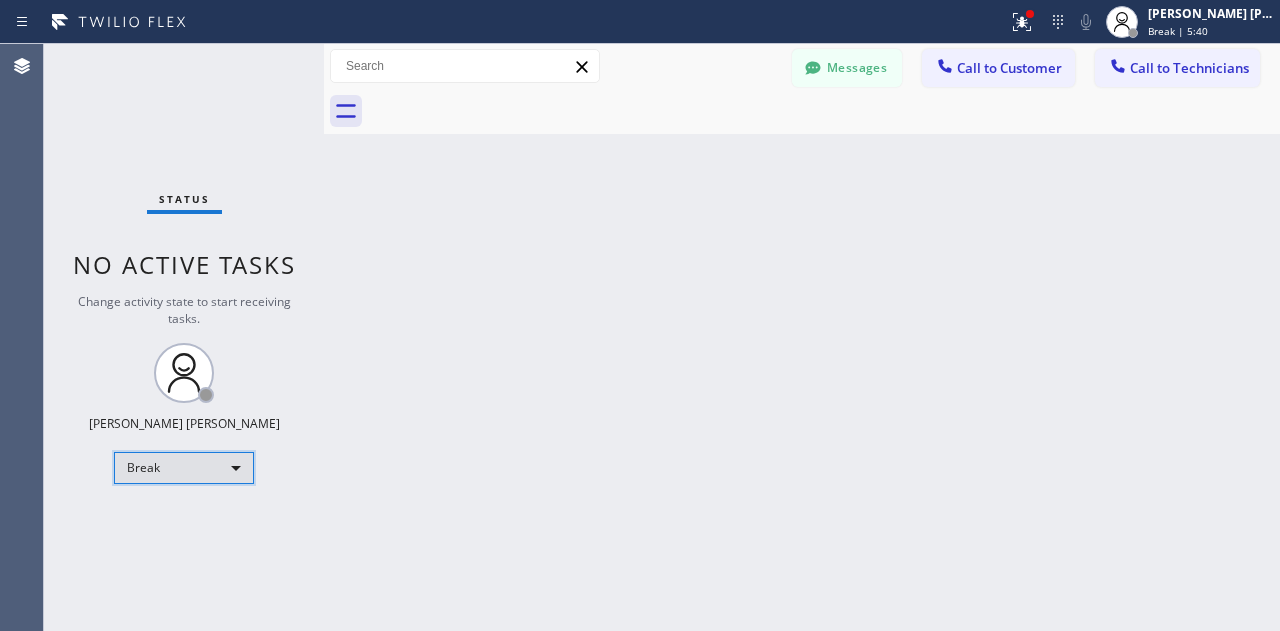 click on "Break" at bounding box center [184, 468] 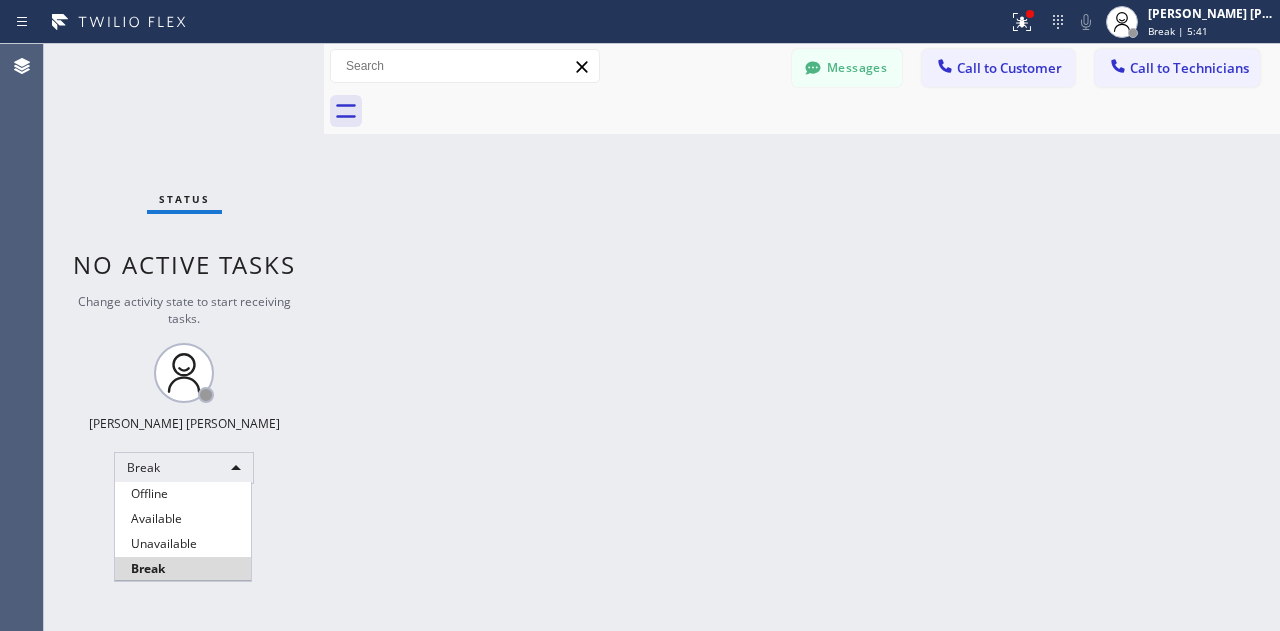 click on "Available" at bounding box center (183, 519) 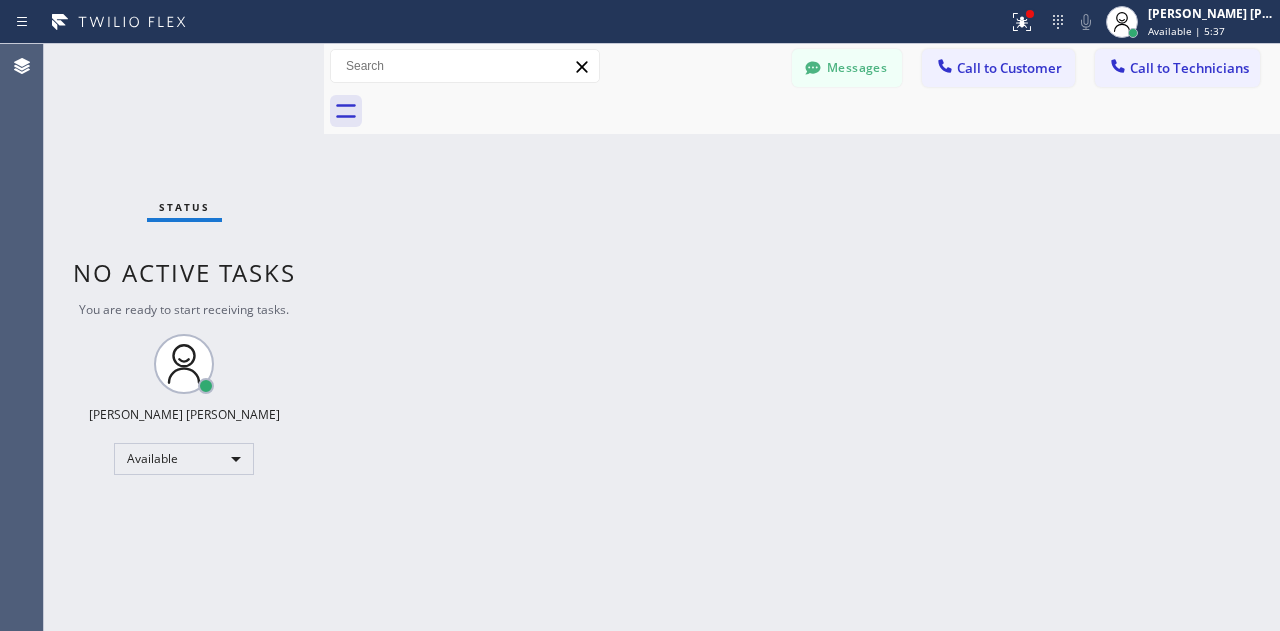 click on "Status   No active tasks     You are ready to start receiving tasks.   [PERSON_NAME] [PERSON_NAME] Available" at bounding box center (184, 337) 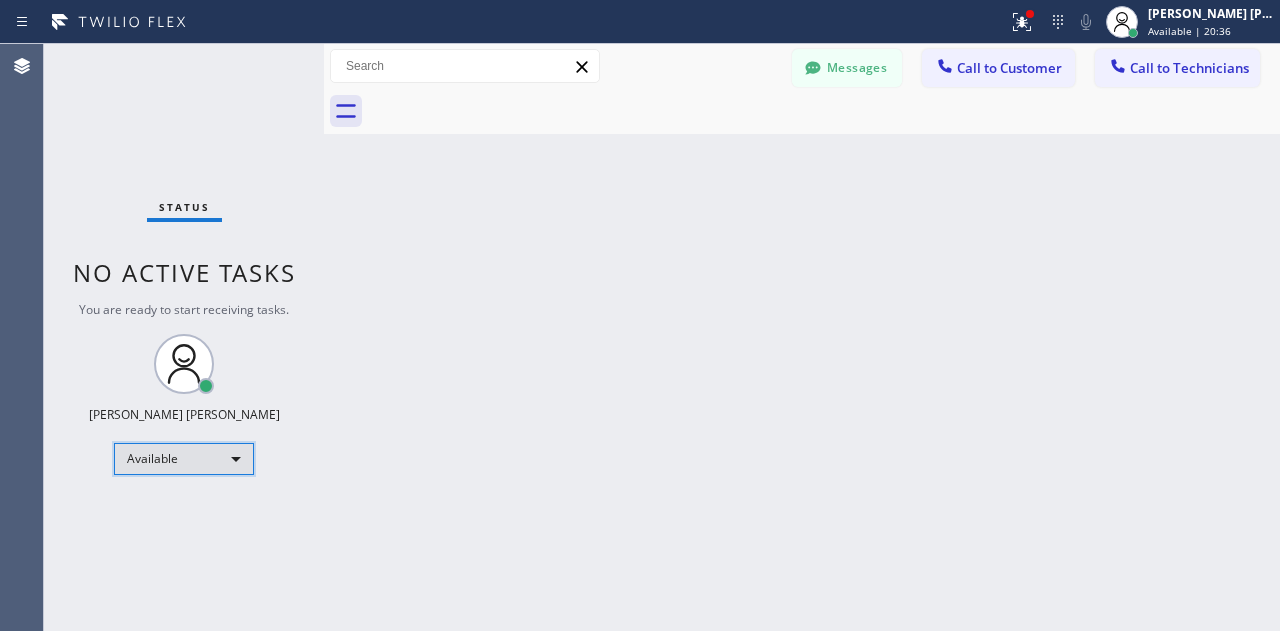 click on "Available" at bounding box center (184, 459) 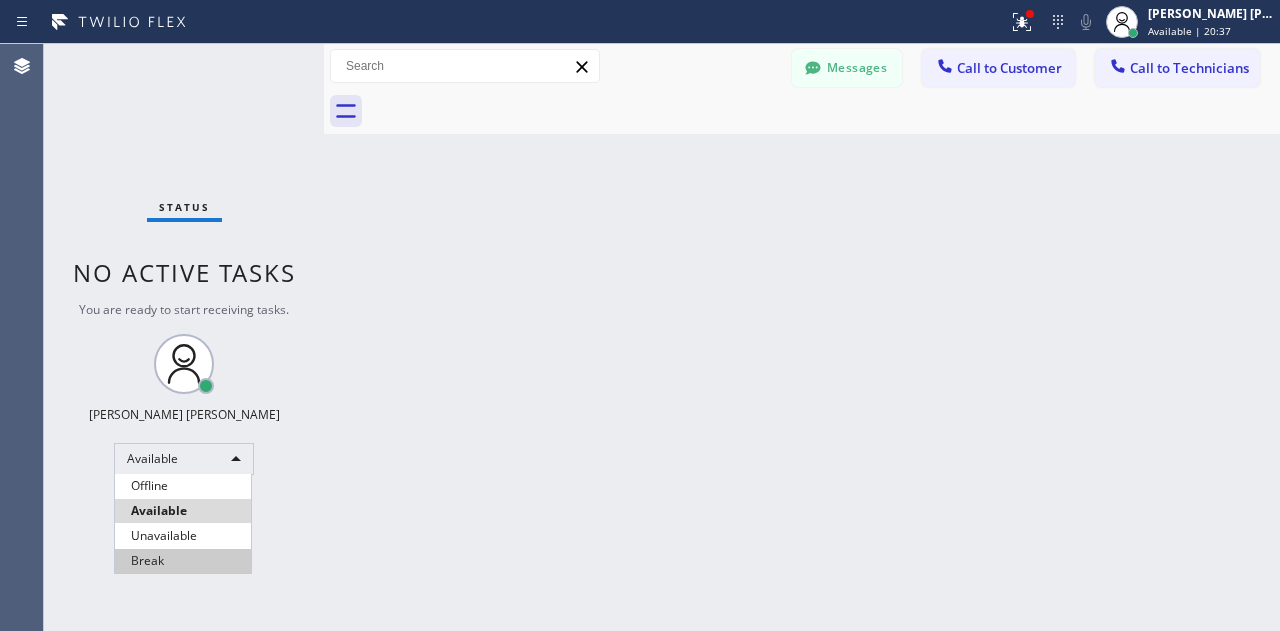 click on "Break" at bounding box center (183, 561) 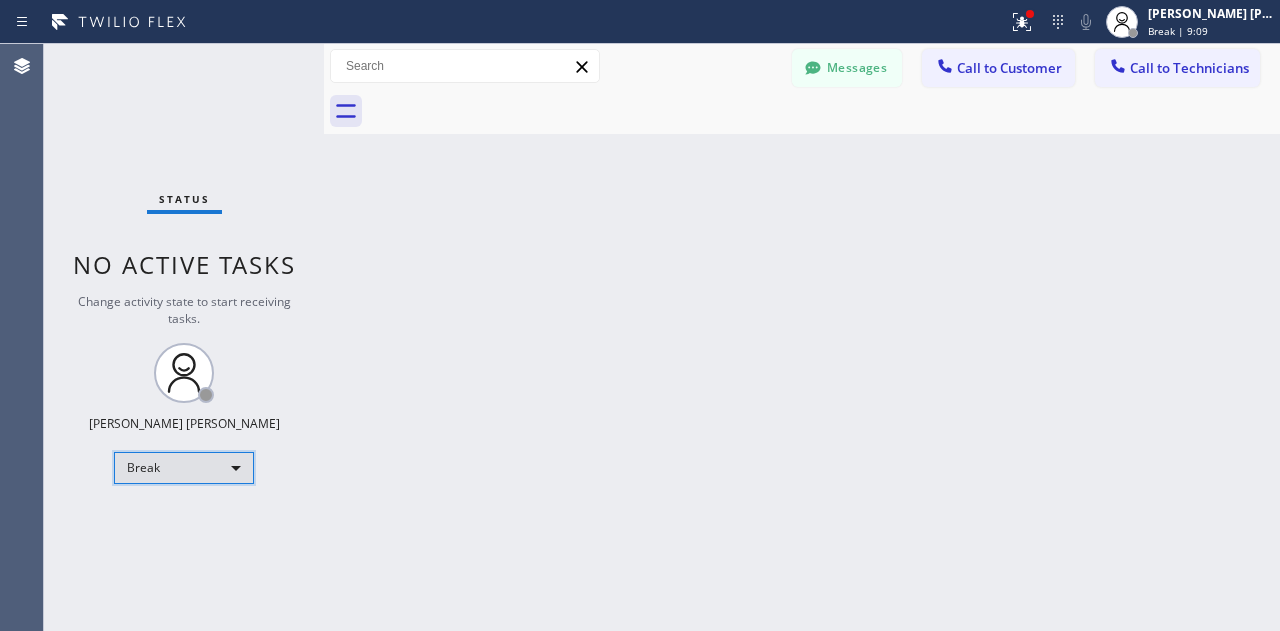click on "Break" at bounding box center (184, 468) 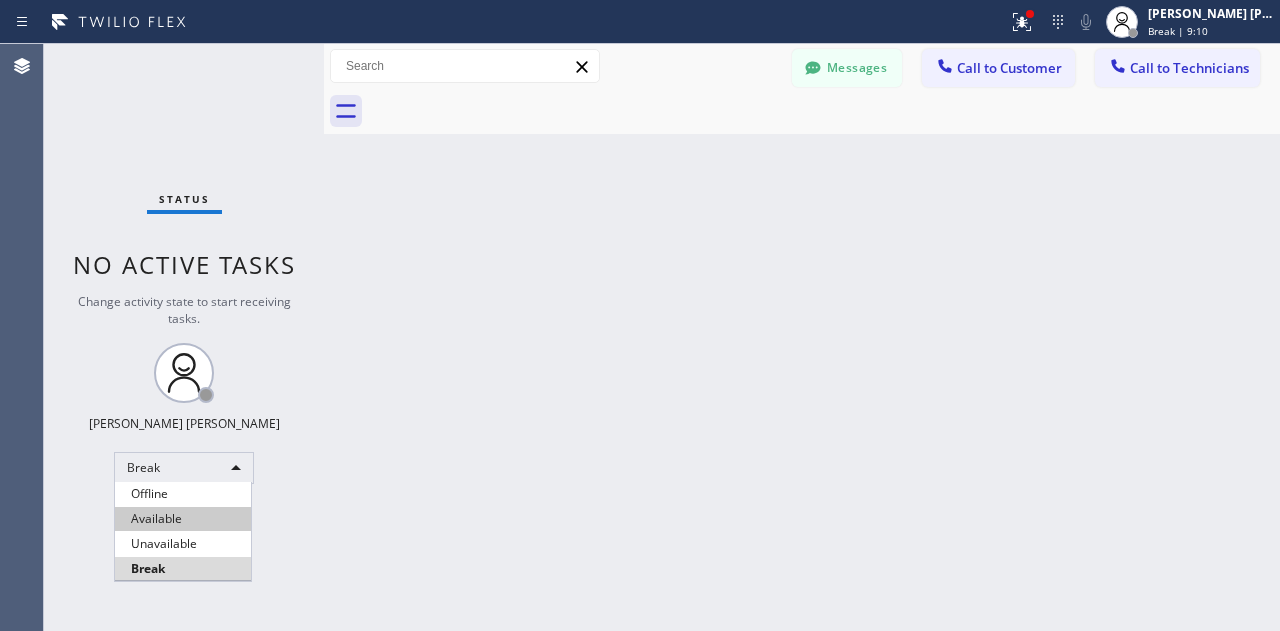 click on "Available" at bounding box center [183, 519] 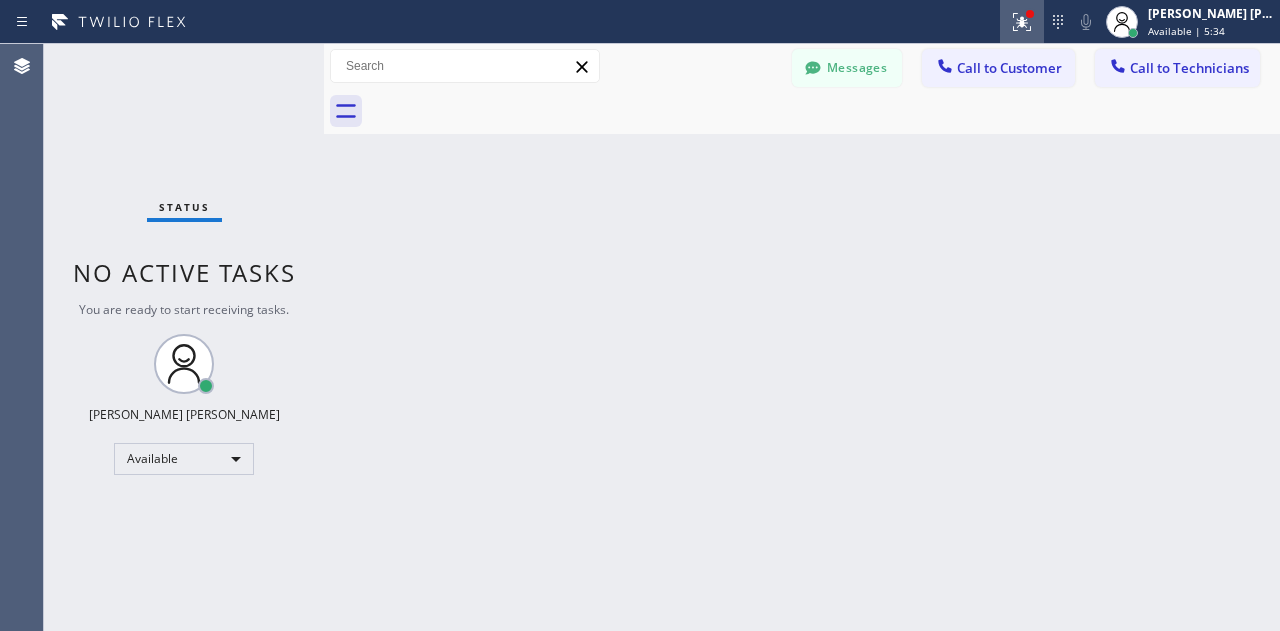 click 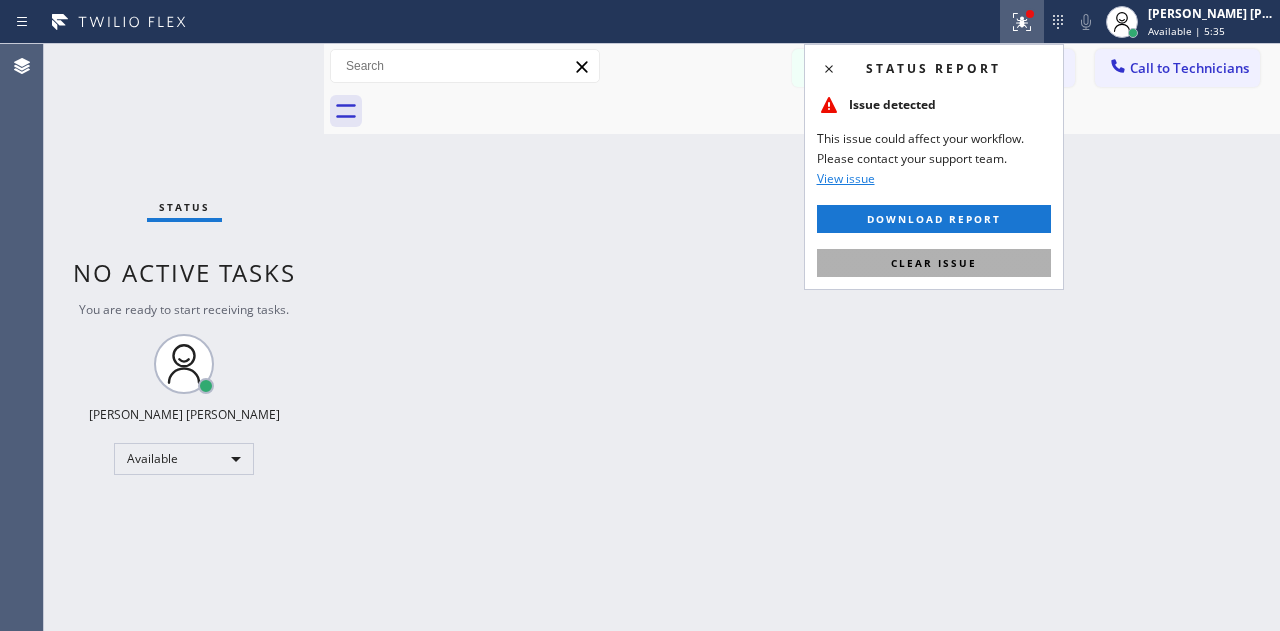 click on "Clear issue" at bounding box center (934, 263) 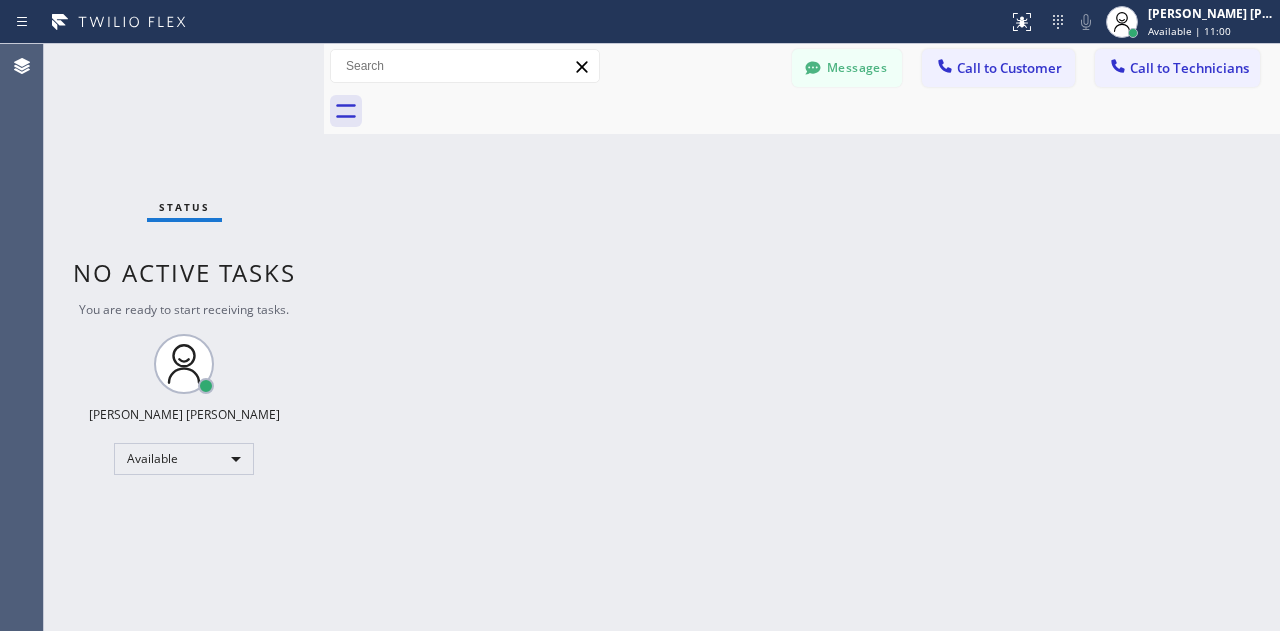 click on "Back to Dashboard Change Sender ID Customers Technicians Select a contact Outbound call Technician Search Technician Your caller id phone number Your caller id phone number Call Technician info Name   Phone none Address none Change Sender ID HVAC +18559994417 5 Star Appliance +18557314952 Appliance Repair +18554611149 Plumbing +18889090120 Air Duct Cleaning +18006865038  Electricians +18005688664 Cancel Change Check personal SMS Reset Change No tabs Messages Call to Customer Call to Technicians Outbound call Location Search location Your caller id phone number Customer number Call Outbound call Technician Search Technician Your caller id phone number Your caller id phone number Call" at bounding box center (802, 337) 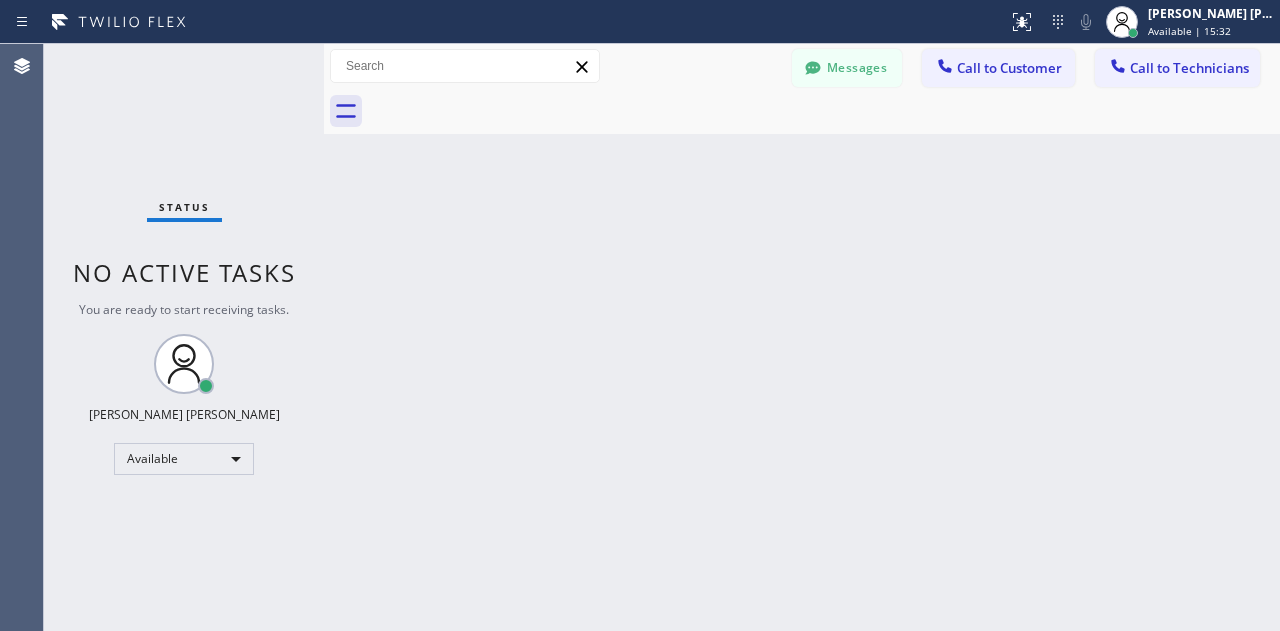 click on "Status   No active tasks     You are ready to start receiving tasks.   [PERSON_NAME] [PERSON_NAME] Available" at bounding box center (184, 337) 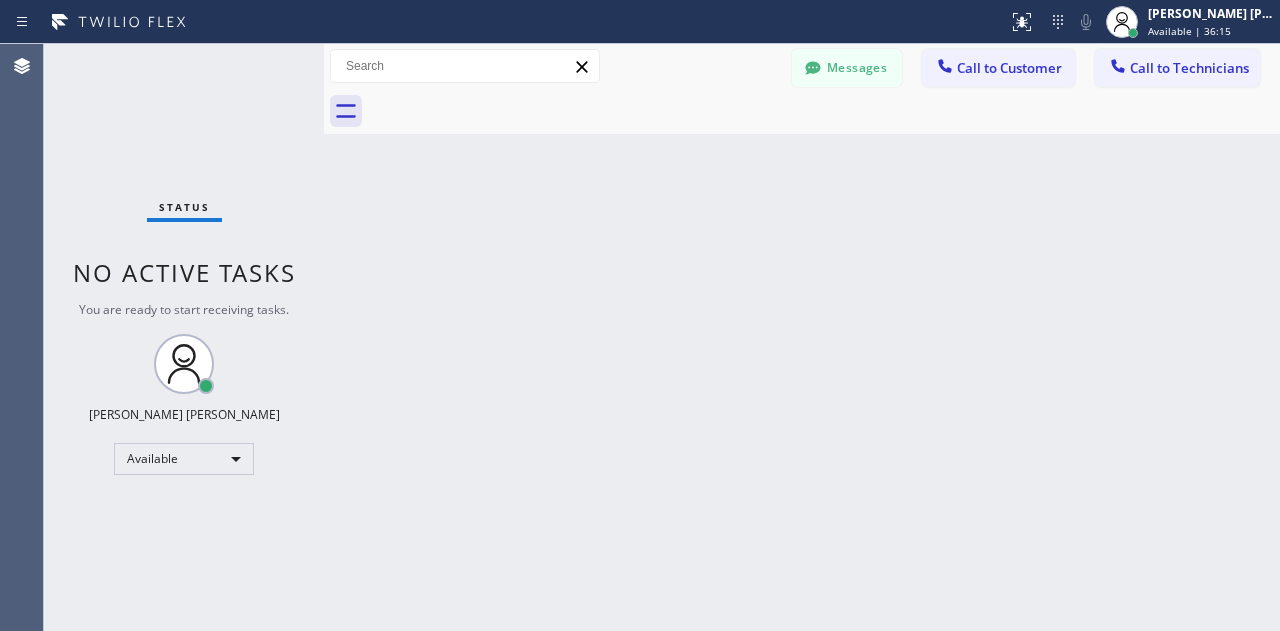 click on "Status   No active tasks     You are ready to start receiving tasks.   [PERSON_NAME] [PERSON_NAME] Available" at bounding box center [184, 337] 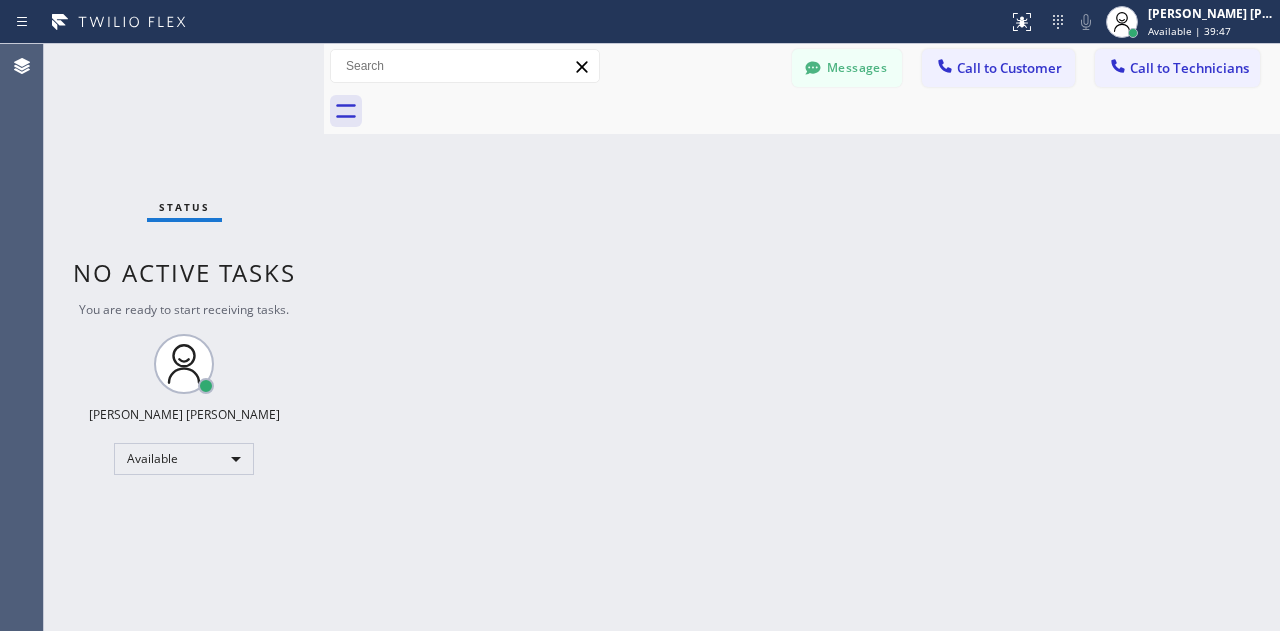 click on "Status   No active tasks     You are ready to start receiving tasks.   [PERSON_NAME] [PERSON_NAME] Available" at bounding box center [184, 337] 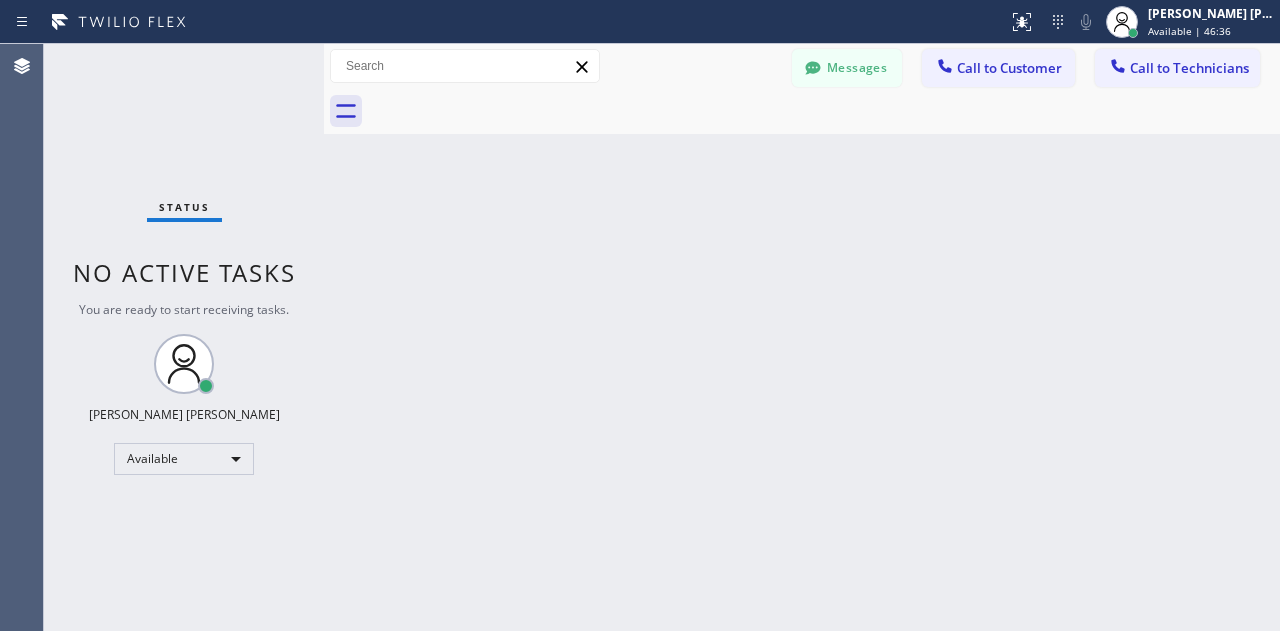click on "Status   No active tasks     You are ready to start receiving tasks.   [PERSON_NAME] [PERSON_NAME] Available" at bounding box center (184, 337) 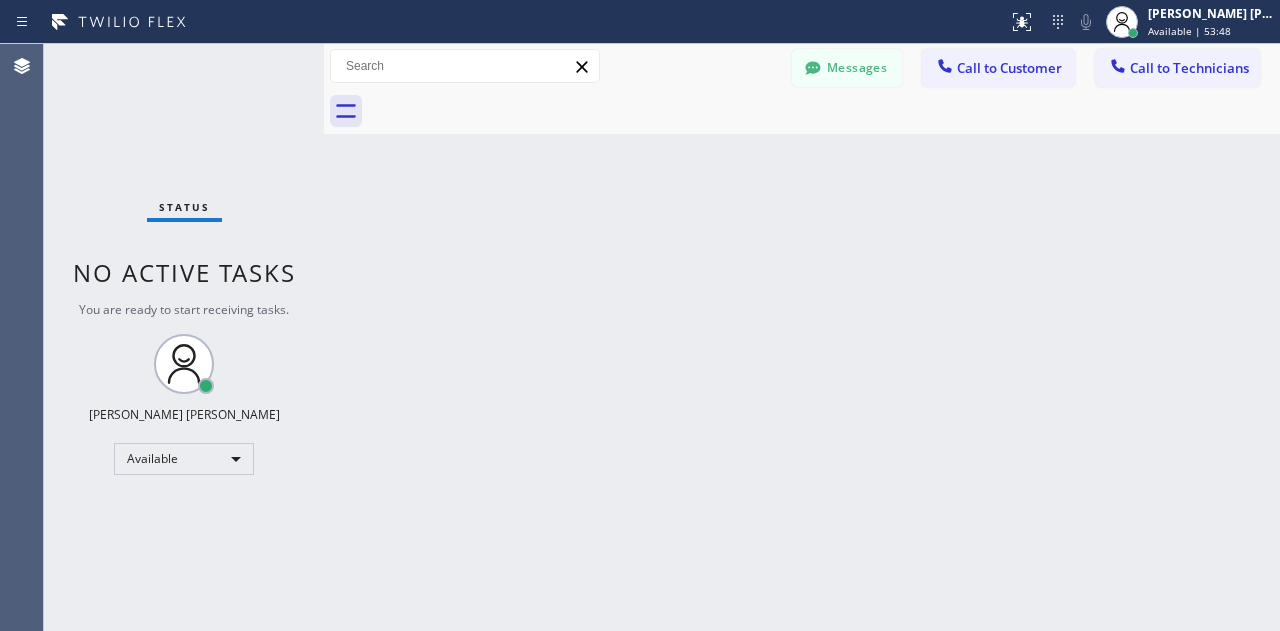 click on "Status   No active tasks     You are ready to start receiving tasks.   [PERSON_NAME] [PERSON_NAME] Available" at bounding box center (184, 337) 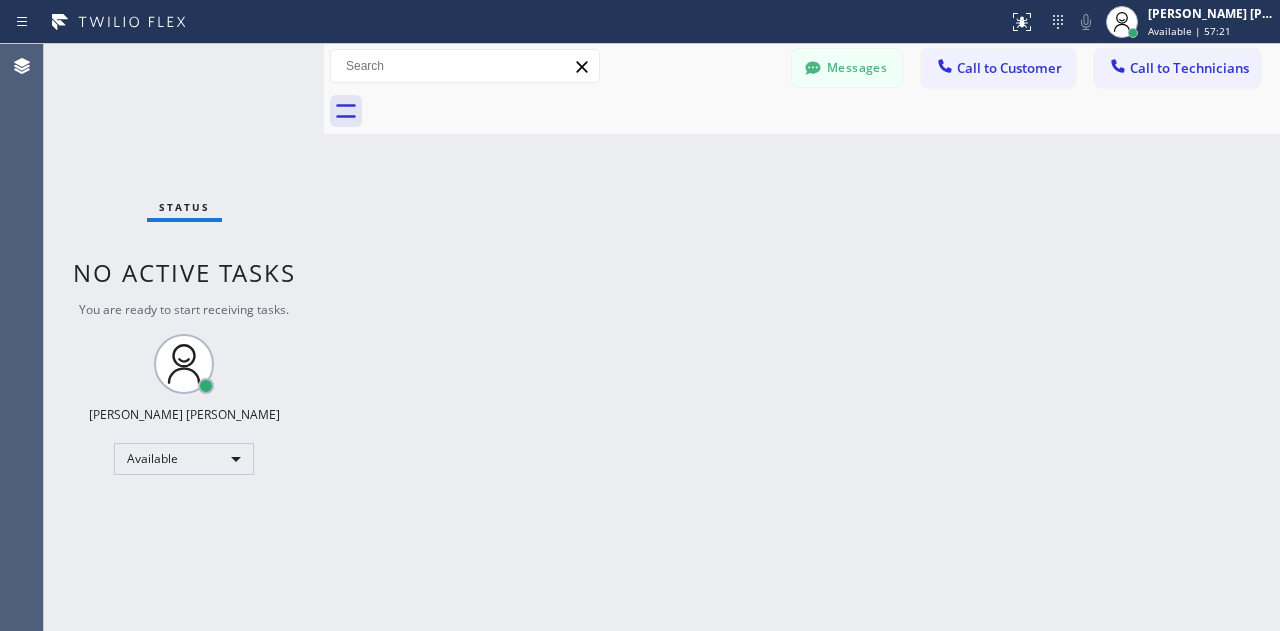 click on "Status   No active tasks     You are ready to start receiving tasks.   [PERSON_NAME] [PERSON_NAME] Available" at bounding box center (184, 337) 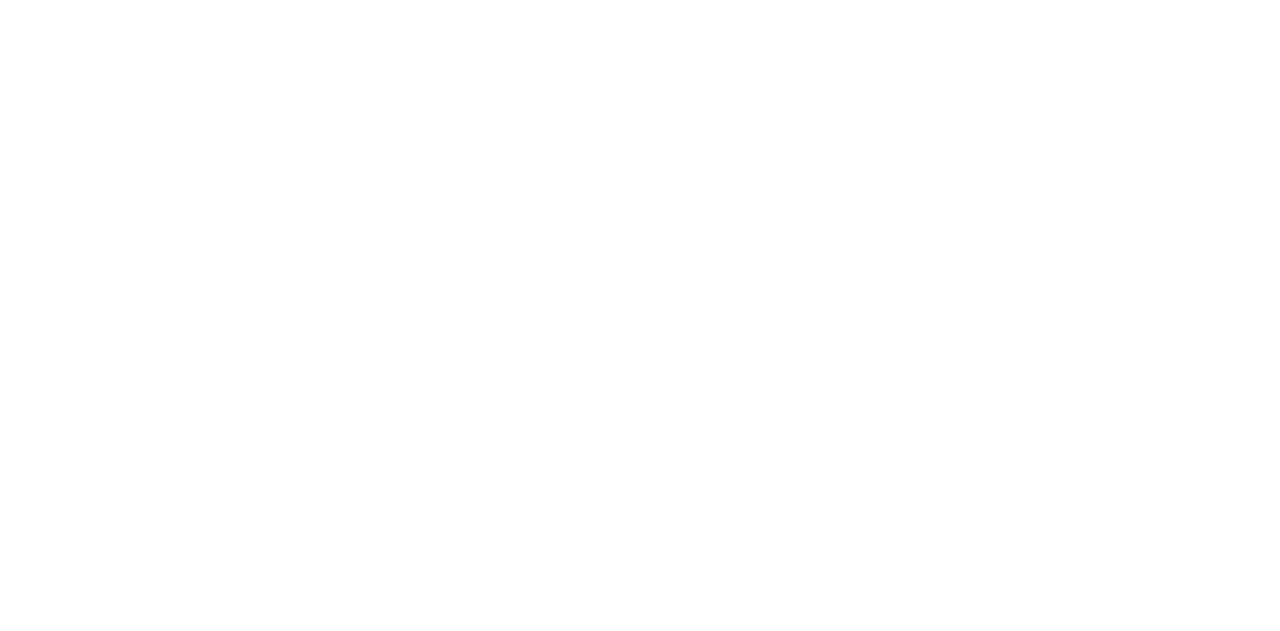 scroll, scrollTop: 0, scrollLeft: 0, axis: both 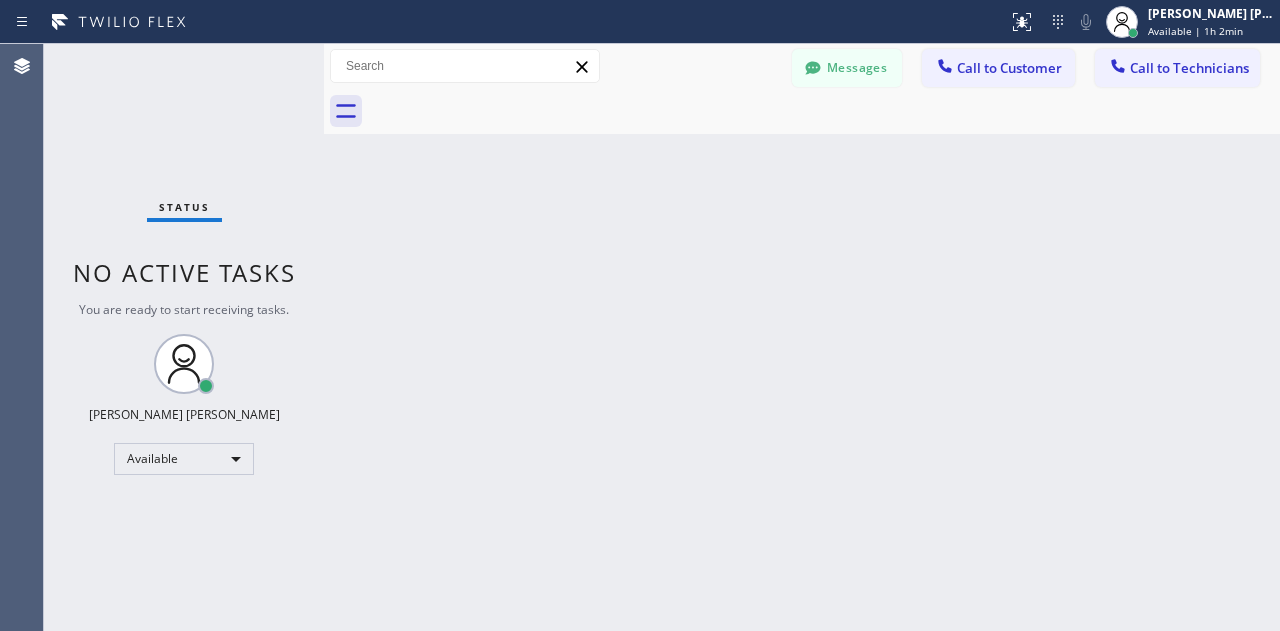 drag, startPoint x: 181, startPoint y: 211, endPoint x: 260, endPoint y: 199, distance: 79.9062 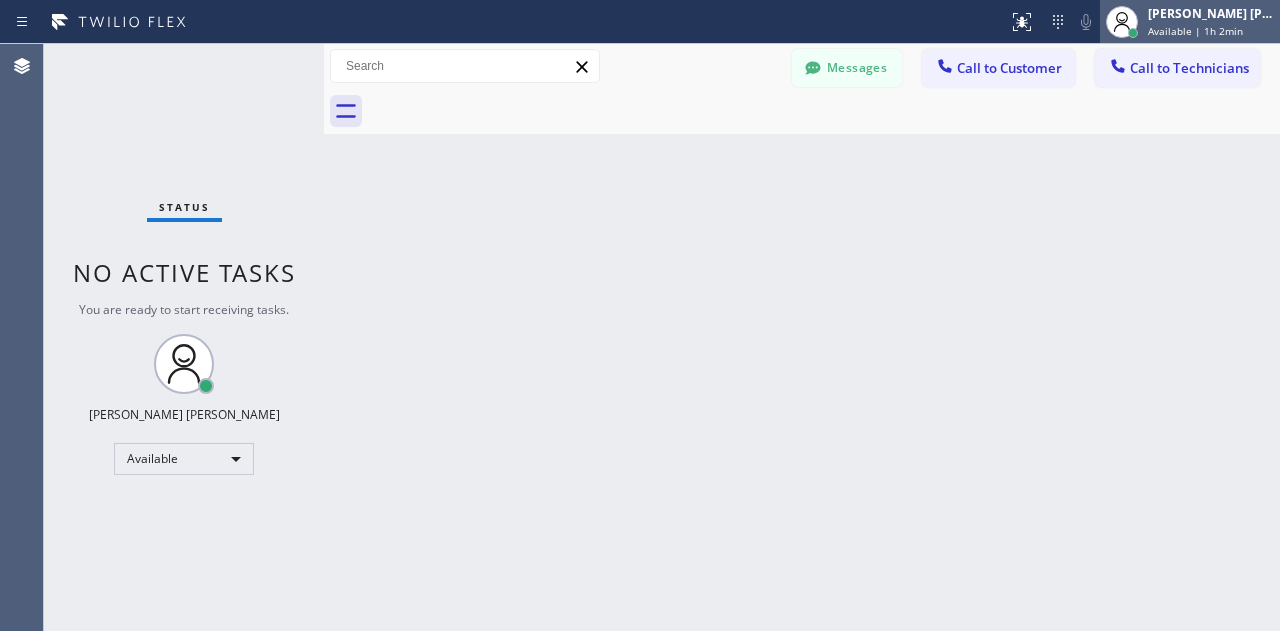 click on "Available | 1h 2min" at bounding box center [1195, 31] 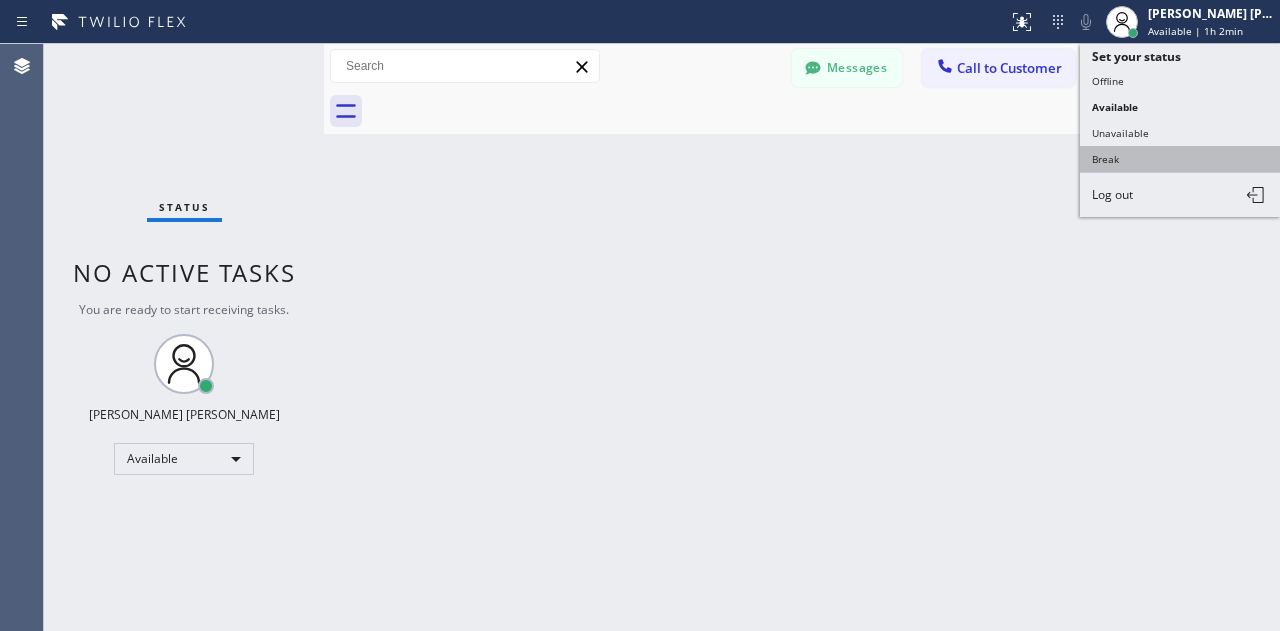 click on "Break" at bounding box center [1180, 159] 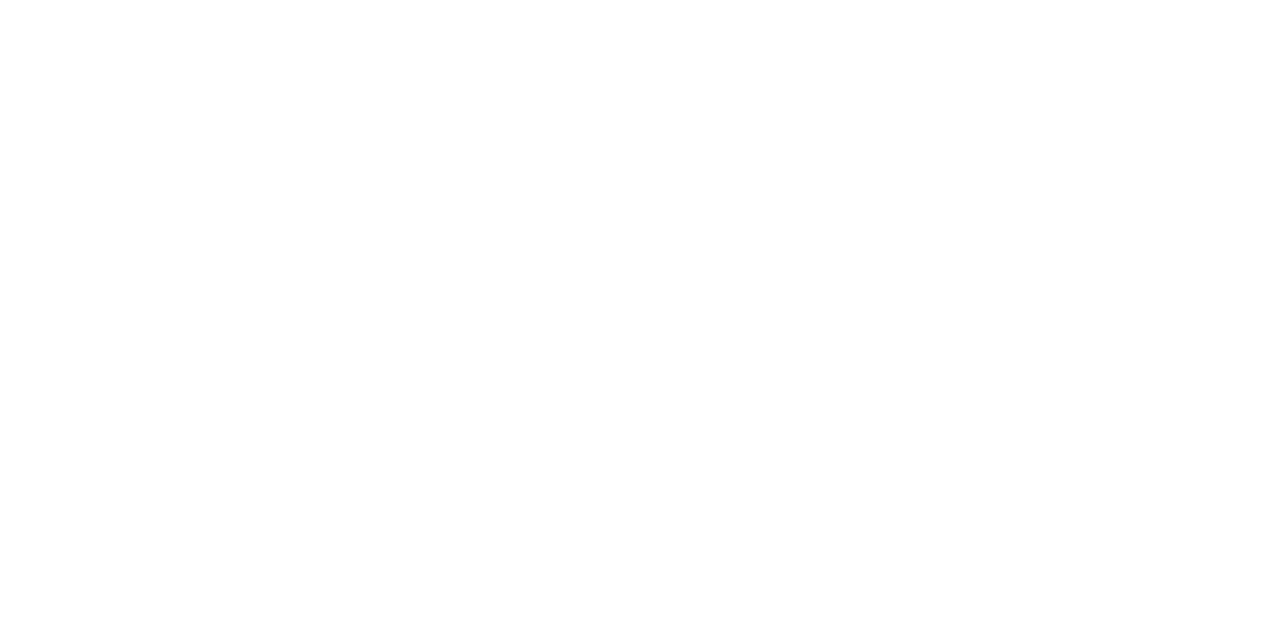 scroll, scrollTop: 0, scrollLeft: 0, axis: both 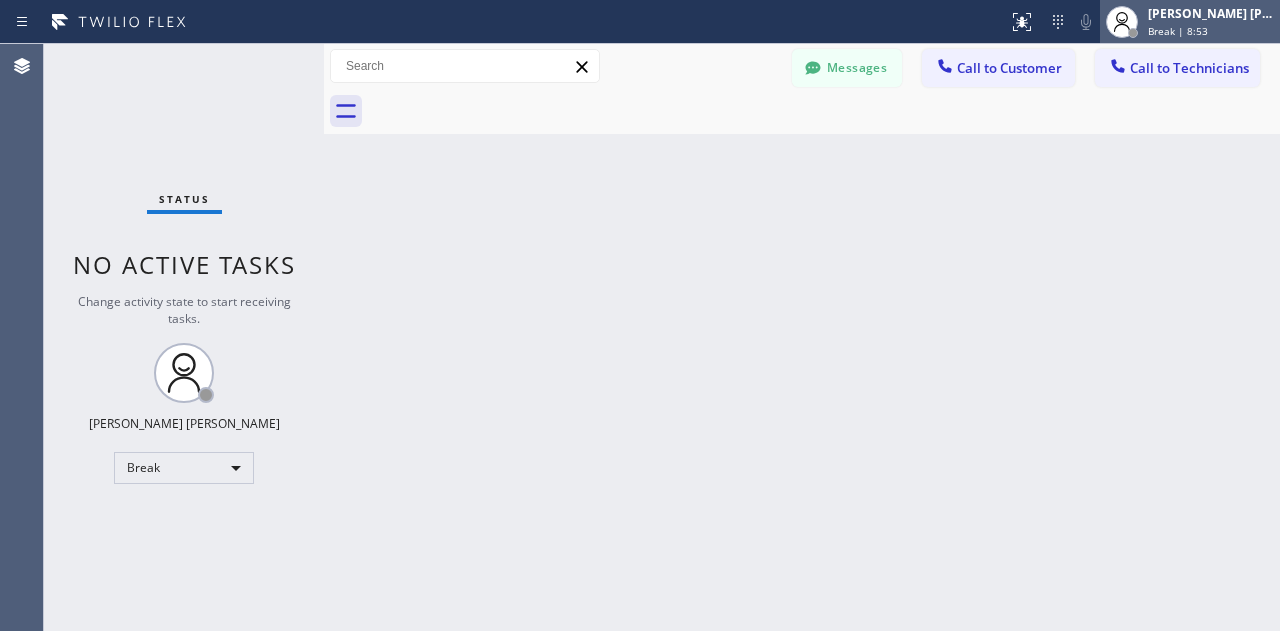 click on "[PERSON_NAME] [PERSON_NAME] Break | 8:53" at bounding box center (1212, 21) 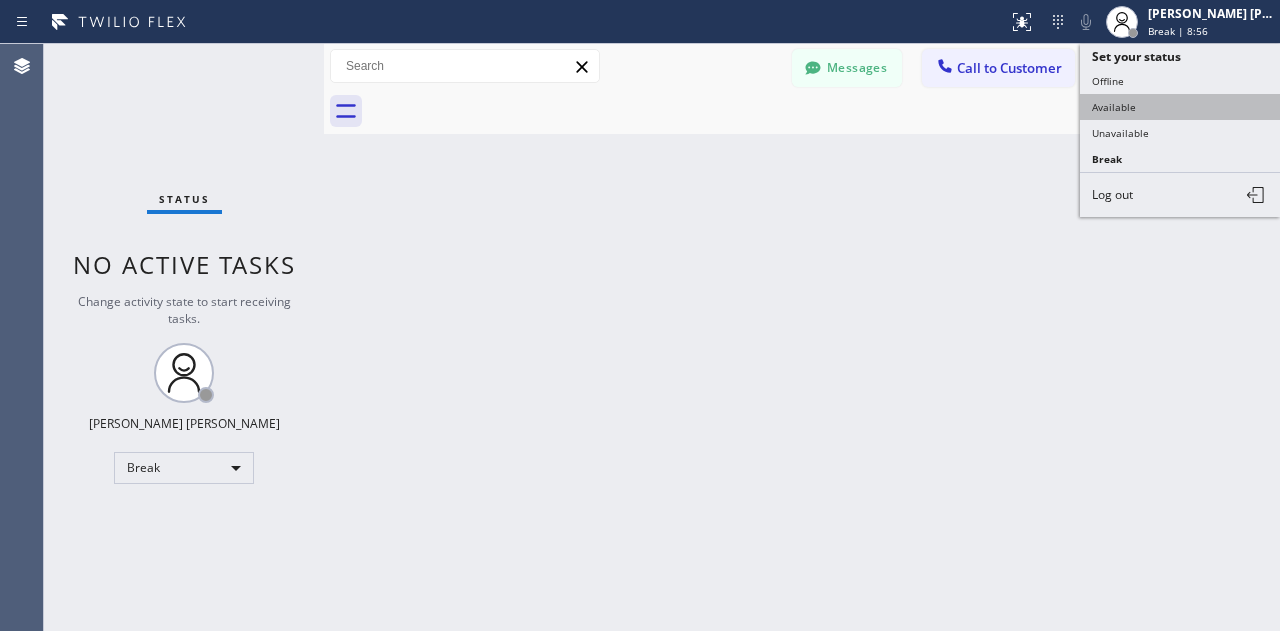 click on "Available" at bounding box center (1180, 107) 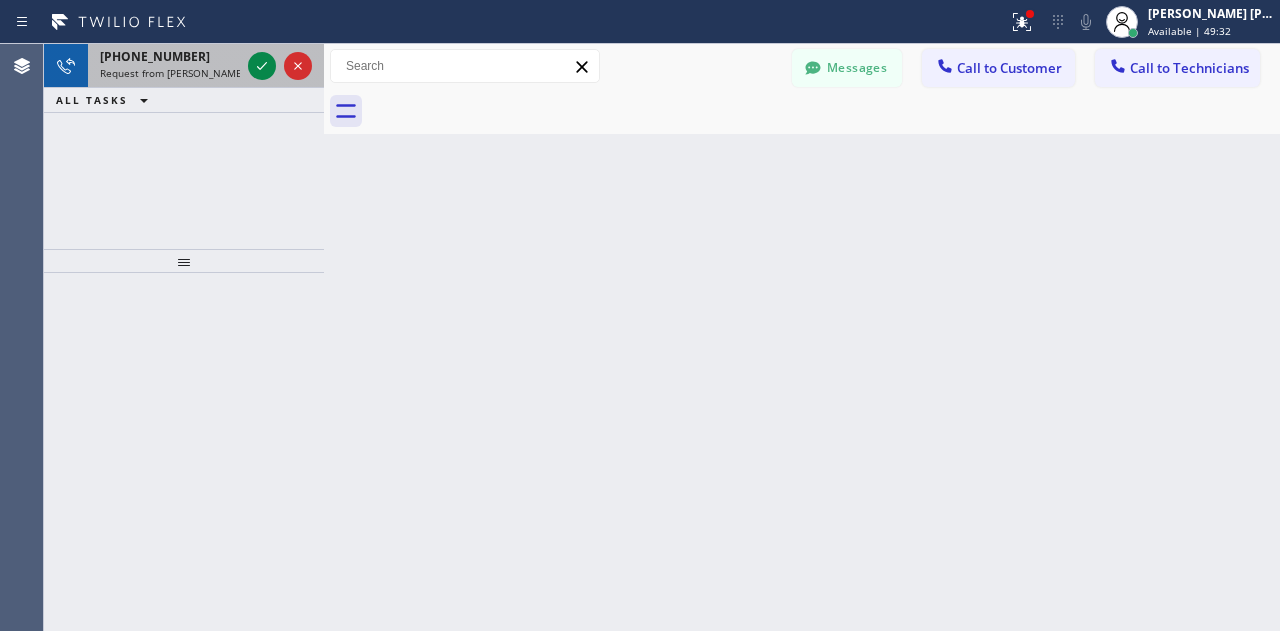 click at bounding box center (280, 66) 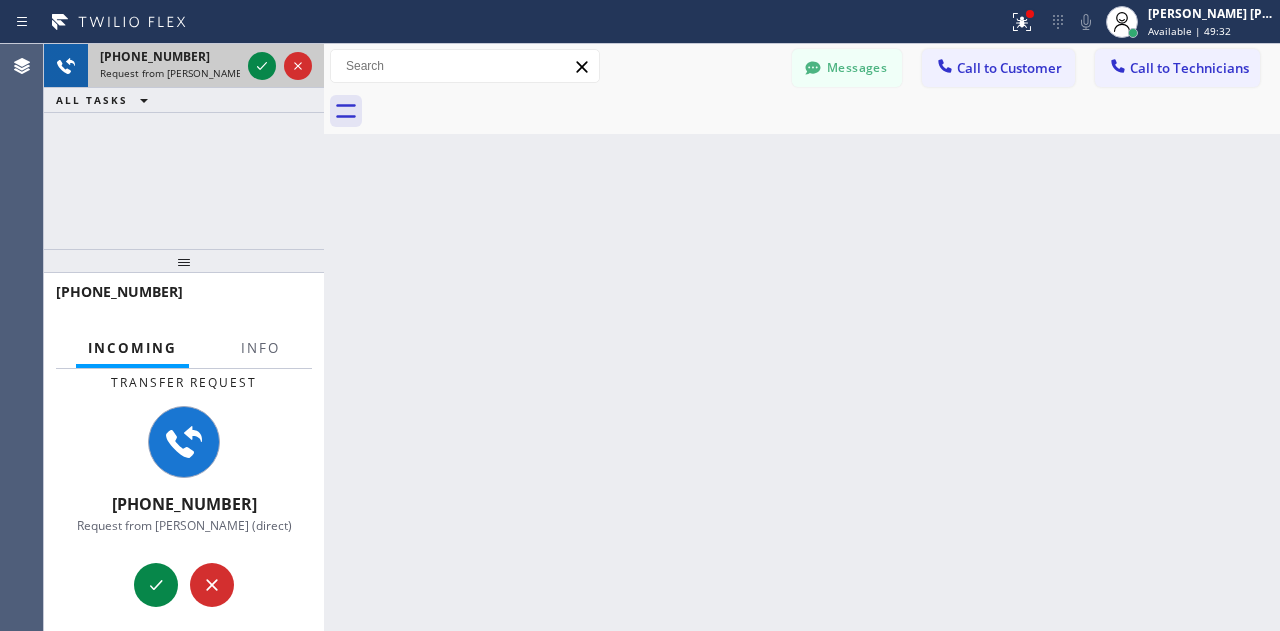 click at bounding box center (280, 66) 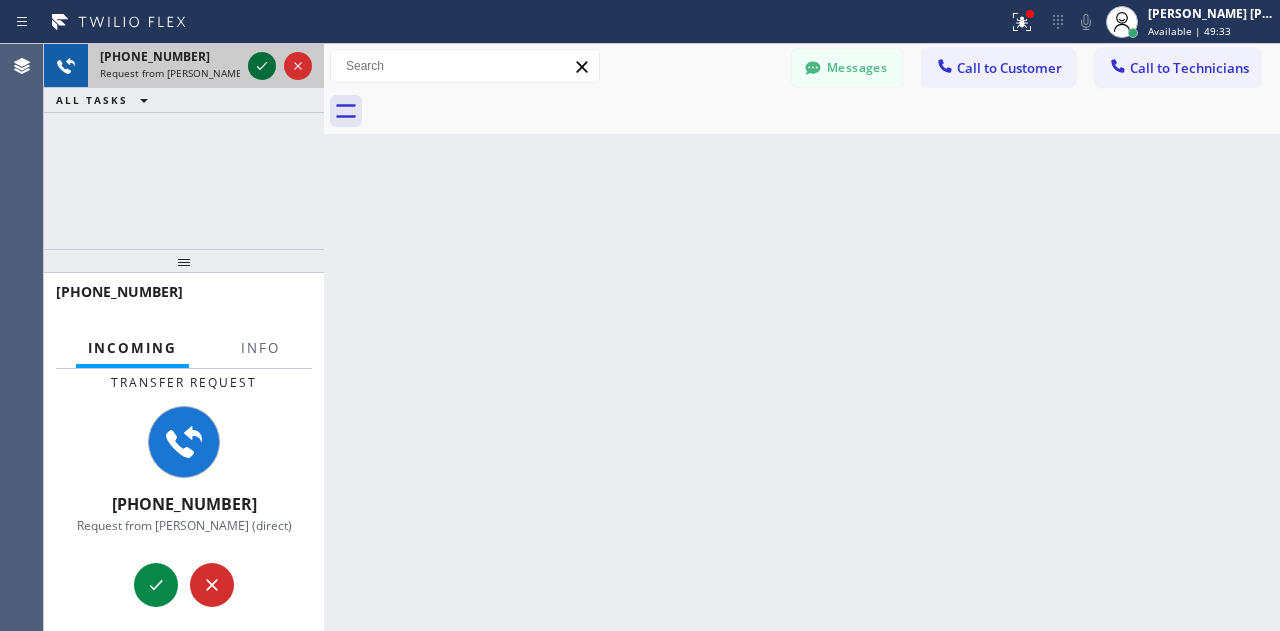 click at bounding box center (262, 66) 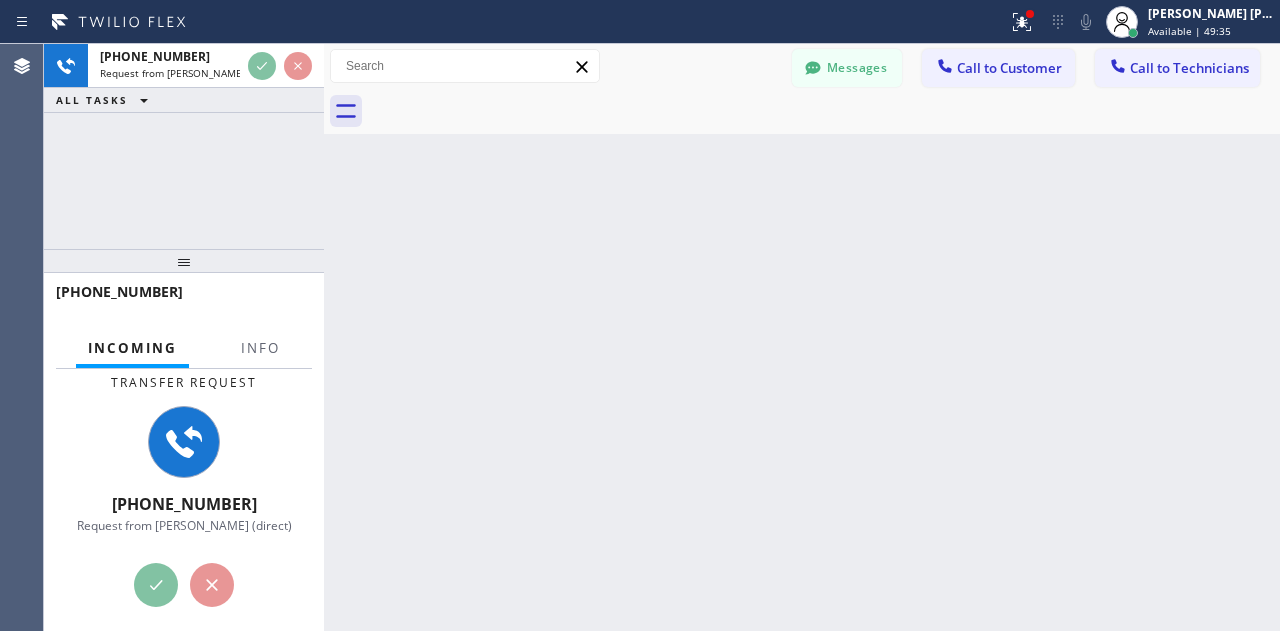 click on "Incoming Info" at bounding box center [184, 349] 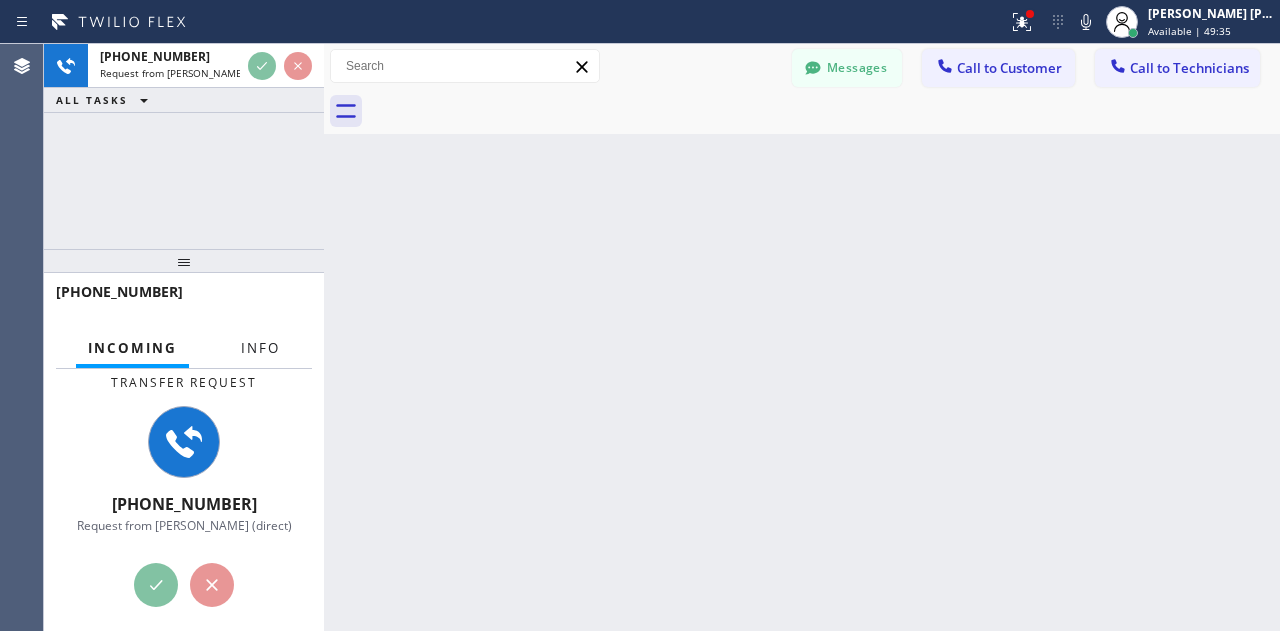 click on "Info" at bounding box center [260, 348] 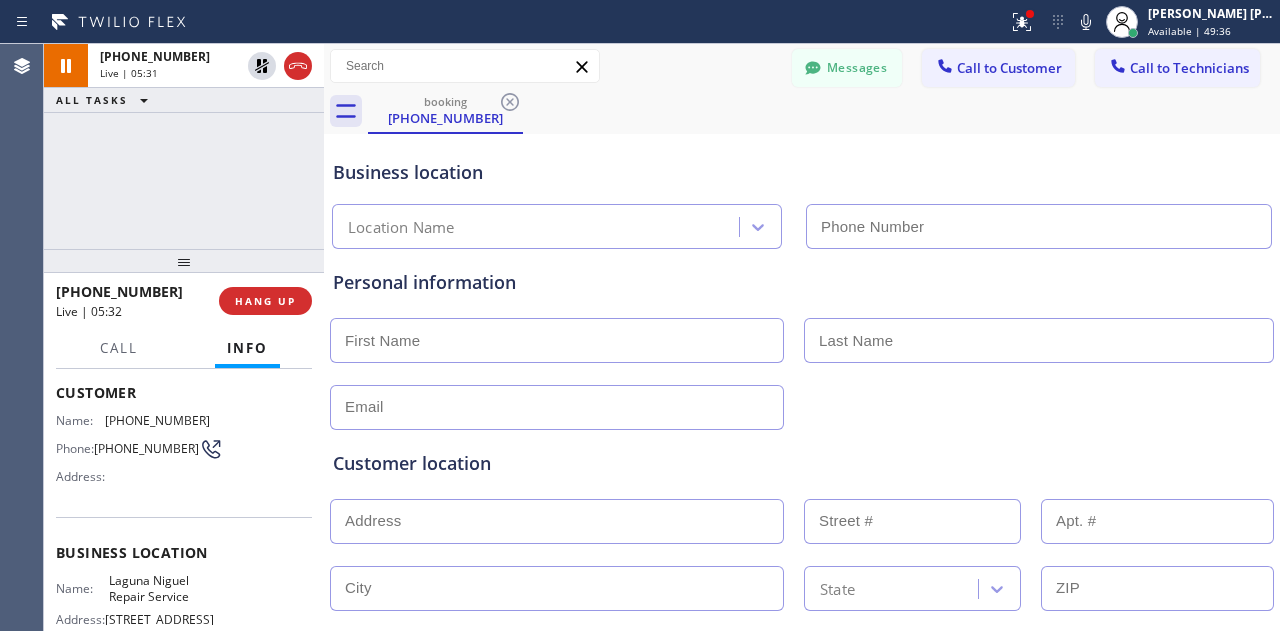 scroll, scrollTop: 300, scrollLeft: 0, axis: vertical 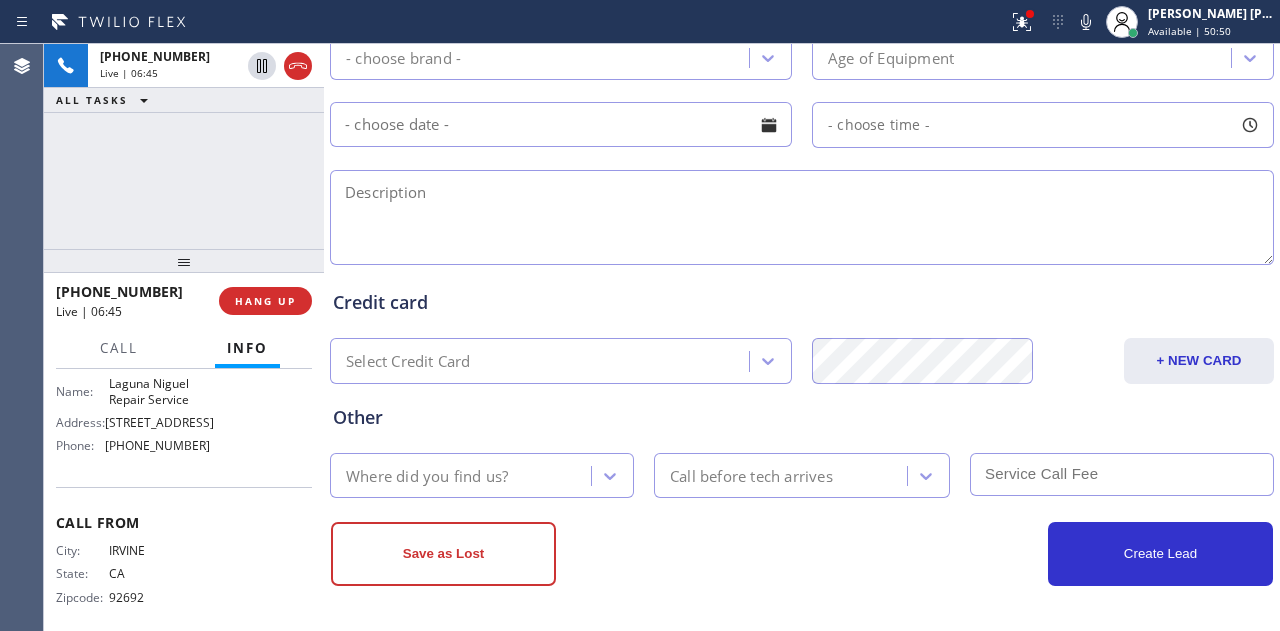type 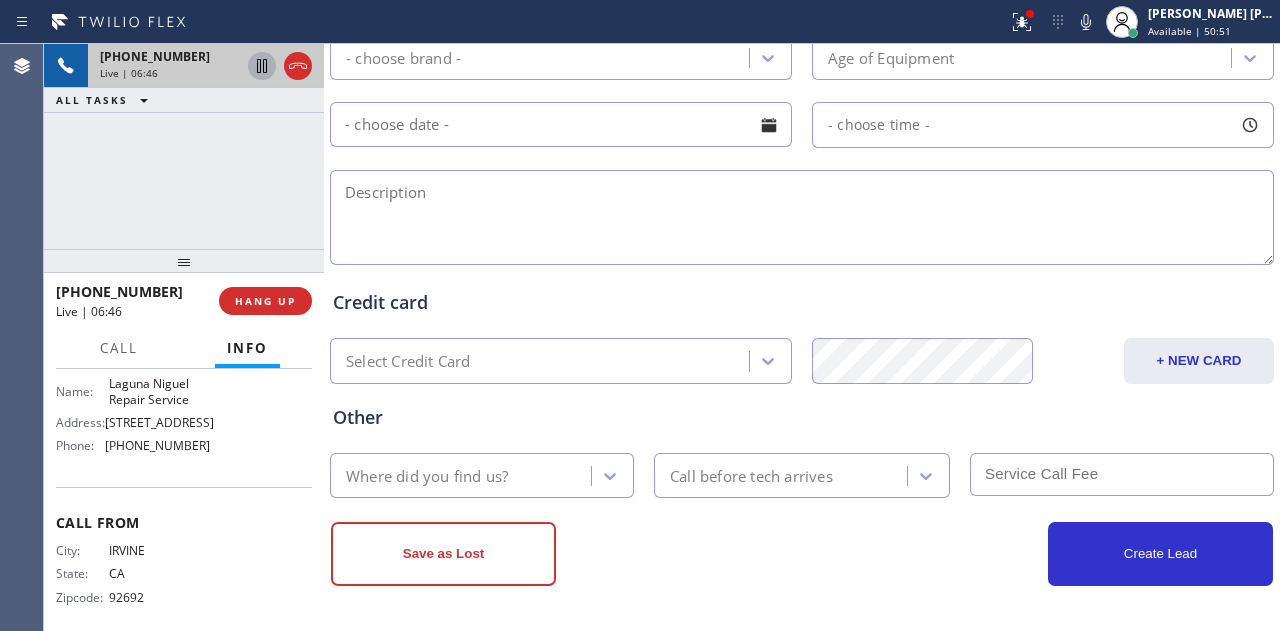 click 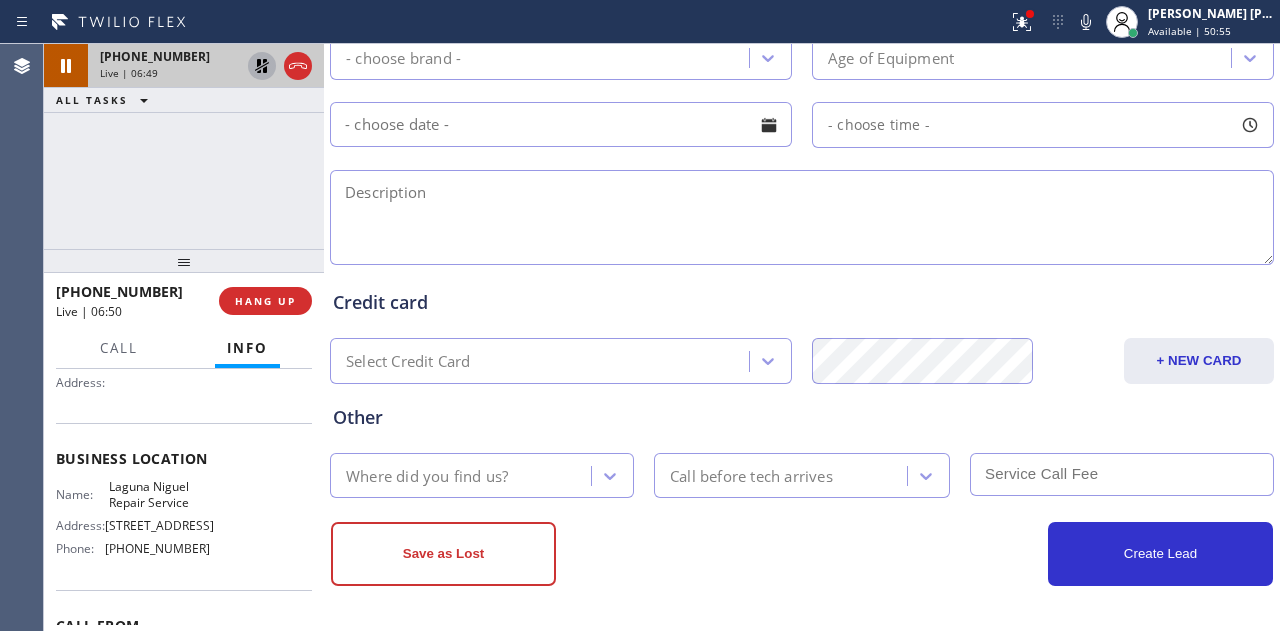 scroll, scrollTop: 0, scrollLeft: 0, axis: both 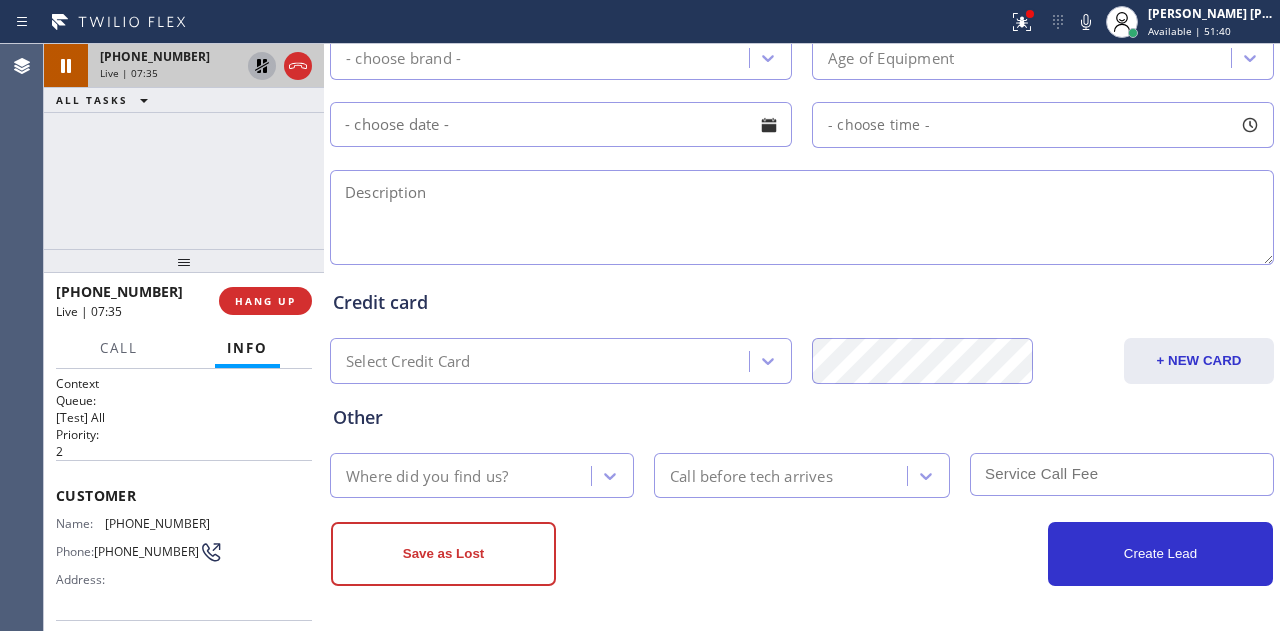 click 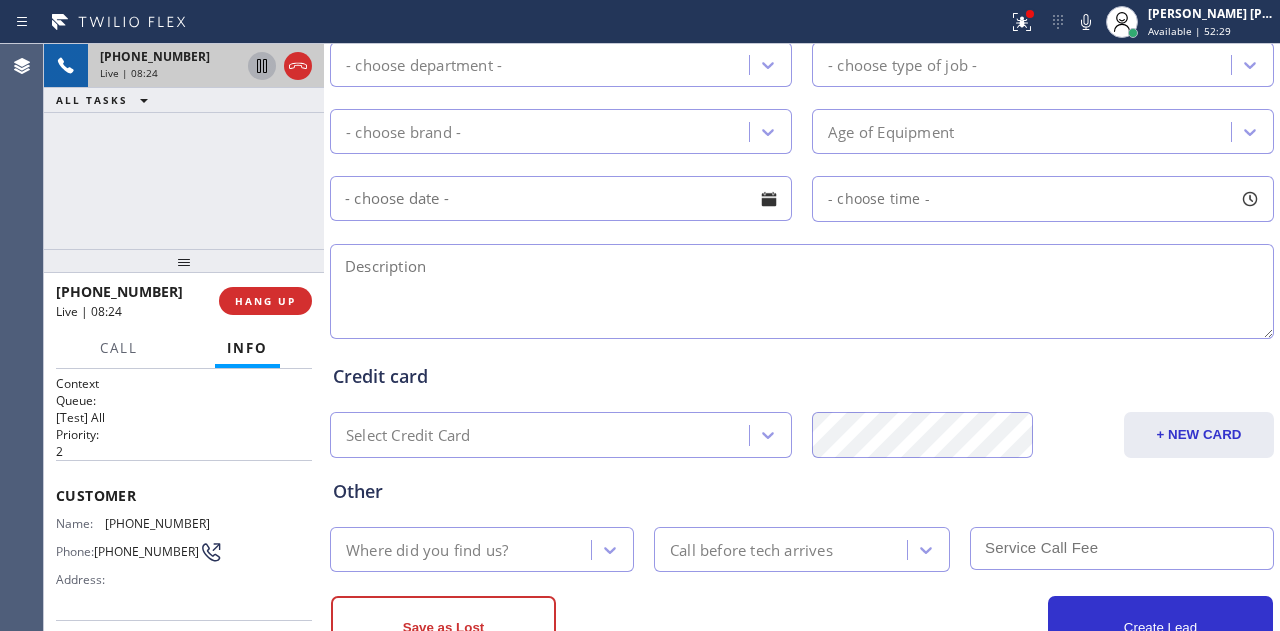 scroll, scrollTop: 927, scrollLeft: 0, axis: vertical 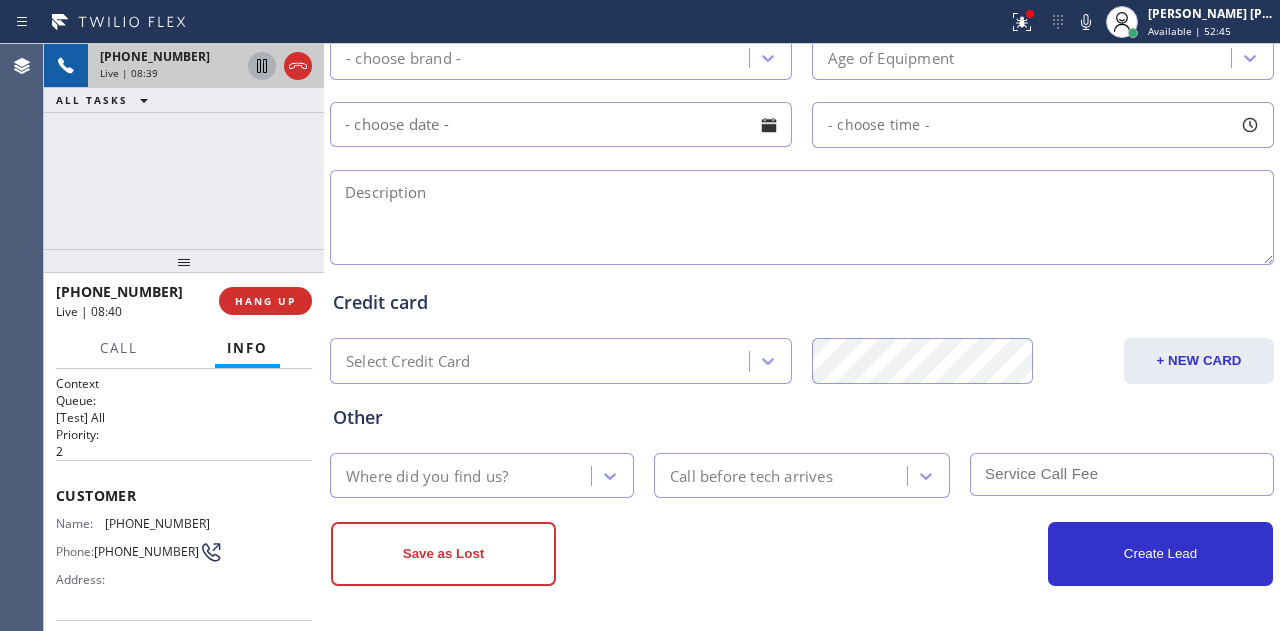 click on "Credit card" at bounding box center (802, 302) 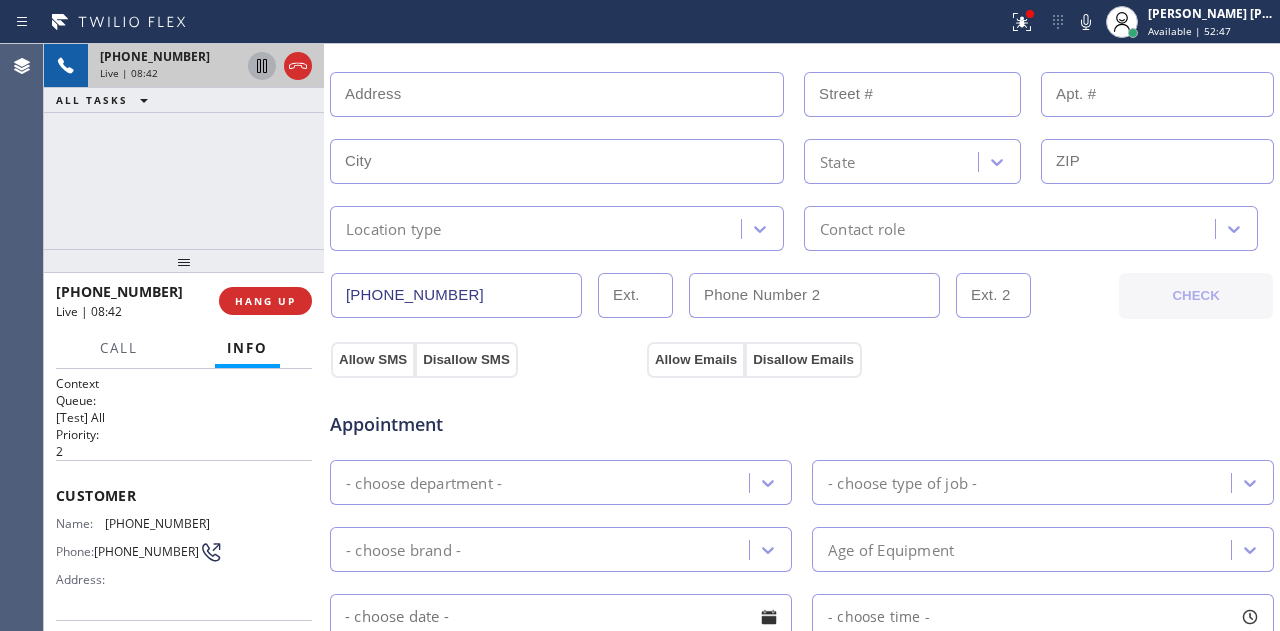 scroll, scrollTop: 27, scrollLeft: 0, axis: vertical 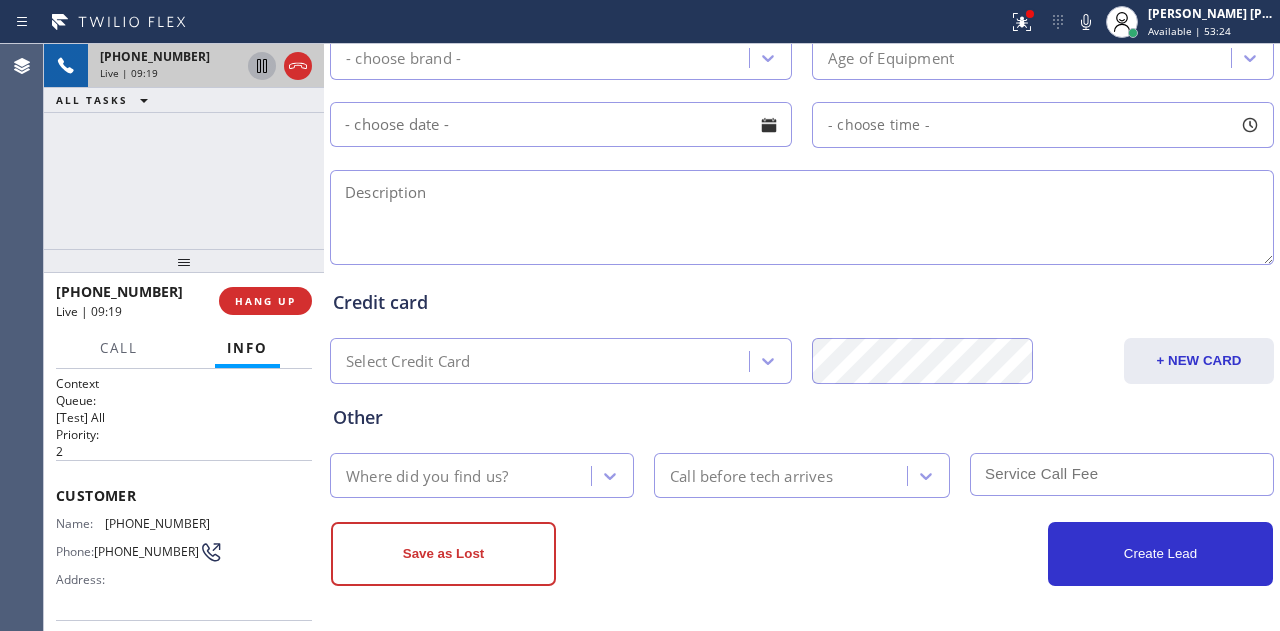 click on "Credit card" at bounding box center [802, 302] 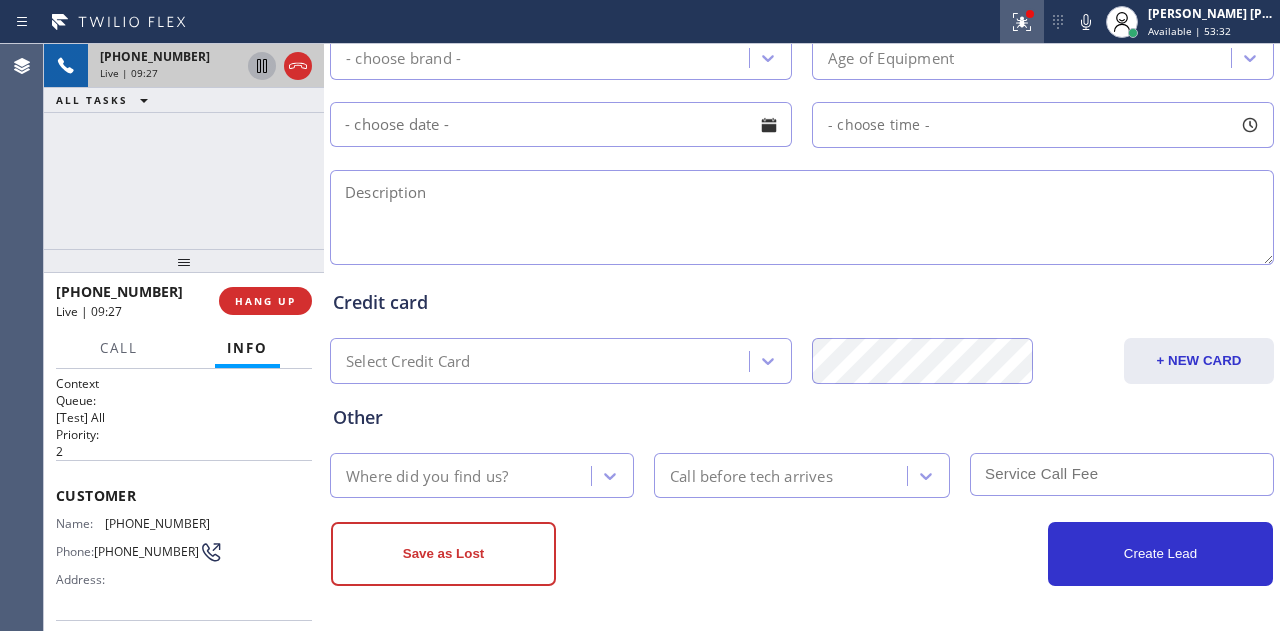 click 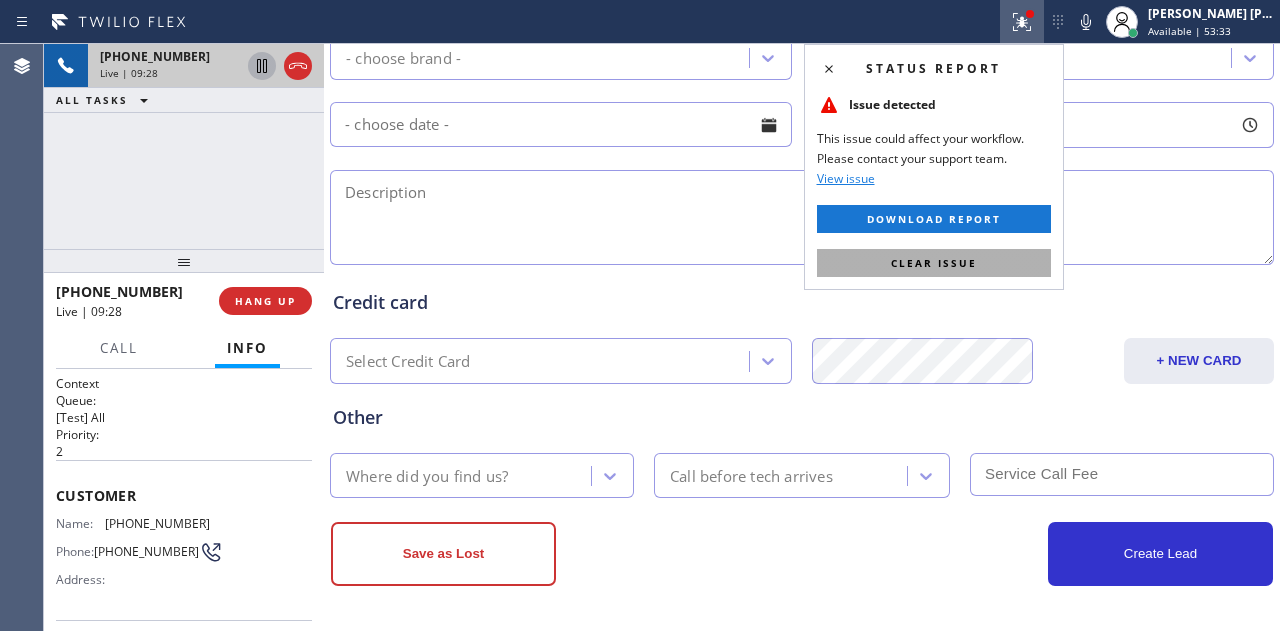 click on "Clear issue" at bounding box center [934, 263] 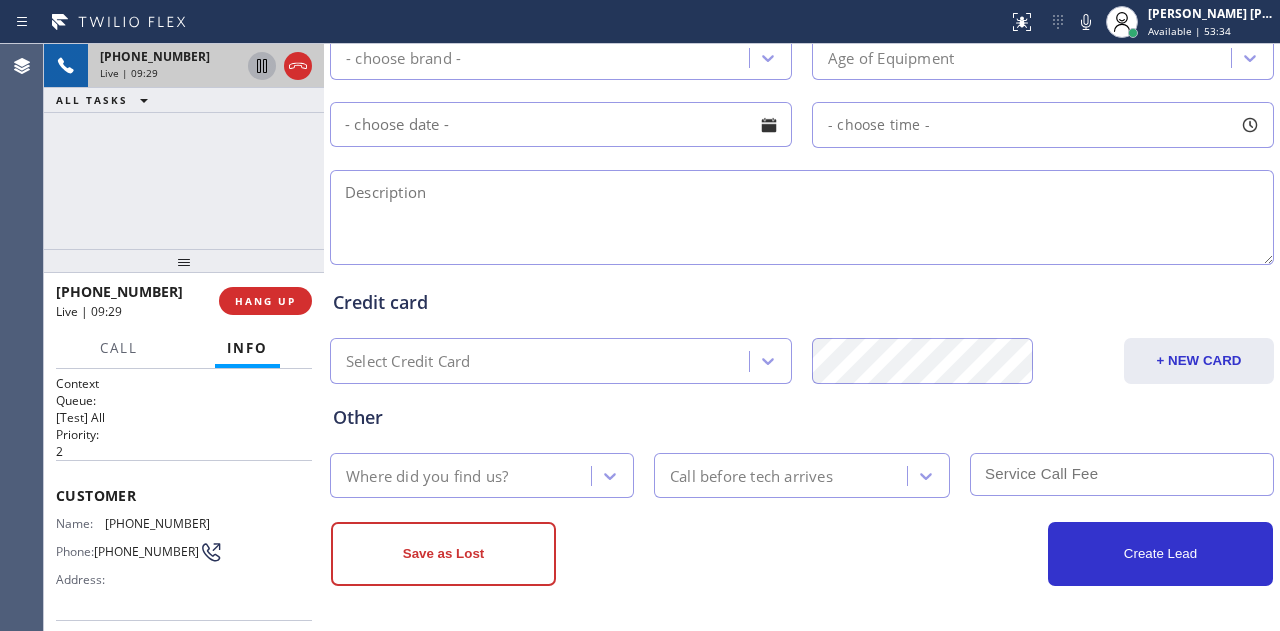 click on "Credit card" at bounding box center (802, 302) 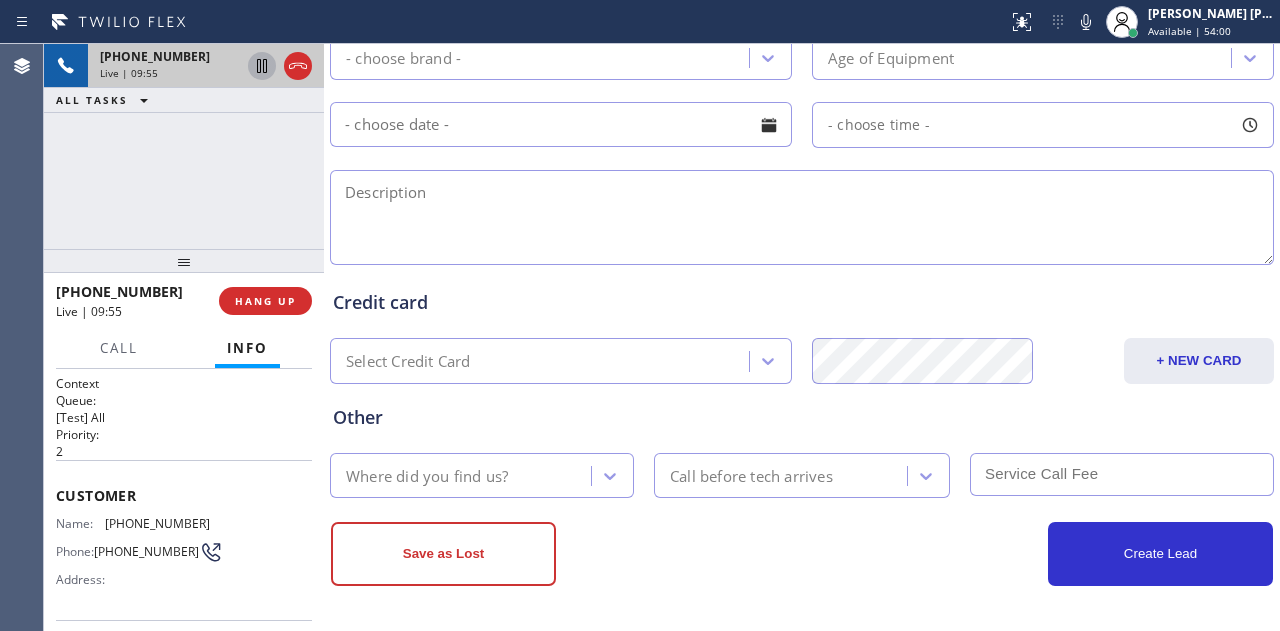 click on "[PHONE_NUMBER] Live | 09:55 ALL TASKS ALL TASKS ACTIVE TASKS TASKS IN WRAP UP" at bounding box center (184, 146) 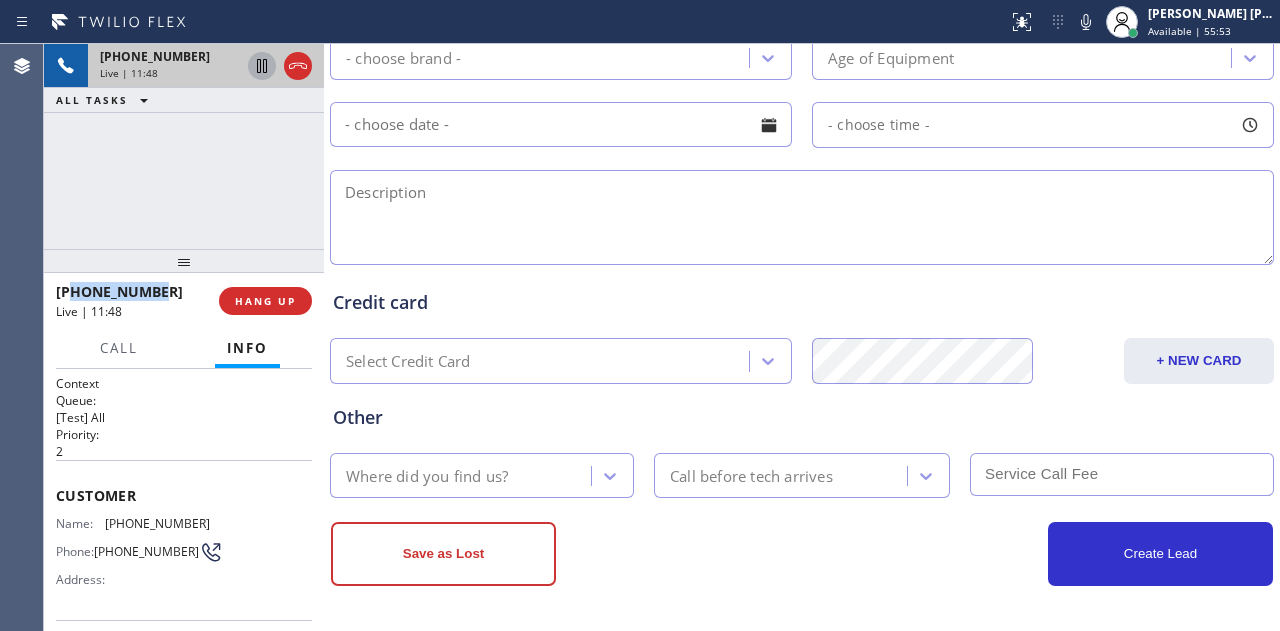 drag, startPoint x: 181, startPoint y: 292, endPoint x: 70, endPoint y: 288, distance: 111.07205 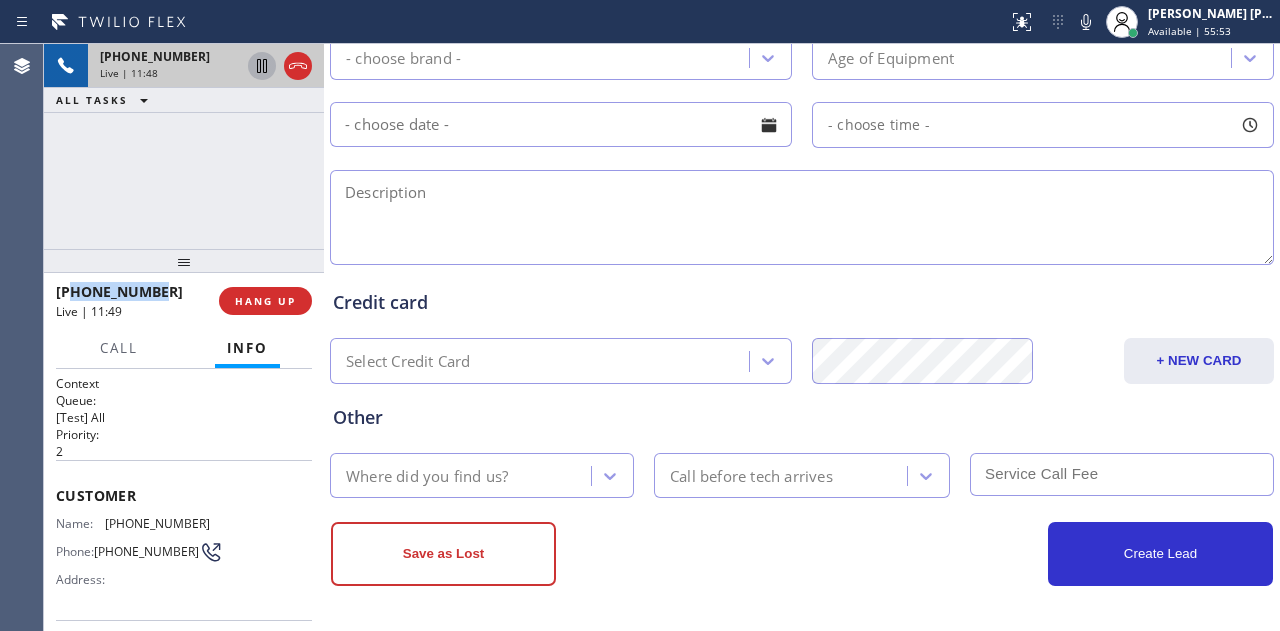 copy on "9495109191" 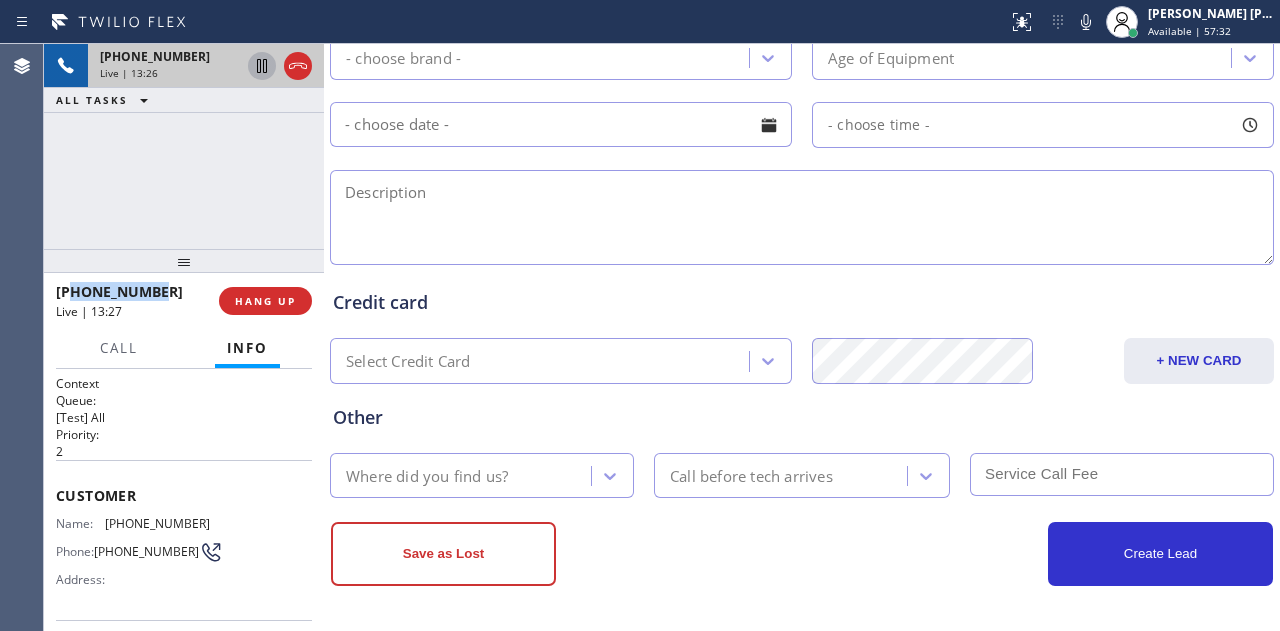 scroll, scrollTop: 527, scrollLeft: 0, axis: vertical 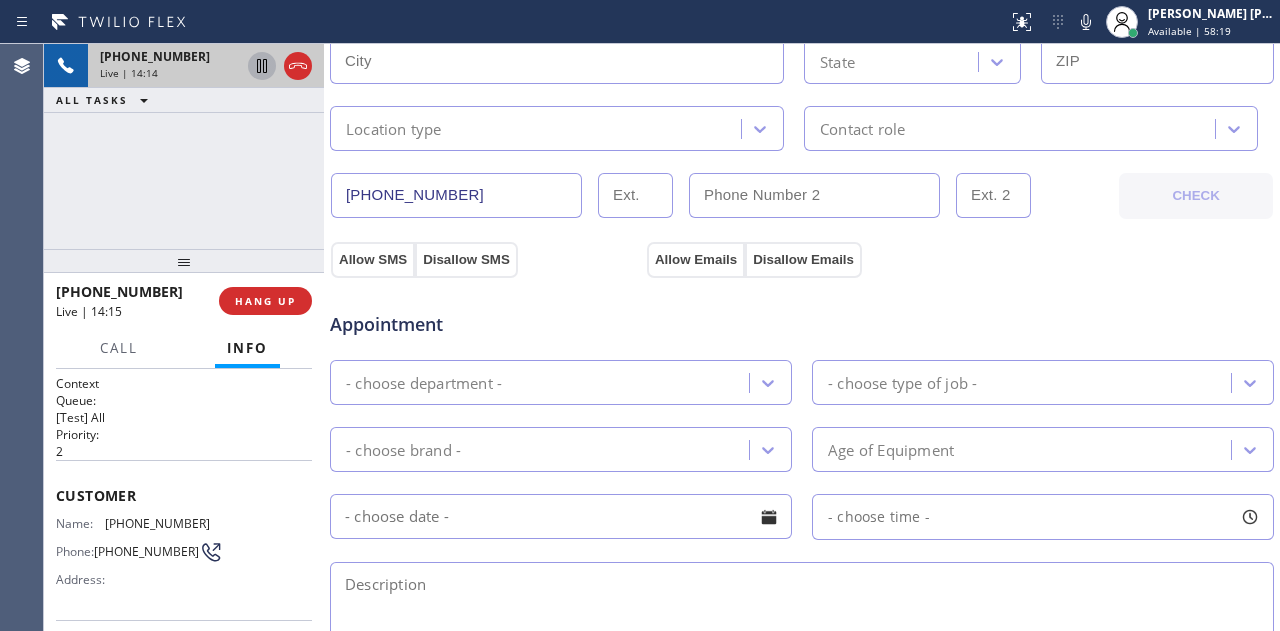 click on "Appointment" at bounding box center (486, 324) 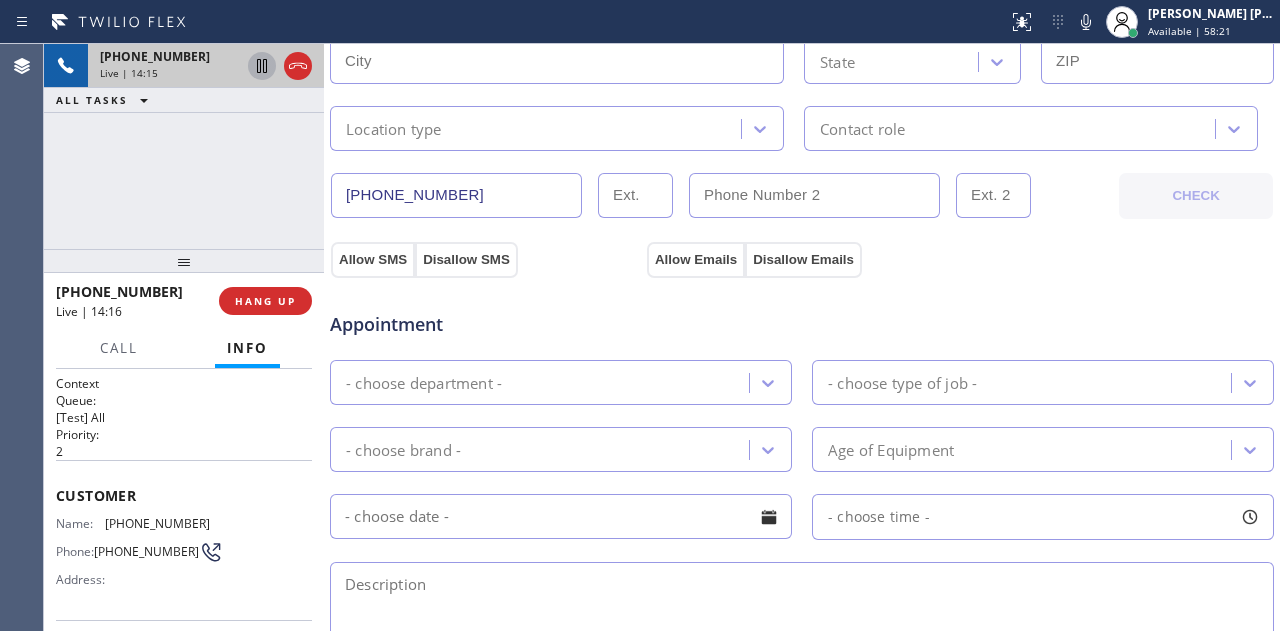 click on "[PHONE_NUMBER] Live | 14:15 ALL TASKS ALL TASKS ACTIVE TASKS TASKS IN WRAP UP" at bounding box center (184, 146) 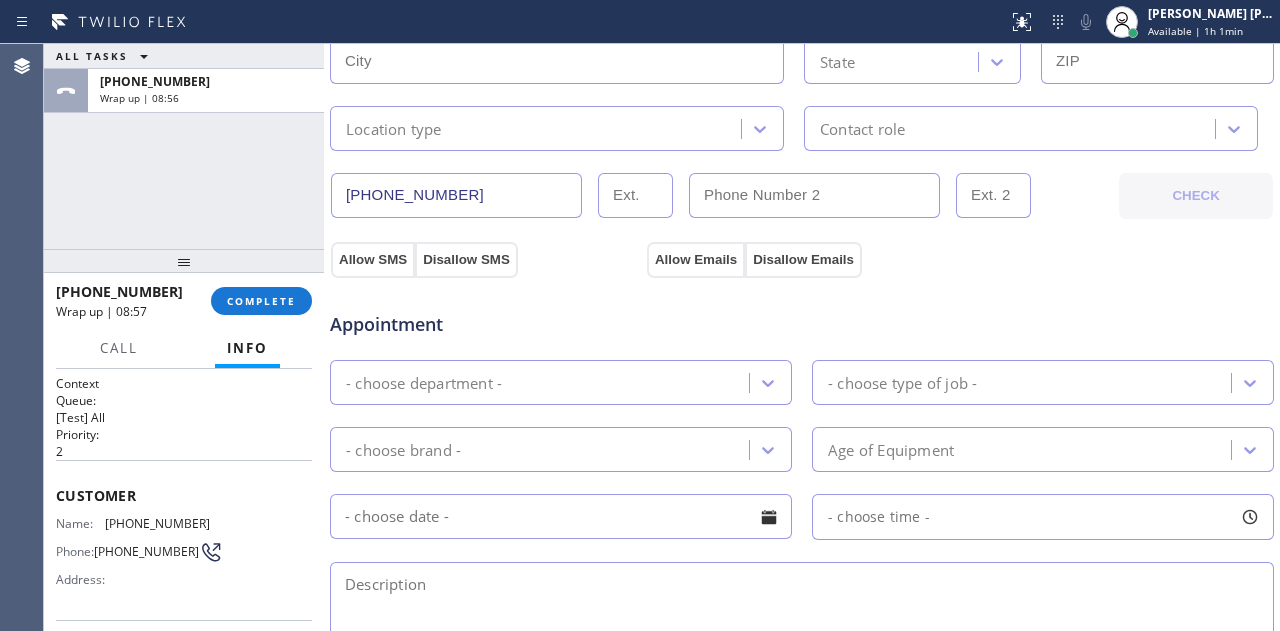 click on "ALL TASKS ALL TASKS ACTIVE TASKS TASKS IN WRAP UP [PHONE_NUMBER] Wrap up | 08:56" at bounding box center (184, 146) 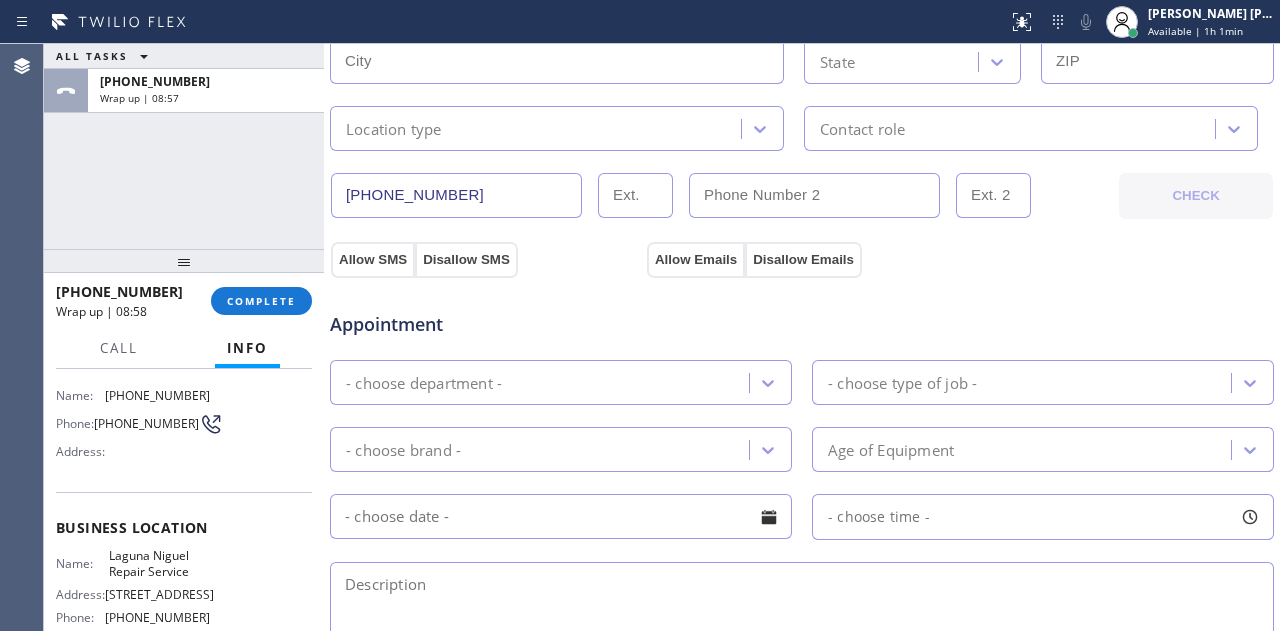 scroll, scrollTop: 200, scrollLeft: 0, axis: vertical 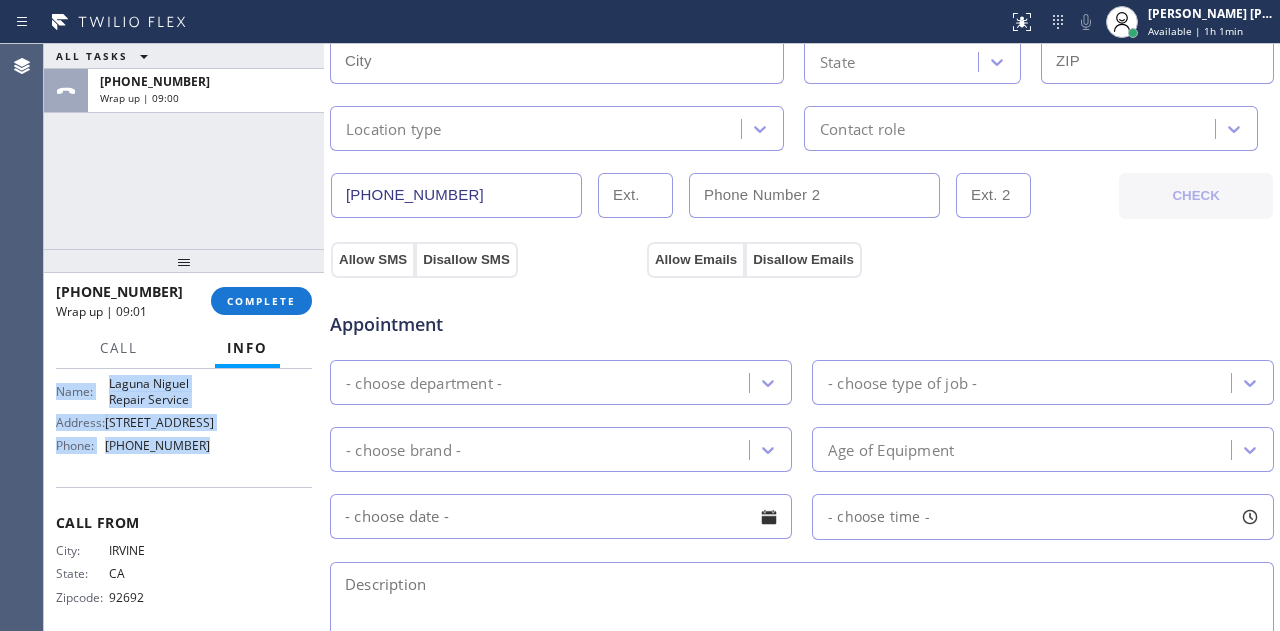 drag, startPoint x: 50, startPoint y: 460, endPoint x: 218, endPoint y: 475, distance: 168.66832 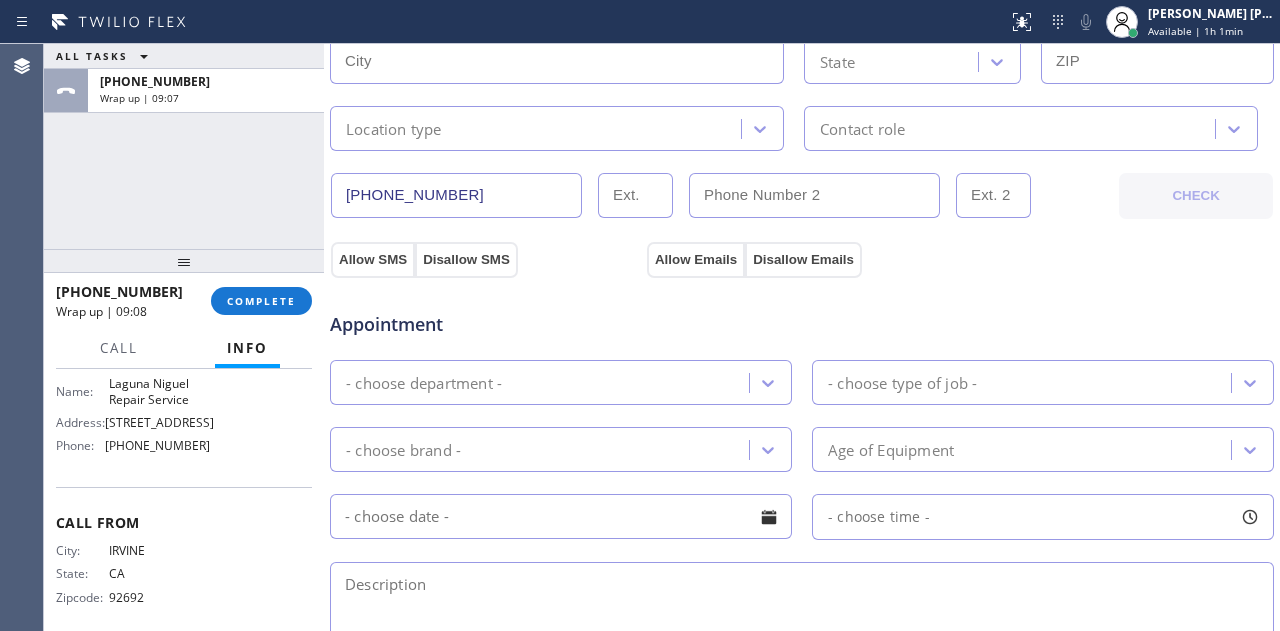 click on "ALL TASKS ALL TASKS ACTIVE TASKS TASKS IN WRAP UP [PHONE_NUMBER] Wrap up | 09:07" at bounding box center (184, 146) 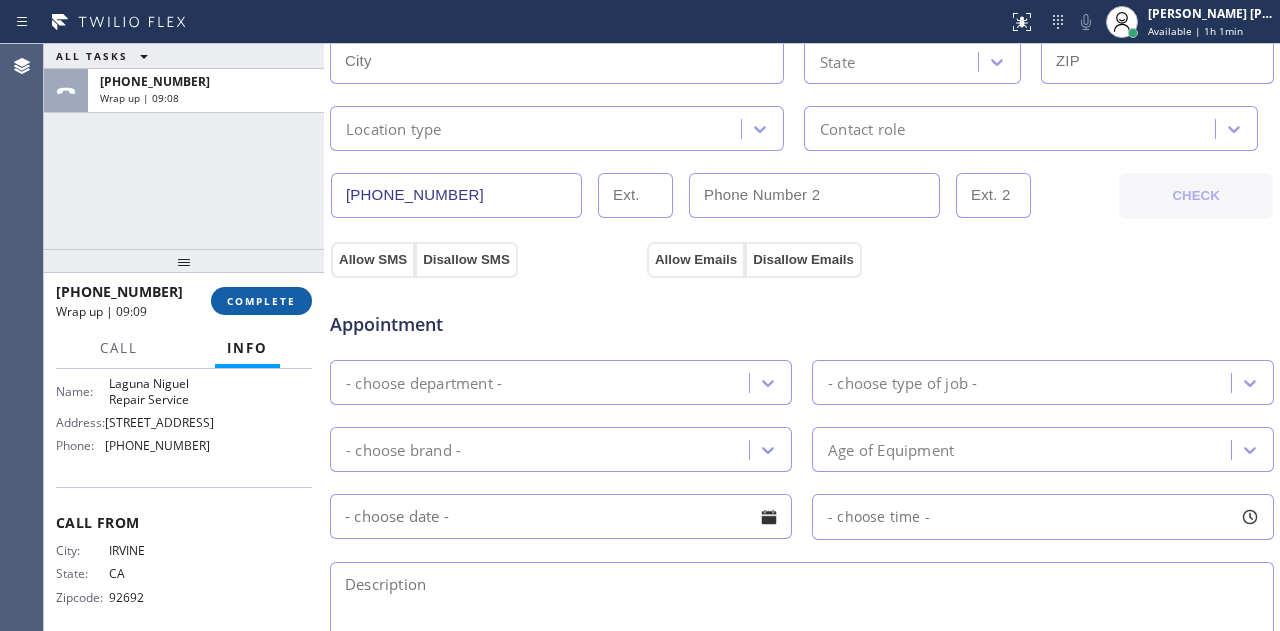 click on "COMPLETE" at bounding box center [261, 301] 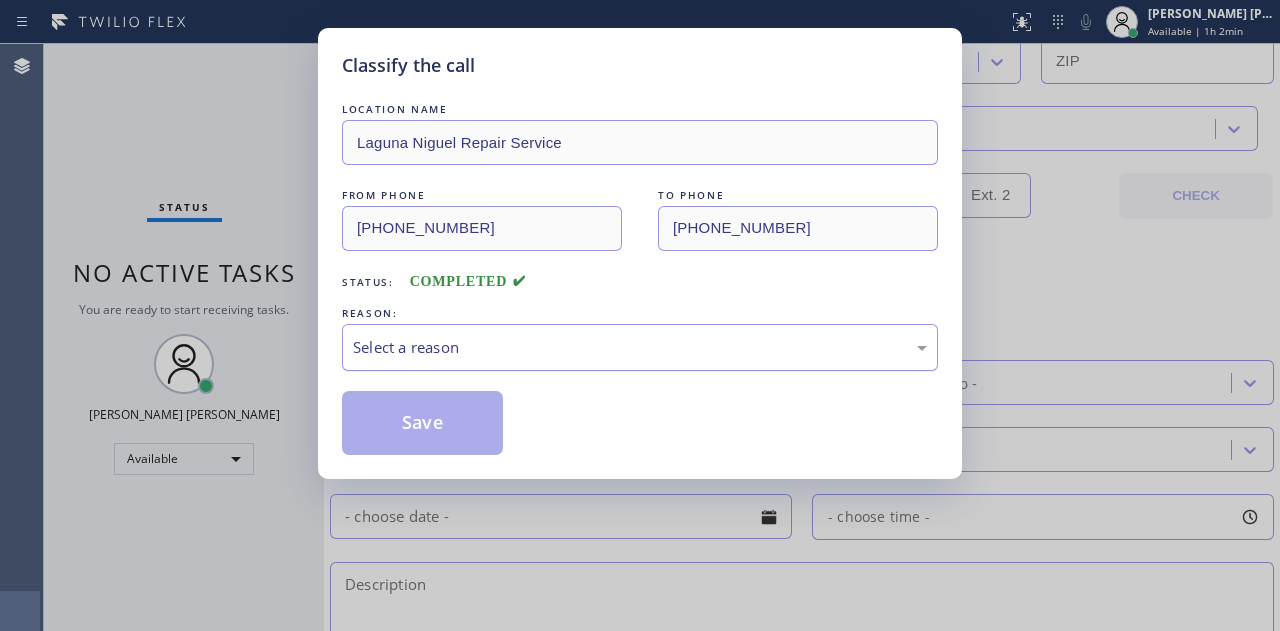 click on "Select a reason" at bounding box center (640, 347) 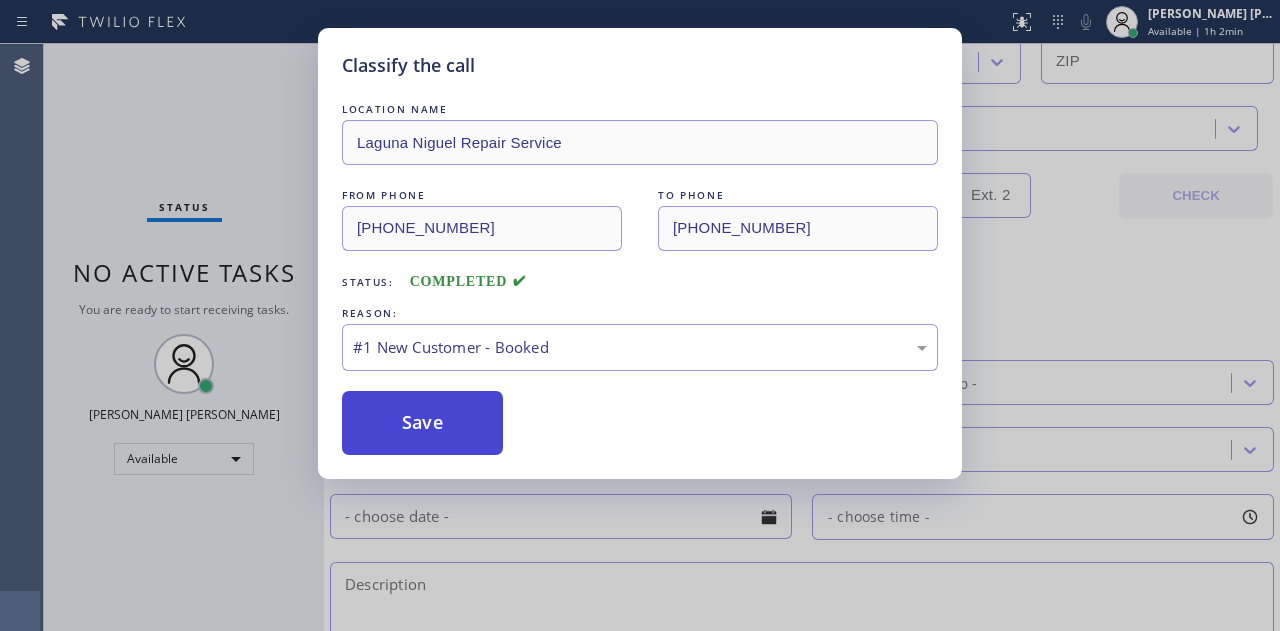 click on "Save" at bounding box center (422, 423) 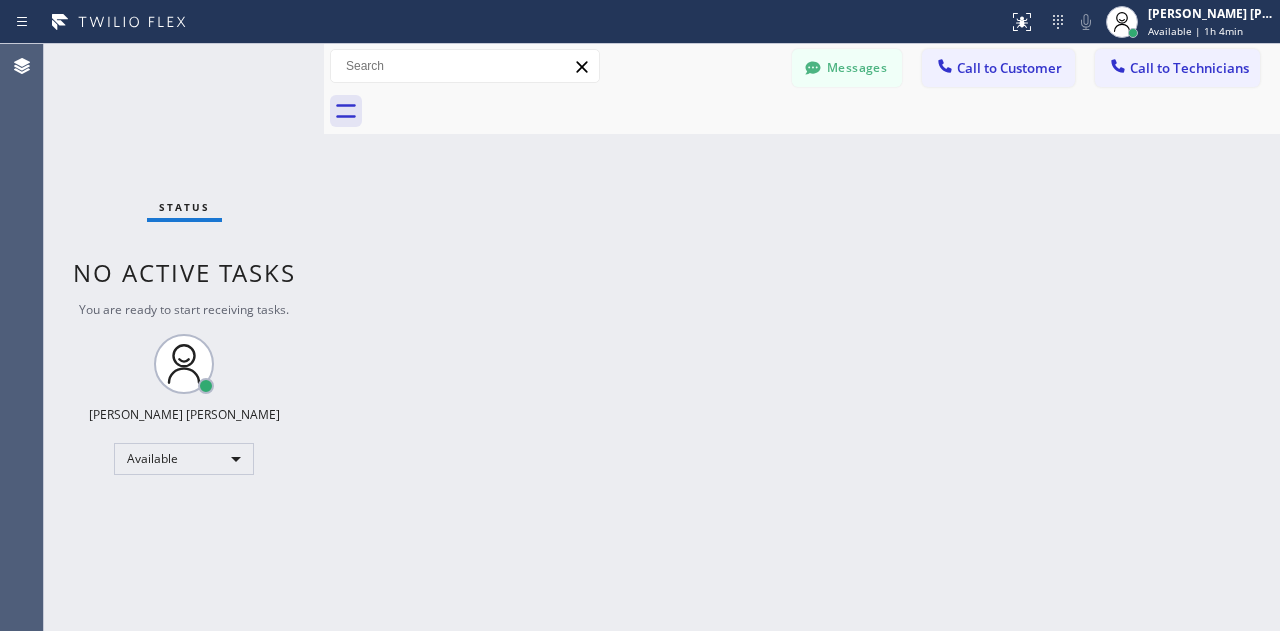 click on "Status   No active tasks     You are ready to start receiving tasks.   [PERSON_NAME] [PERSON_NAME] Available" at bounding box center (184, 337) 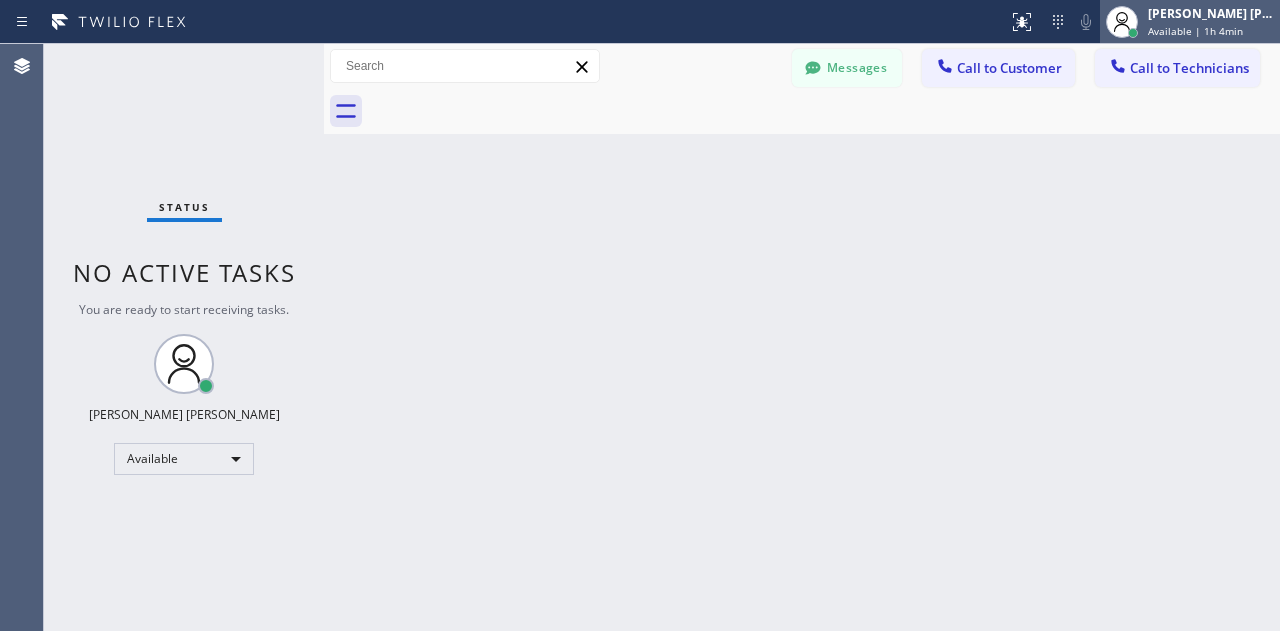 click on "Available | 1h 4min" at bounding box center (1195, 31) 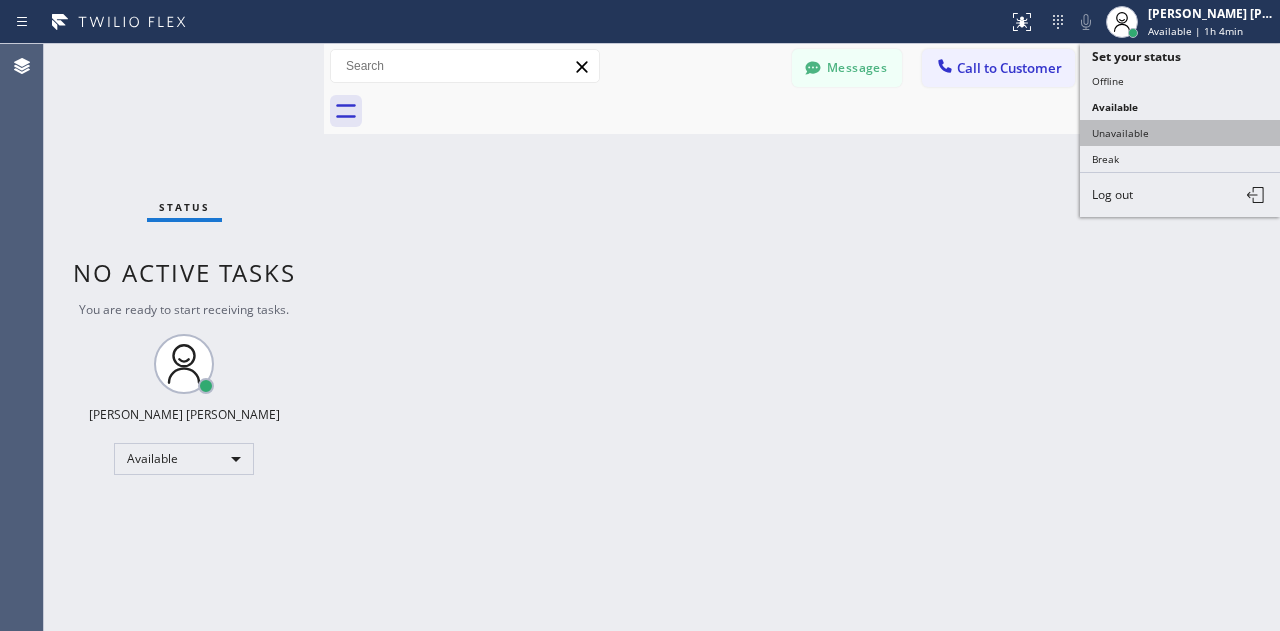 click on "Unavailable" at bounding box center (1180, 133) 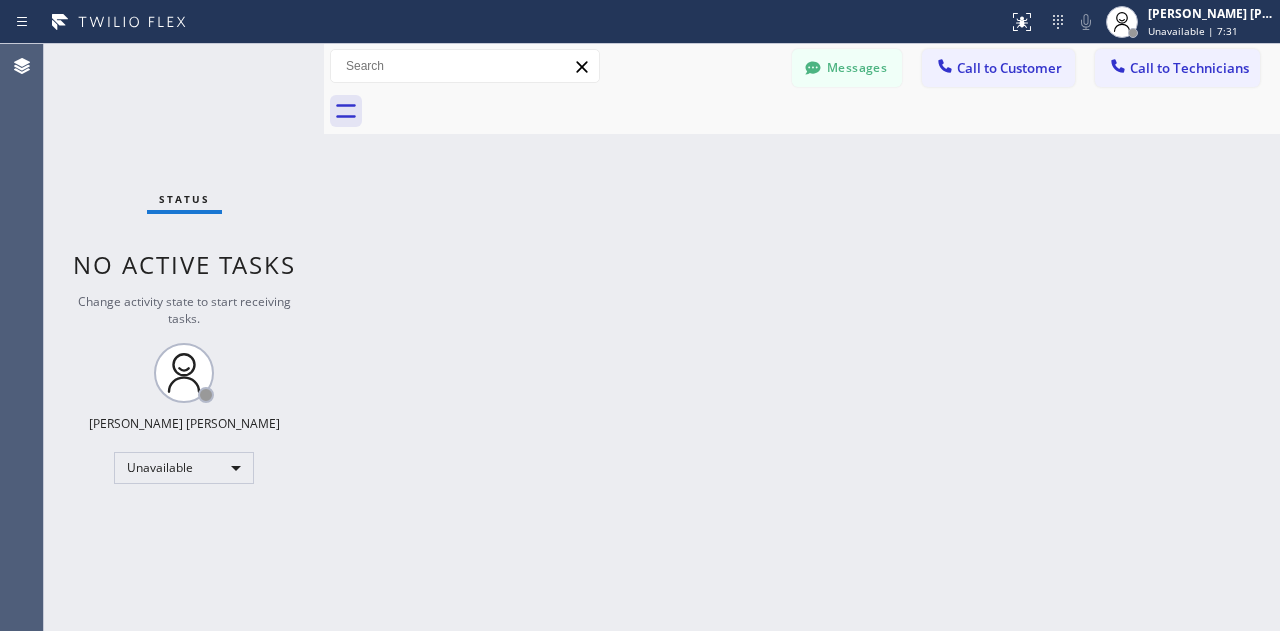 click on "Status   No active tasks     Change activity state to start receiving tasks.   [PERSON_NAME] [PERSON_NAME] Unavailable" at bounding box center [184, 337] 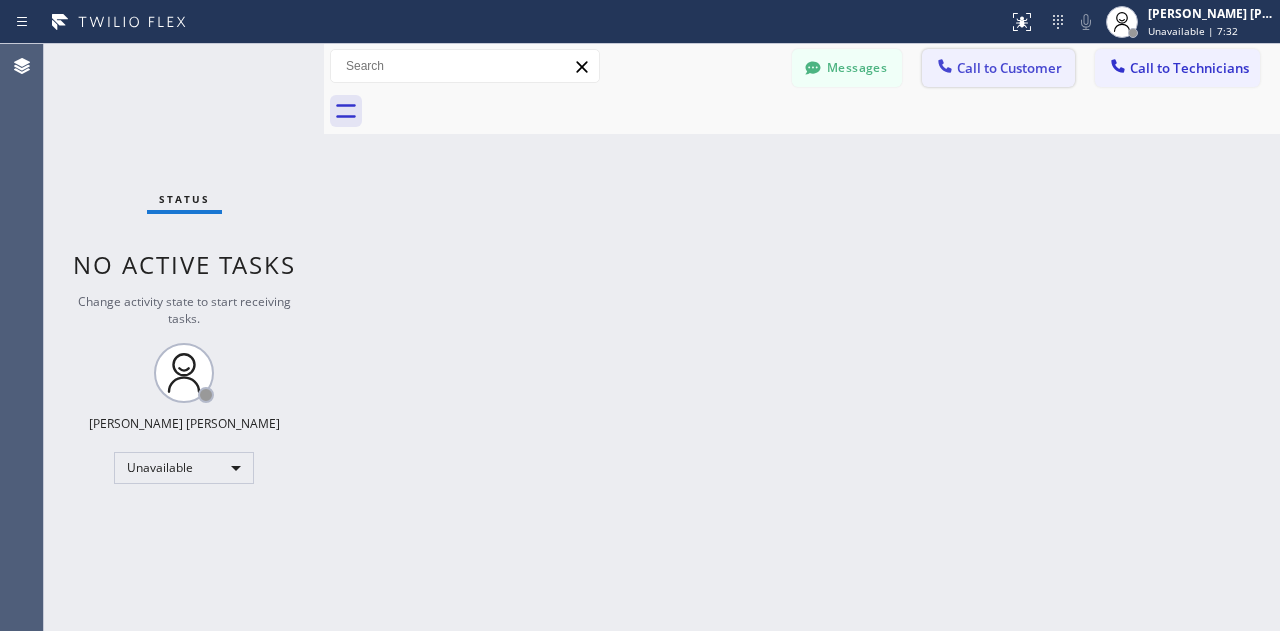 click on "Call to Customer" at bounding box center [1009, 68] 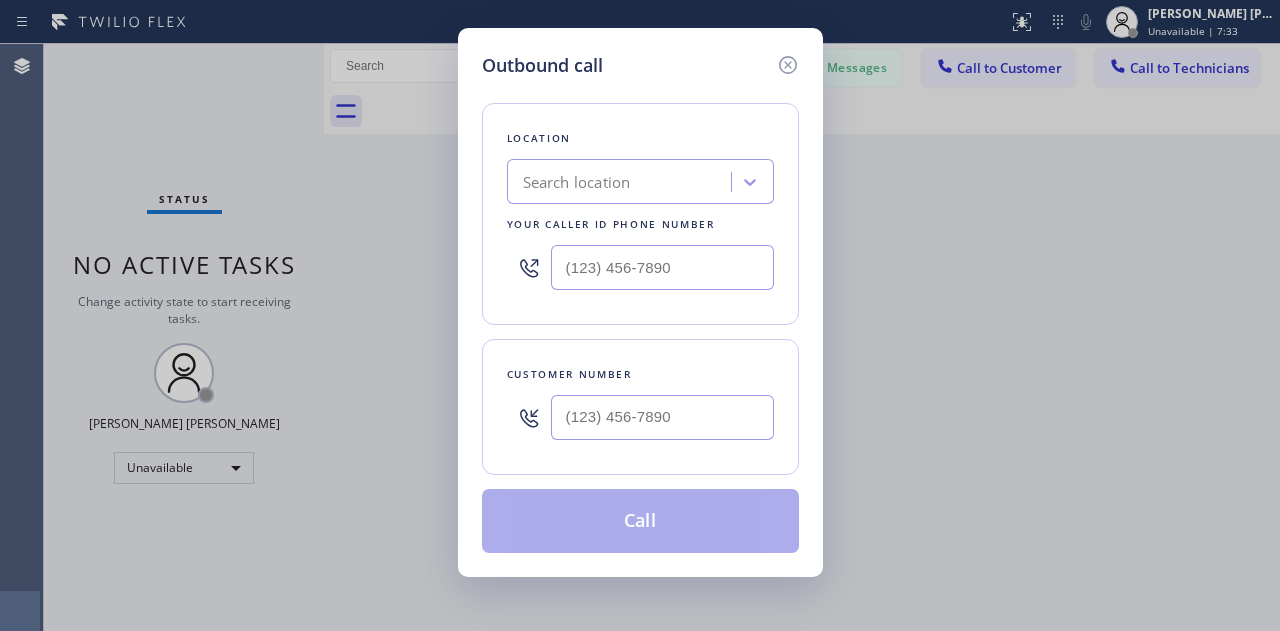 type 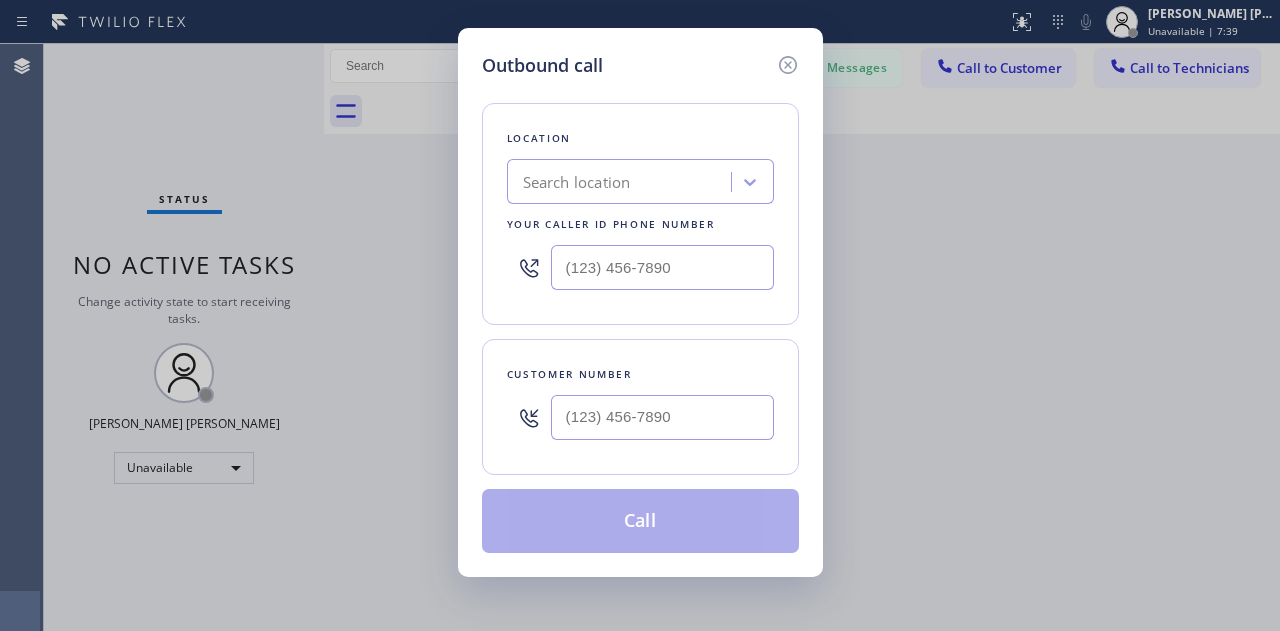 click on "Outbound call Location Search location Your caller id phone number Customer number Call" at bounding box center [640, 302] 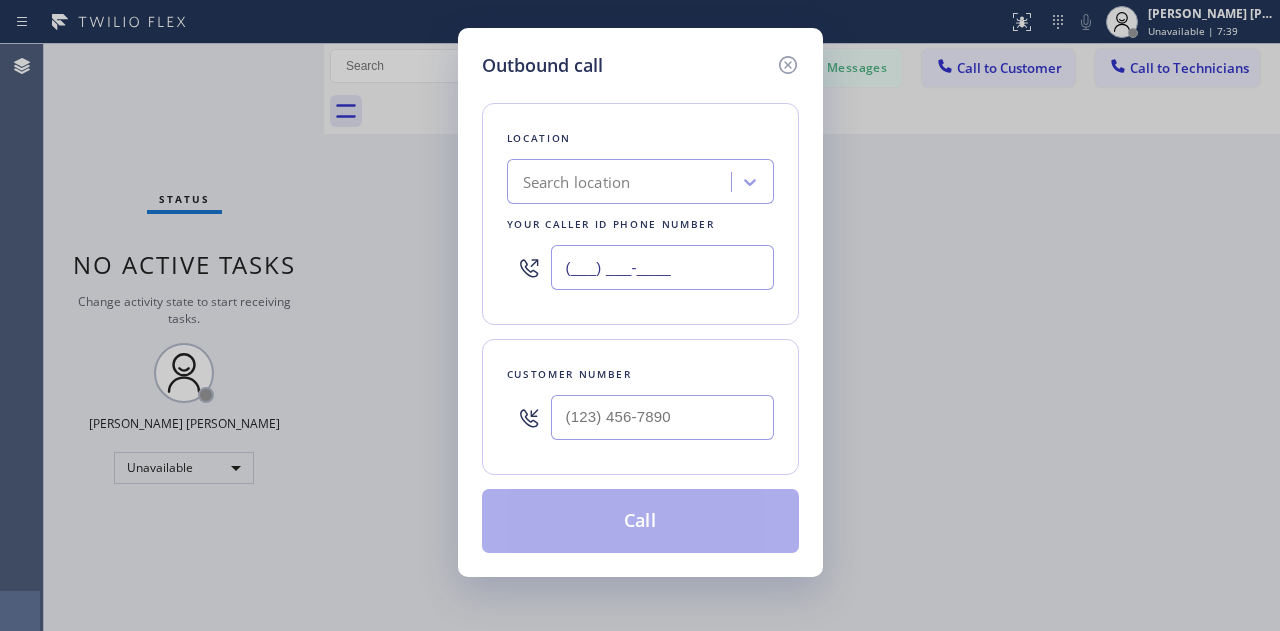 click on "(___) ___-____" at bounding box center [662, 267] 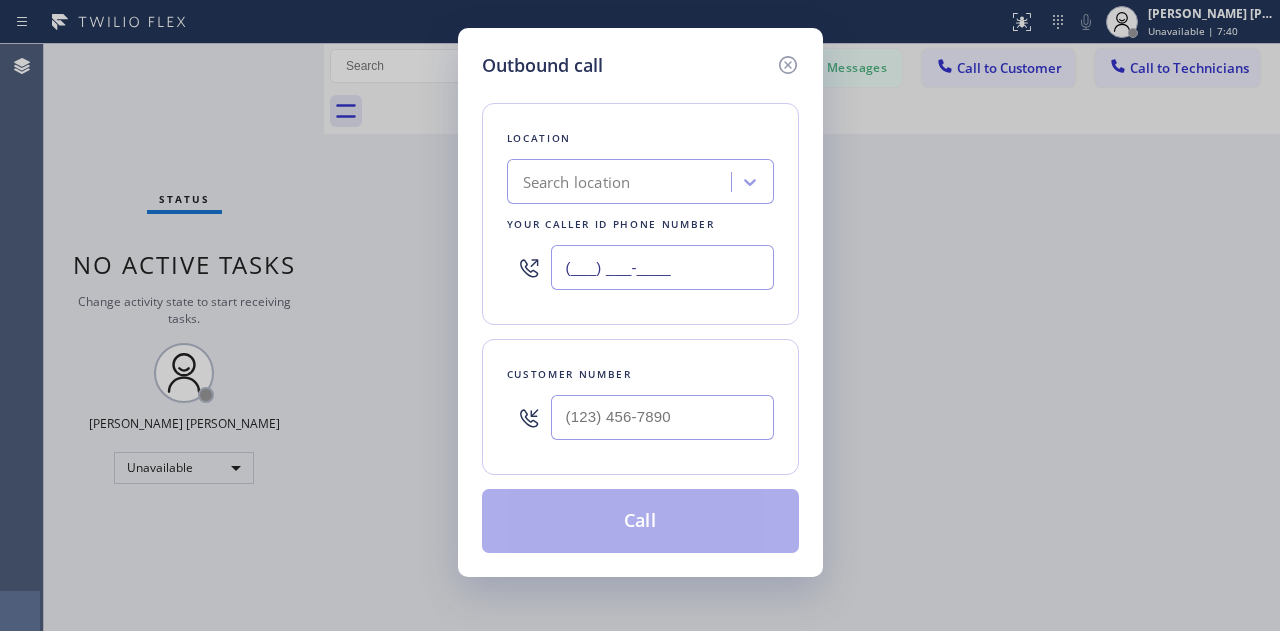 paste on "949) 202-5983" 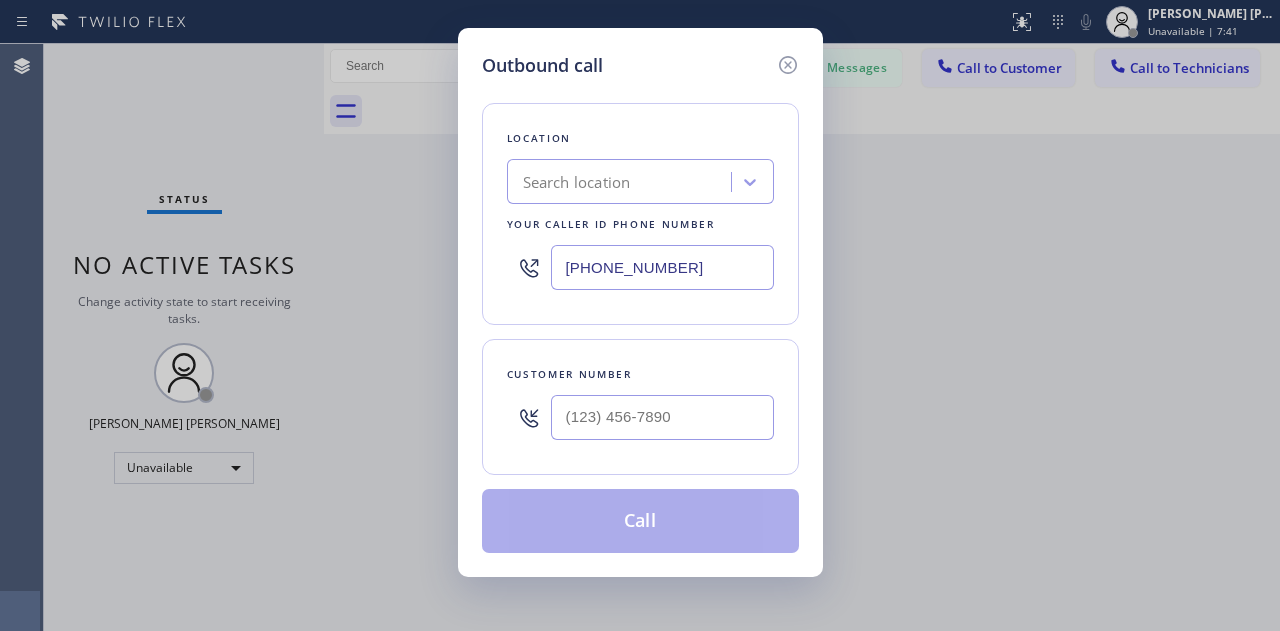 type on "[PHONE_NUMBER]" 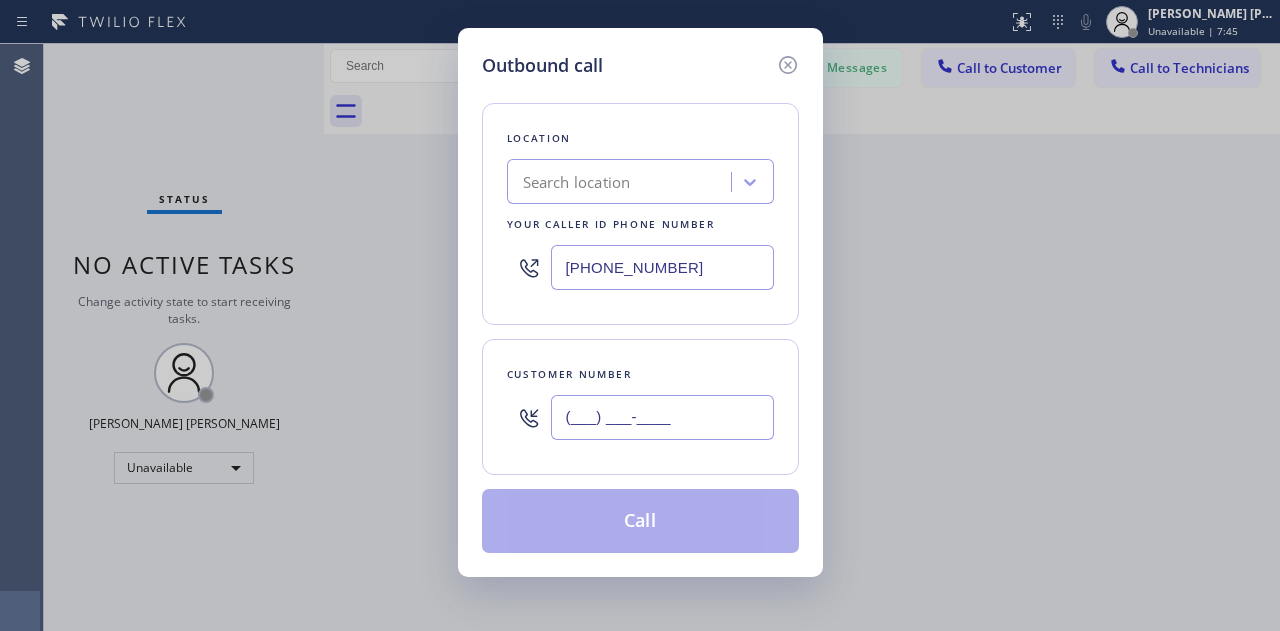 click on "(___) ___-____" at bounding box center [662, 417] 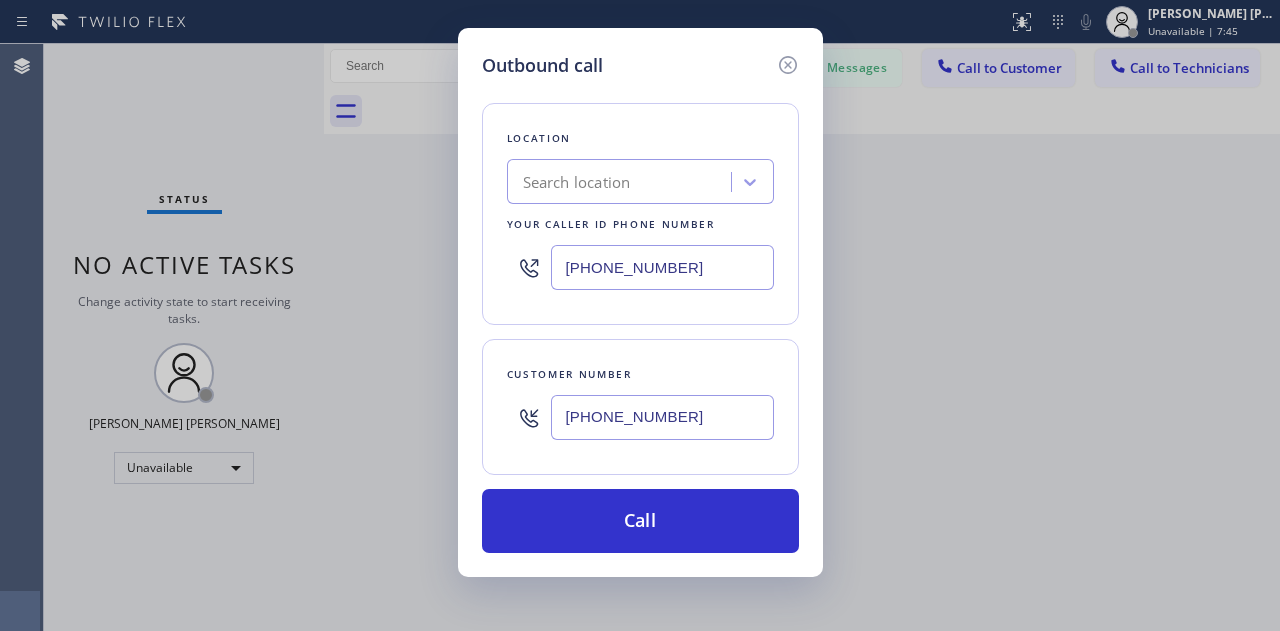 type on "[PHONE_NUMBER]" 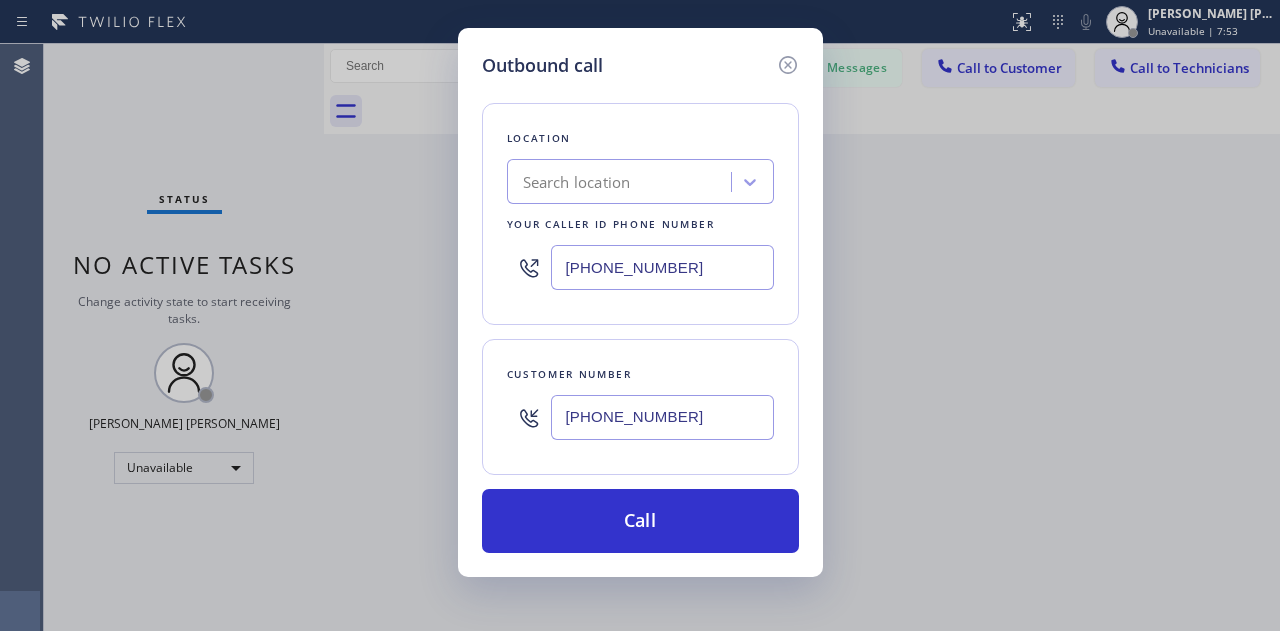 drag, startPoint x: 235, startPoint y: 163, endPoint x: 312, endPoint y: 235, distance: 105.41821 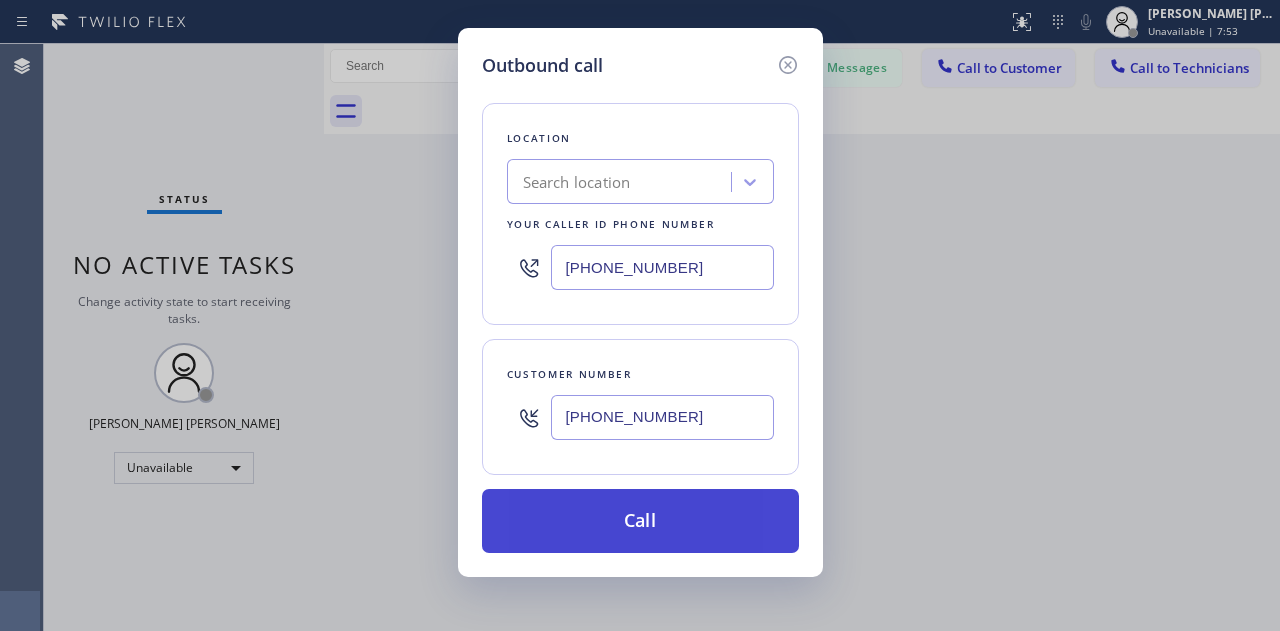 click on "Call" at bounding box center (640, 521) 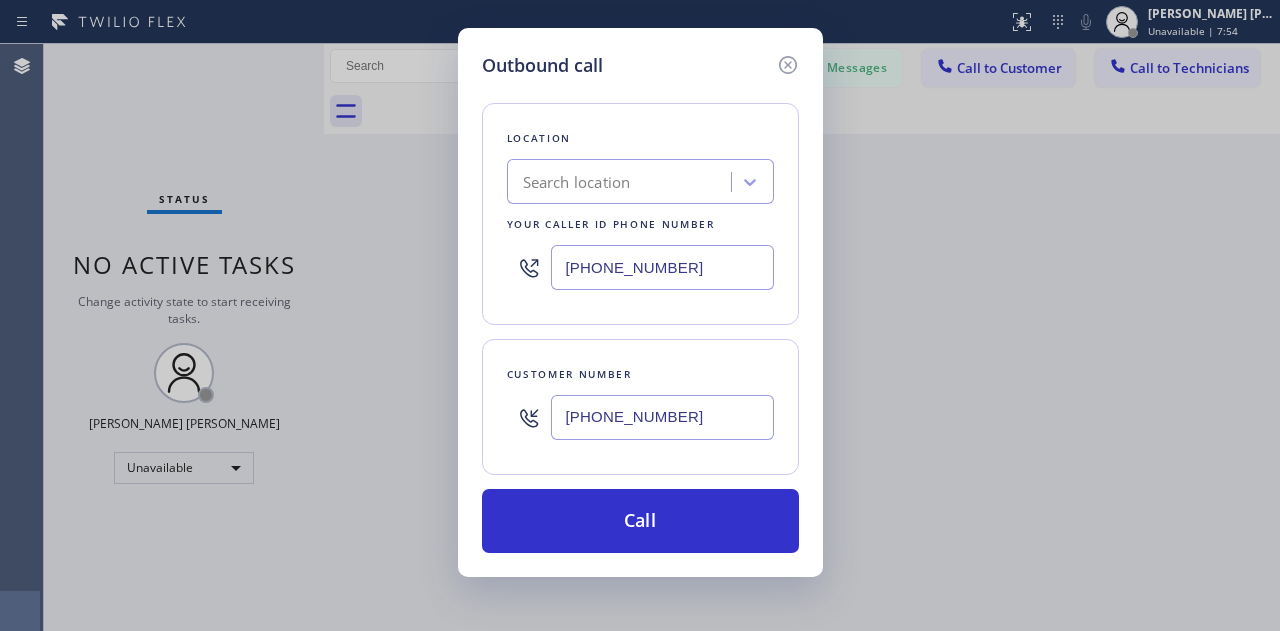 type 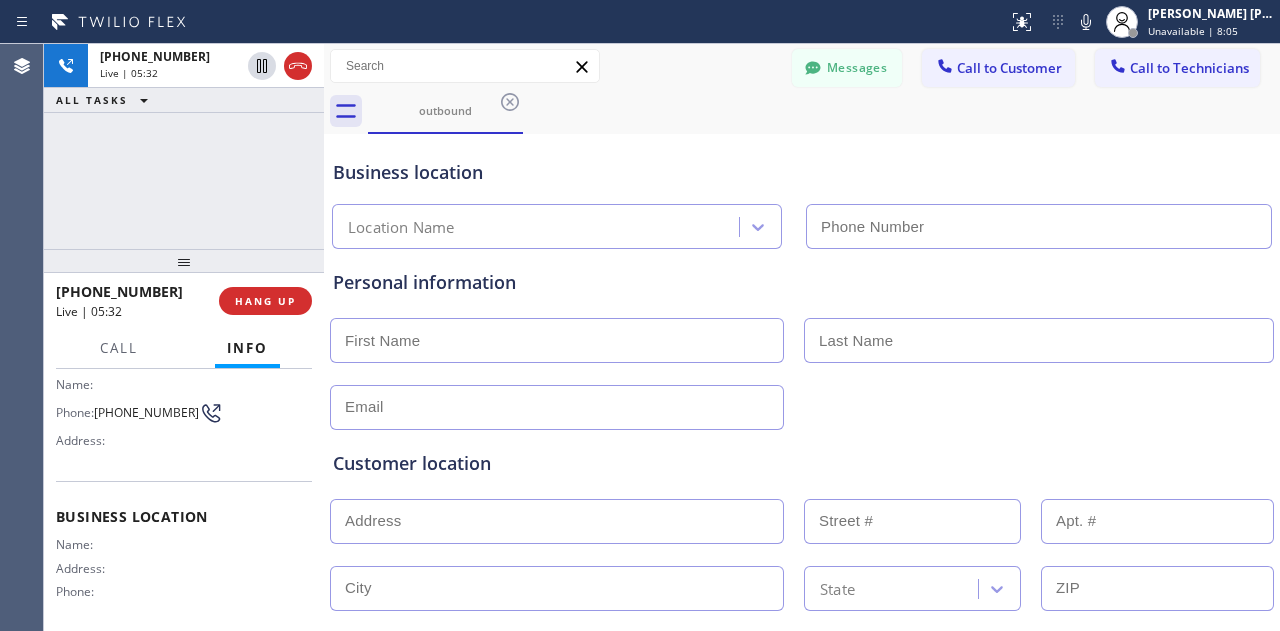 scroll, scrollTop: 300, scrollLeft: 0, axis: vertical 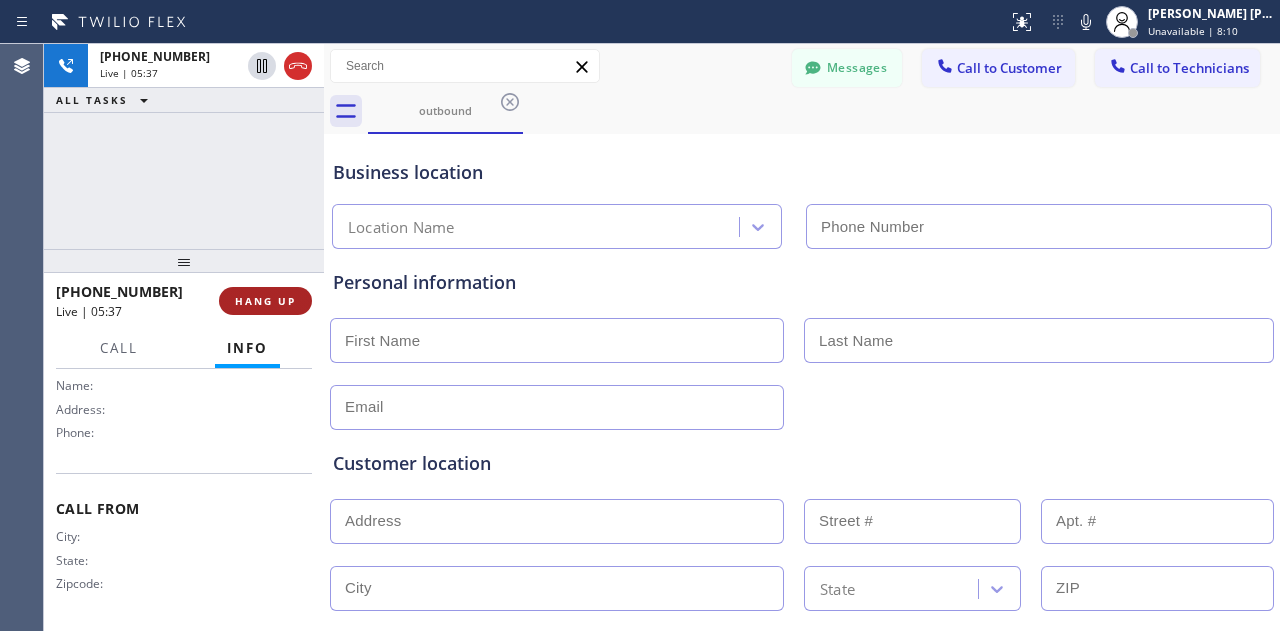click on "HANG UP" at bounding box center [265, 301] 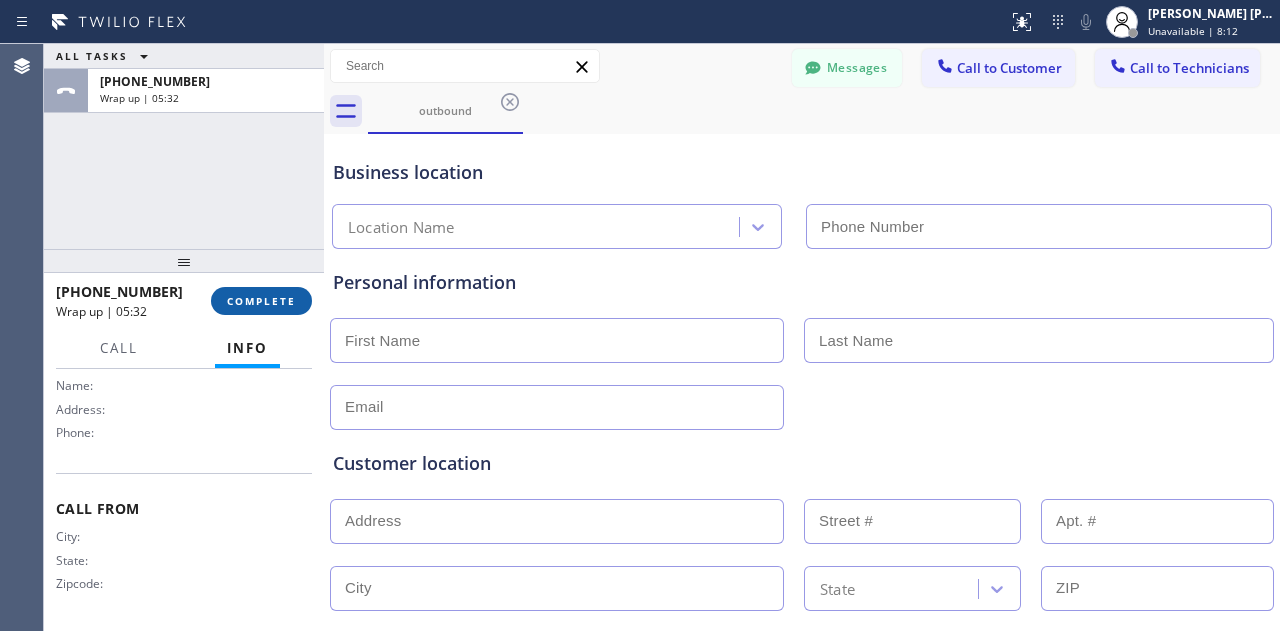 click on "COMPLETE" at bounding box center (261, 301) 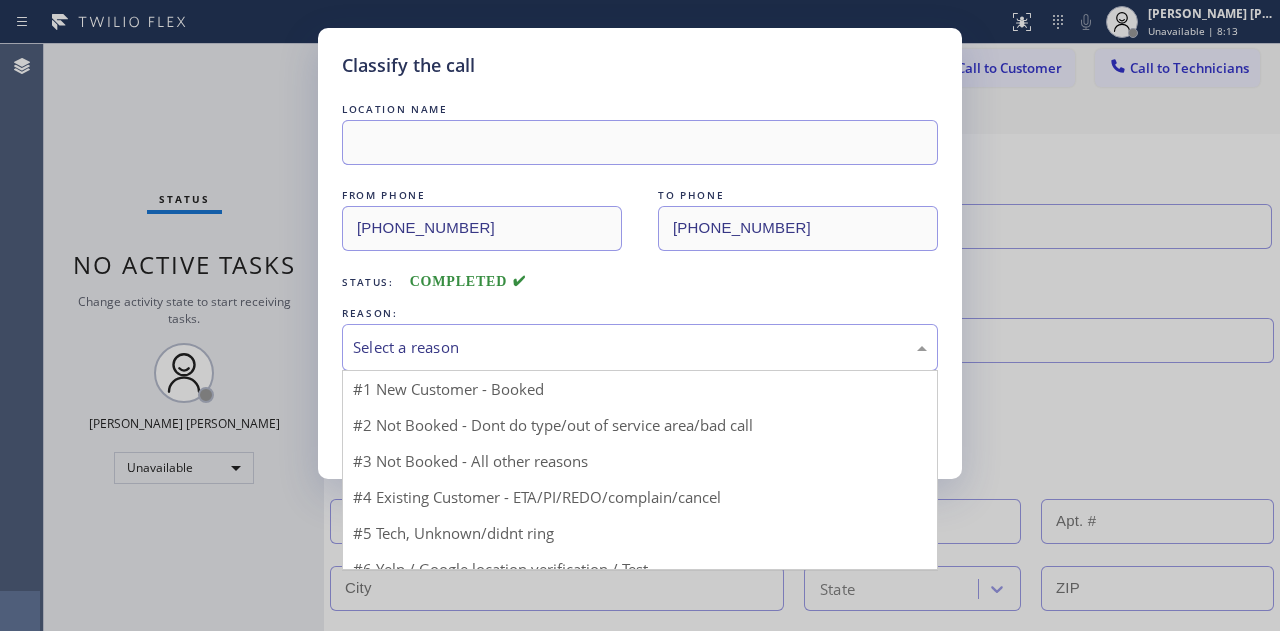 drag, startPoint x: 523, startPoint y: 329, endPoint x: 526, endPoint y: 346, distance: 17.262676 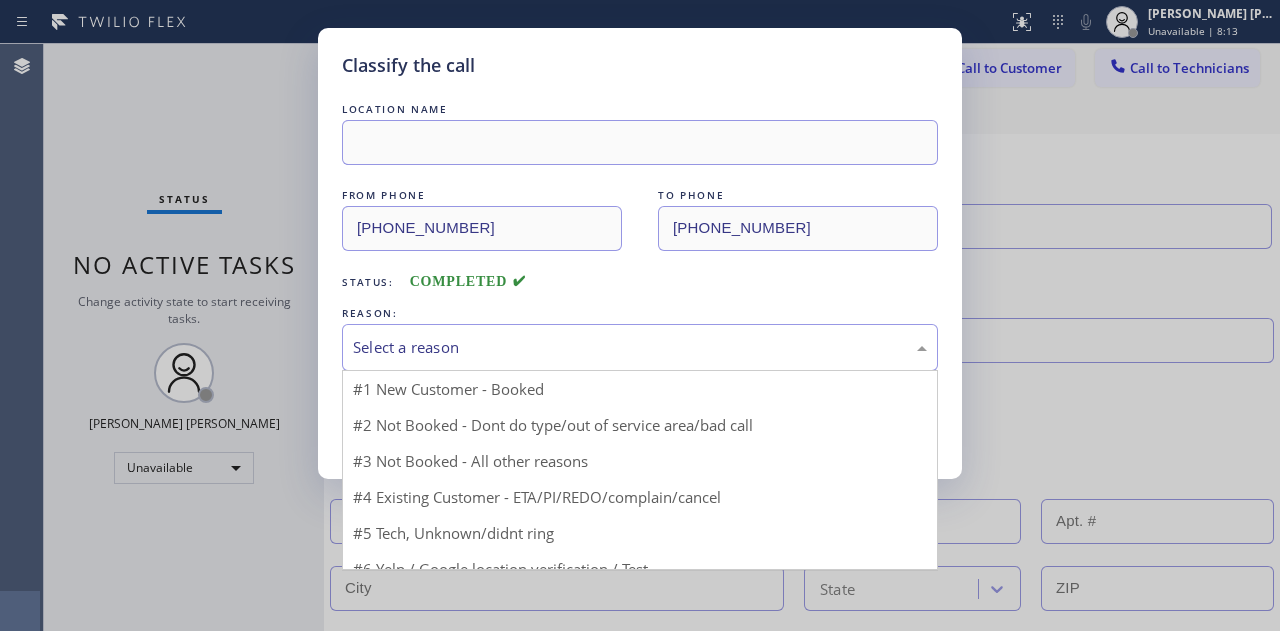 click on "Select a reason" at bounding box center [640, 347] 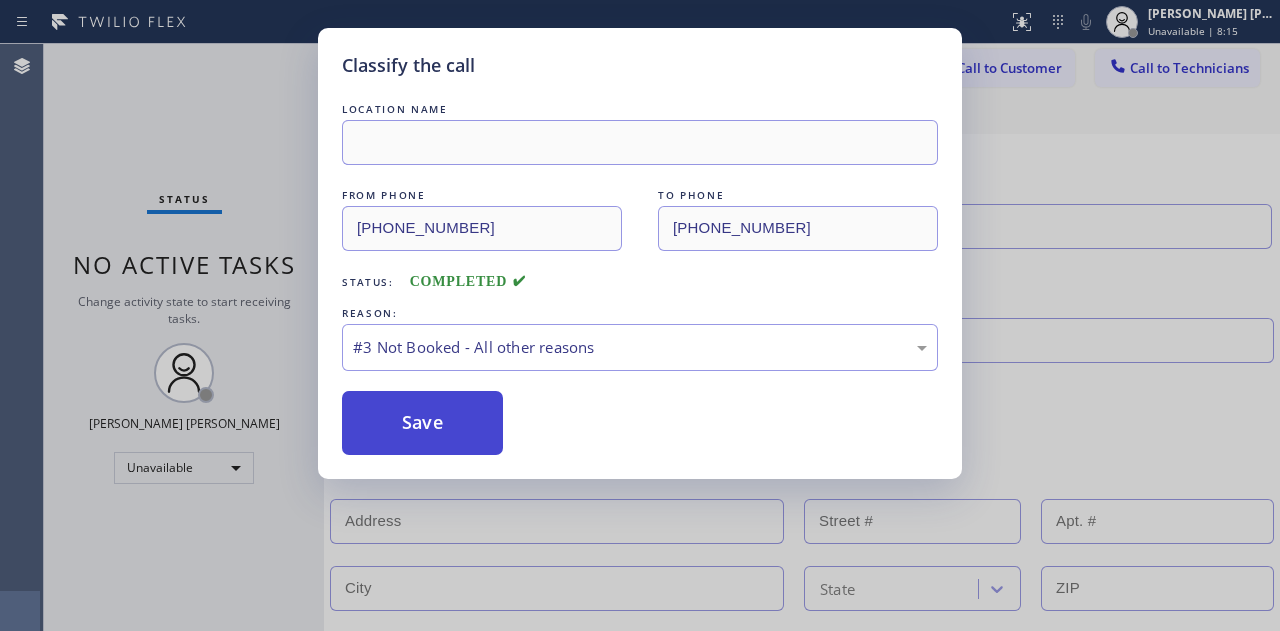 click on "Save" at bounding box center (422, 423) 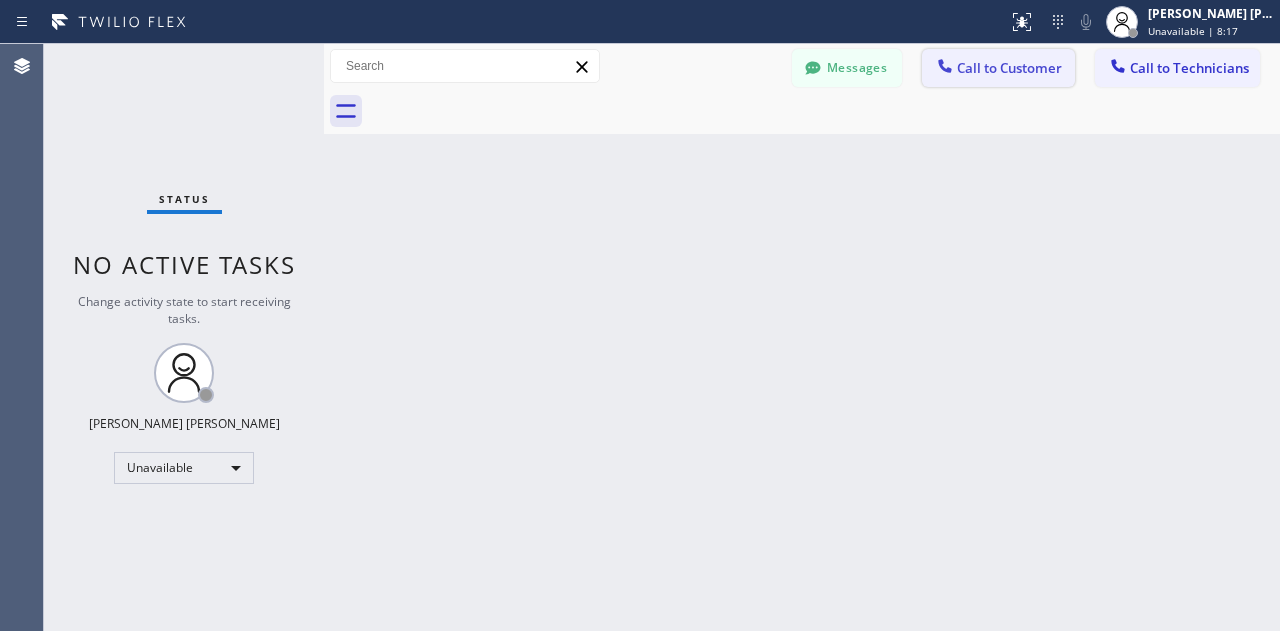 click on "Call to Customer" at bounding box center (998, 68) 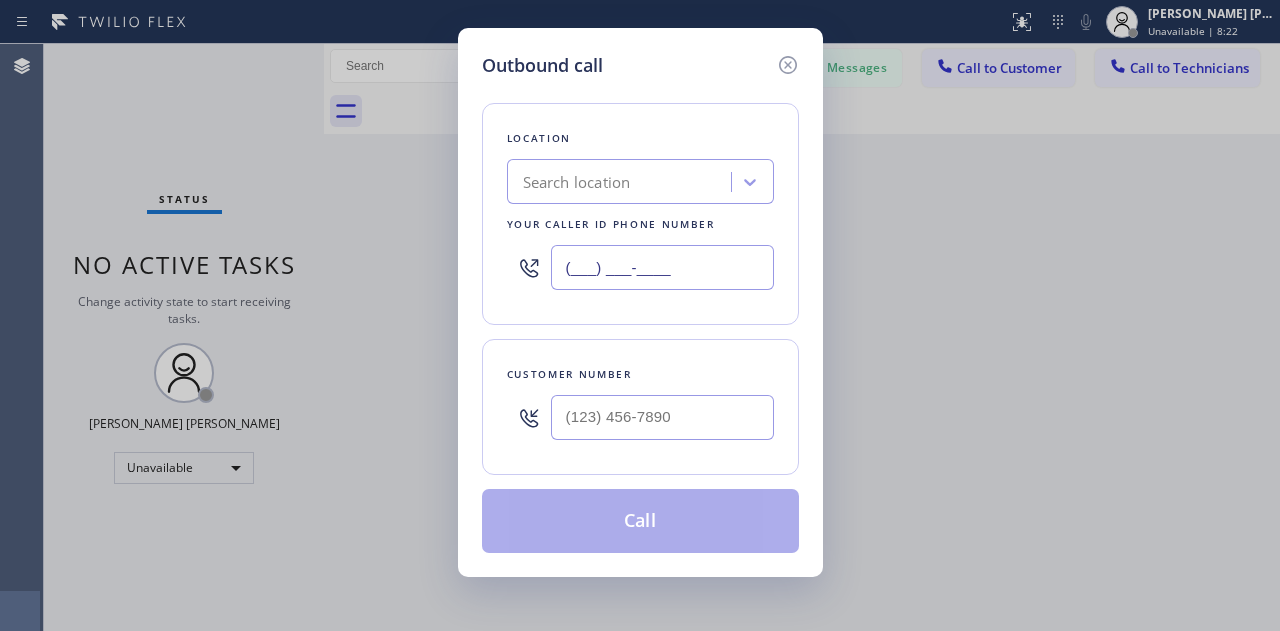 click on "(___) ___-____" at bounding box center (662, 267) 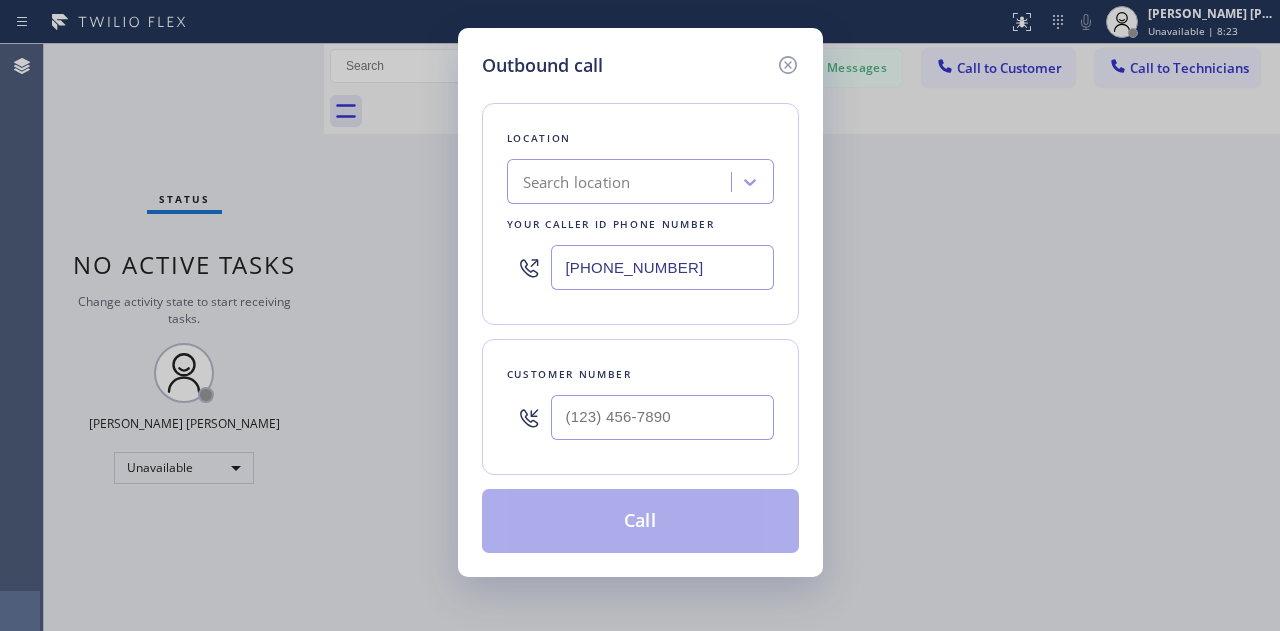 type on "[PHONE_NUMBER]" 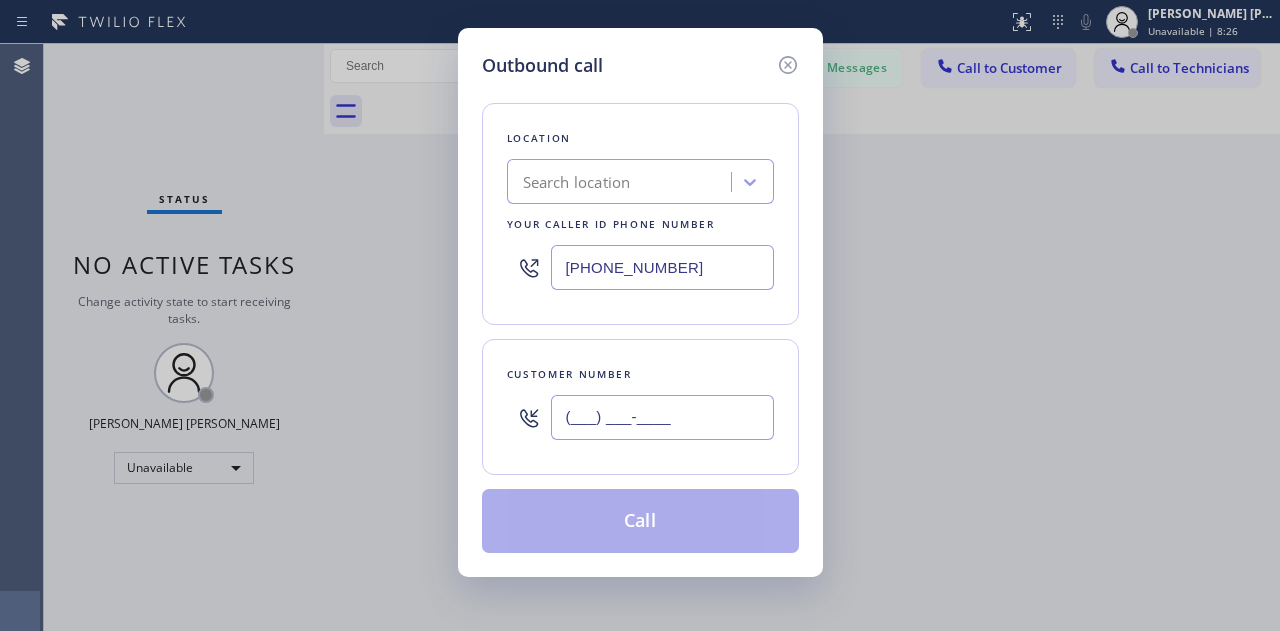 click on "(___) ___-____" at bounding box center (662, 417) 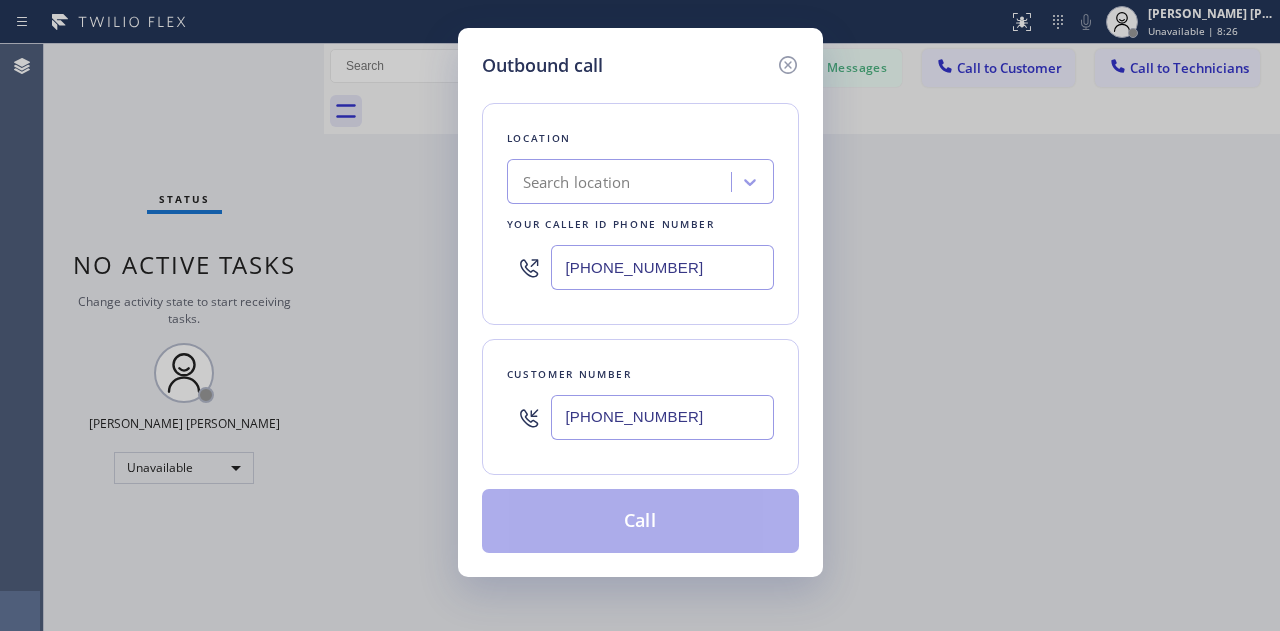 type on "[PHONE_NUMBER]" 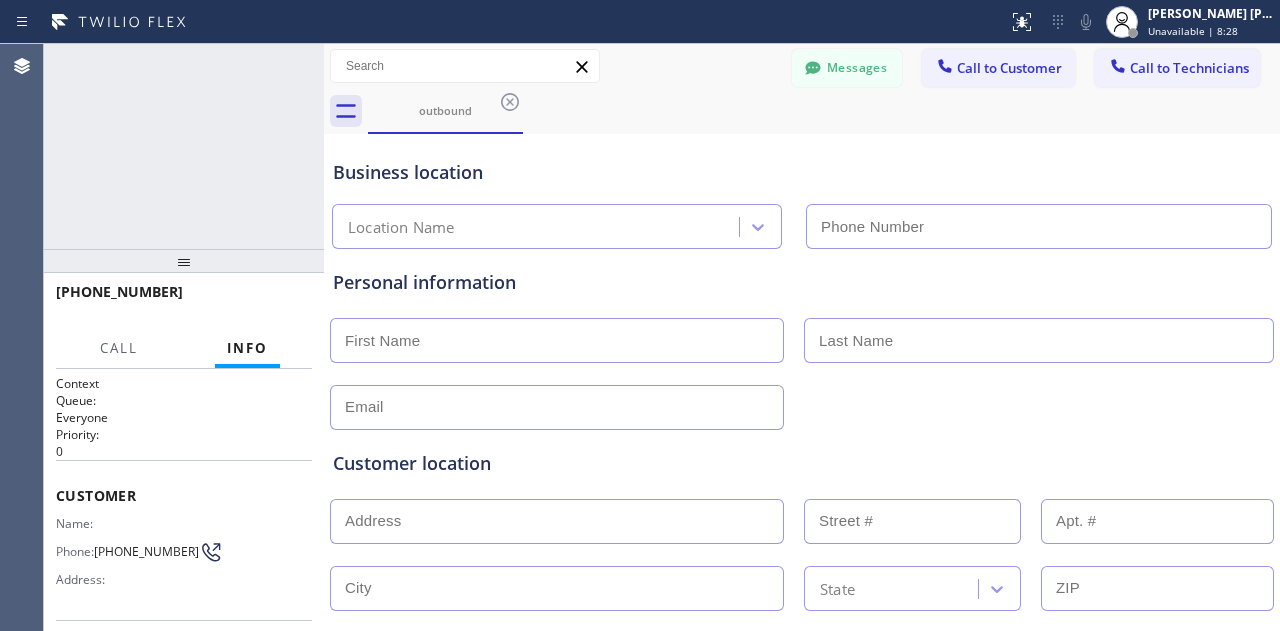 click at bounding box center (557, 521) 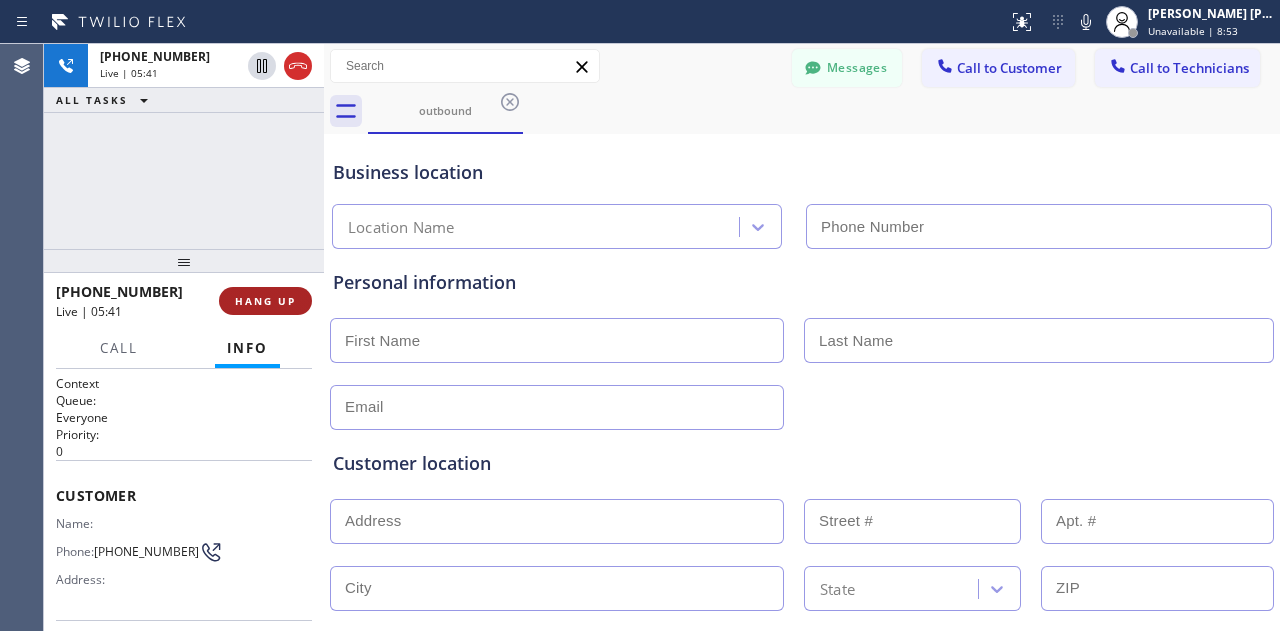 click on "HANG UP" at bounding box center (265, 301) 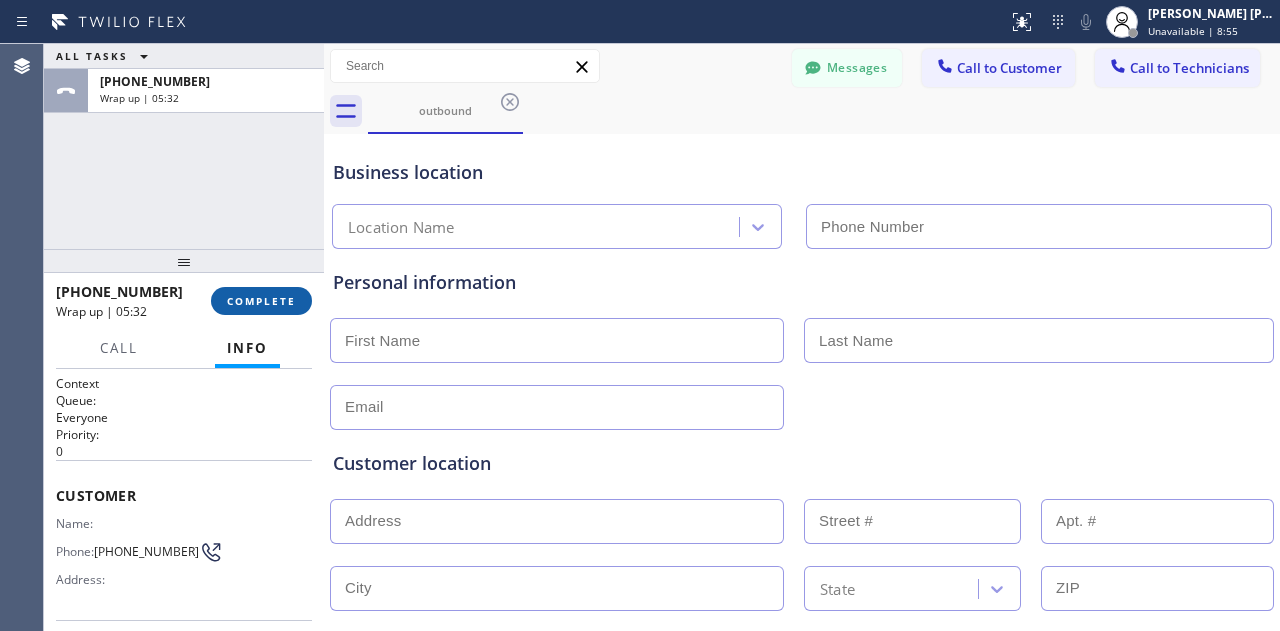 click on "COMPLETE" at bounding box center [261, 301] 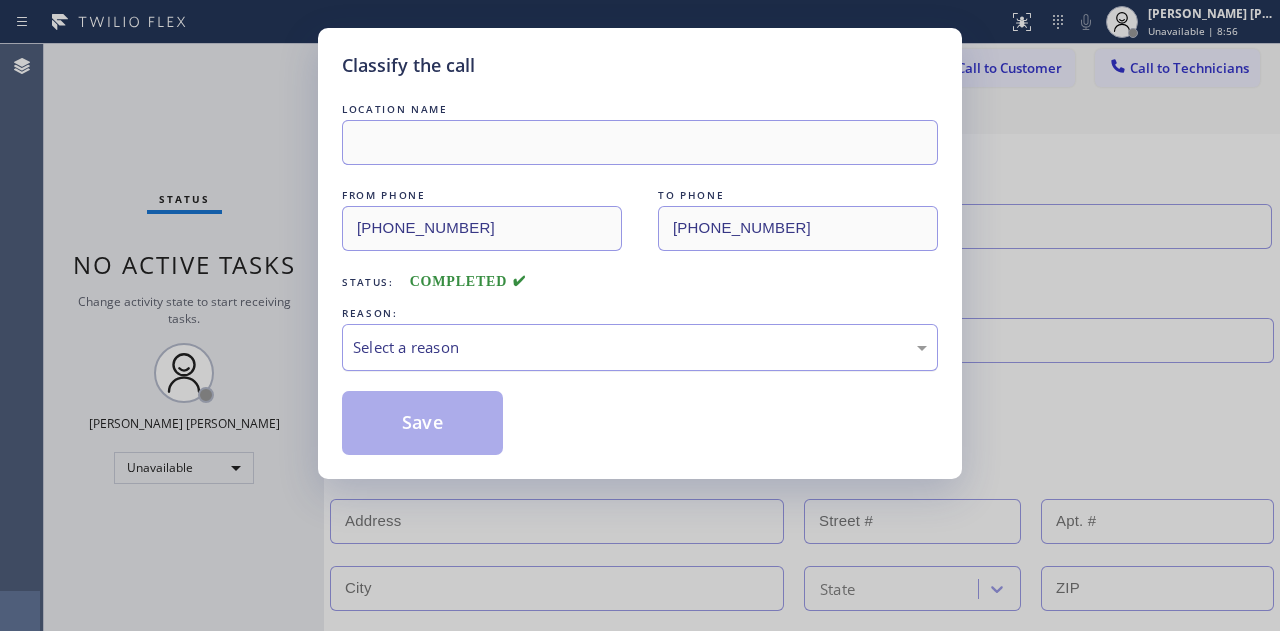 click on "Select a reason" at bounding box center (640, 347) 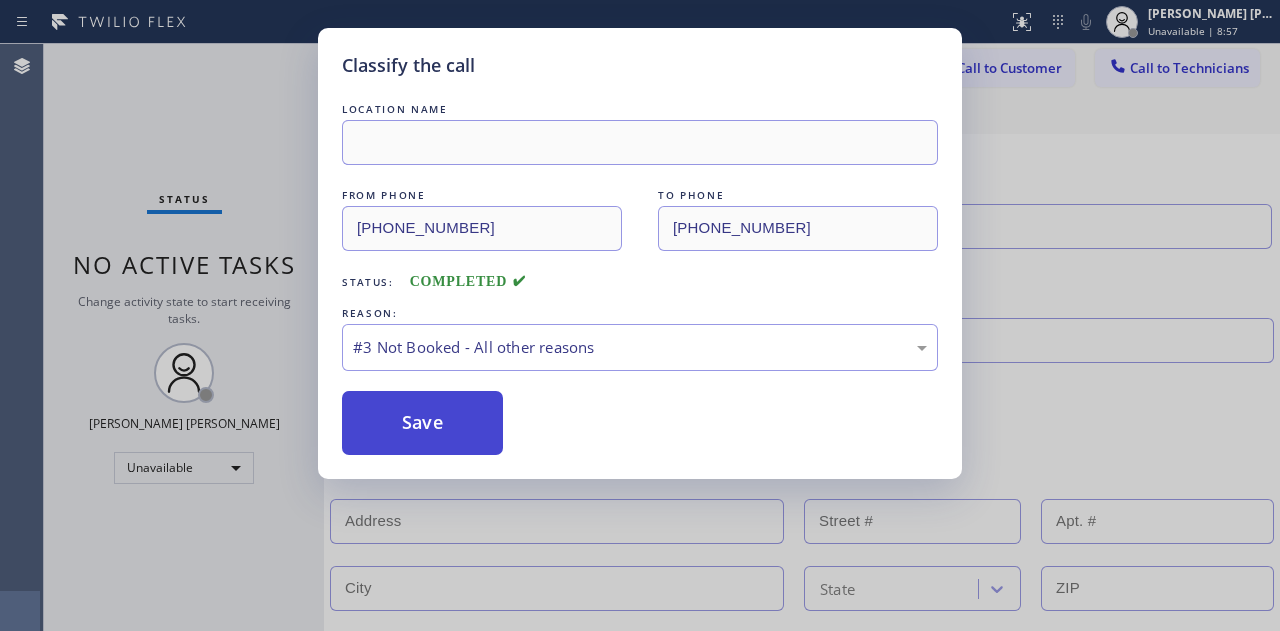click on "Save" at bounding box center [422, 423] 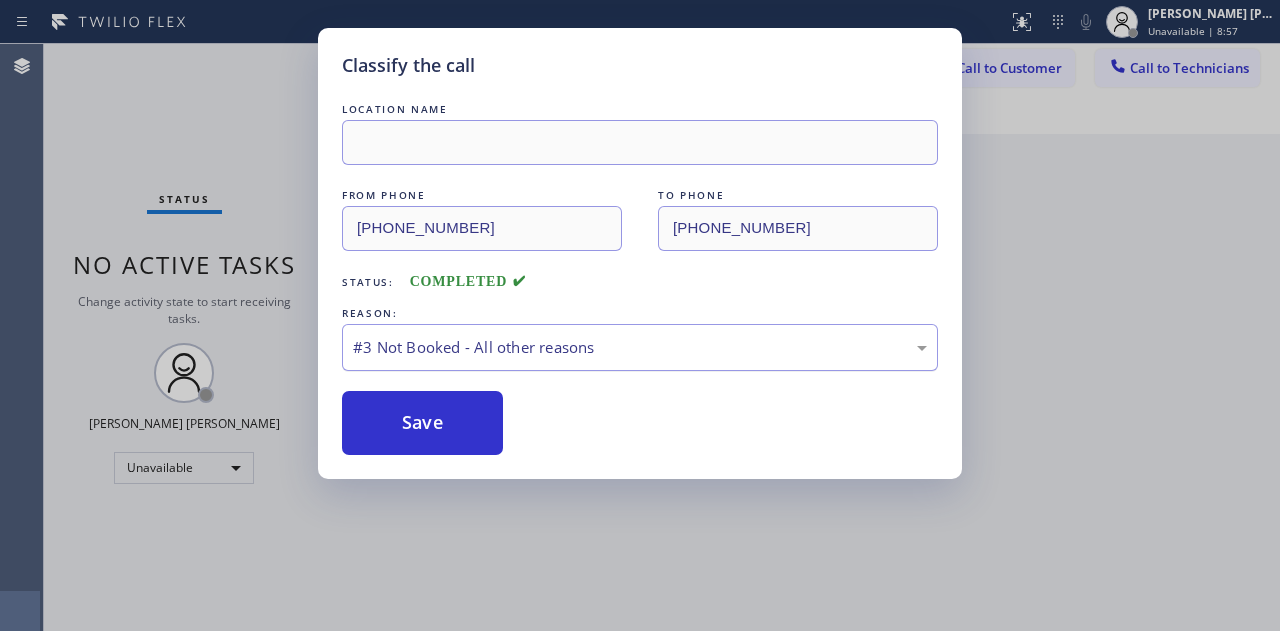 type 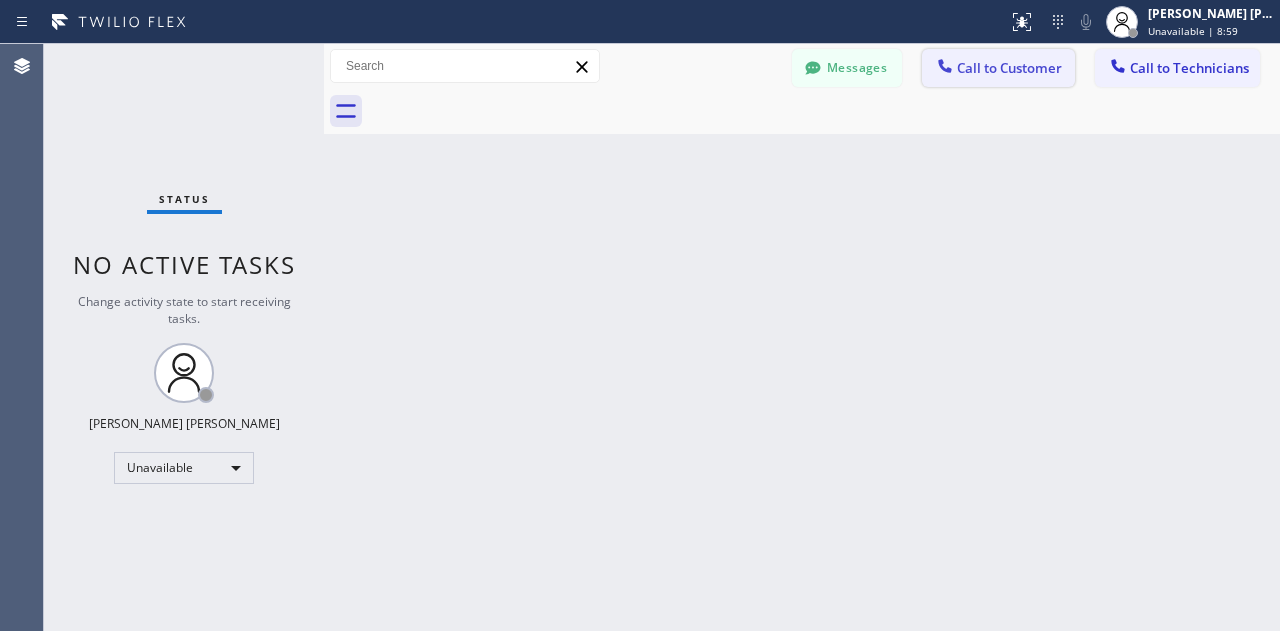 click on "Call to Customer" at bounding box center (1009, 68) 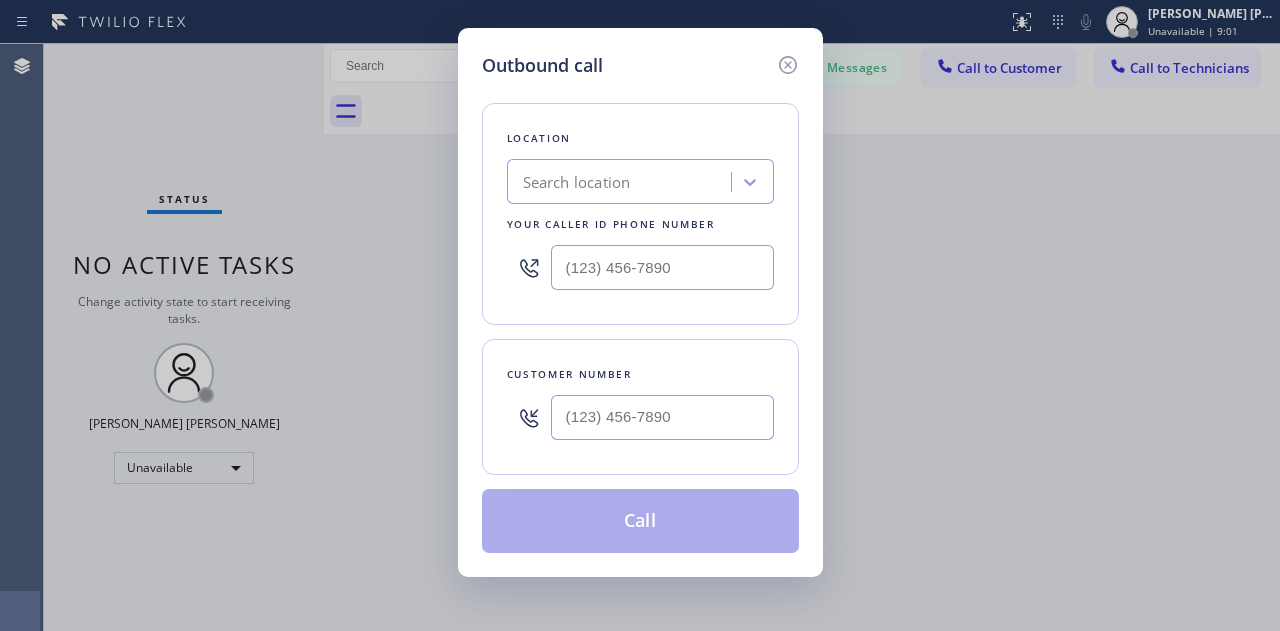 click on "Your caller id phone number" at bounding box center [640, 224] 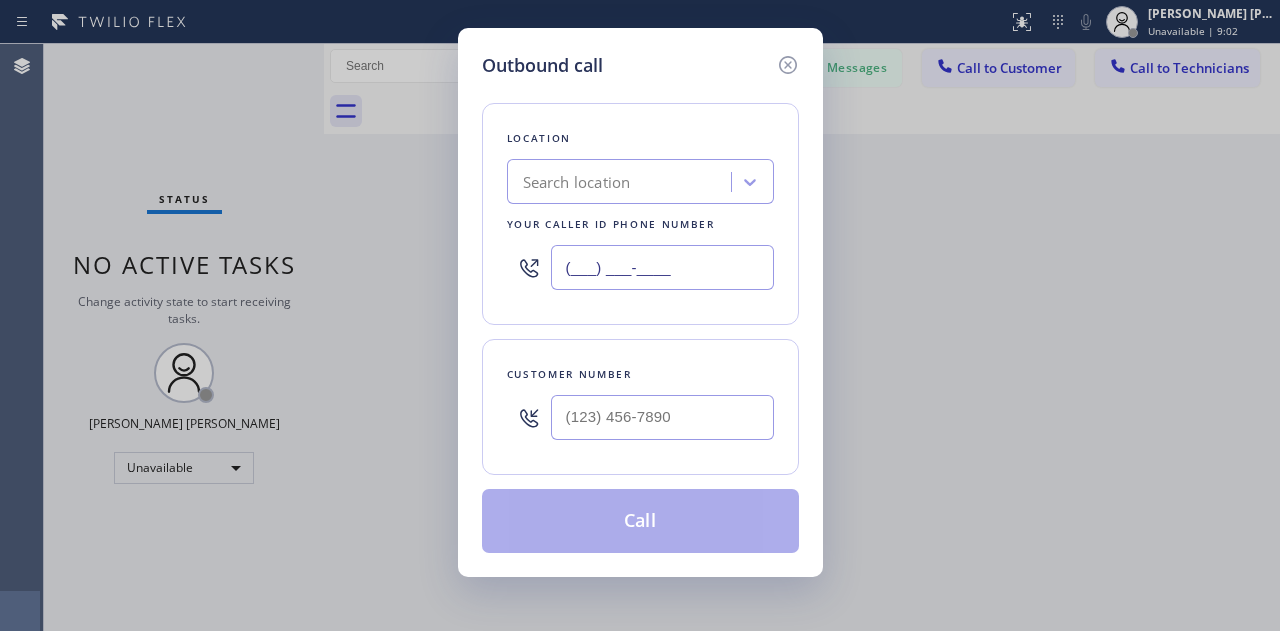 click on "(___) ___-____" at bounding box center [662, 267] 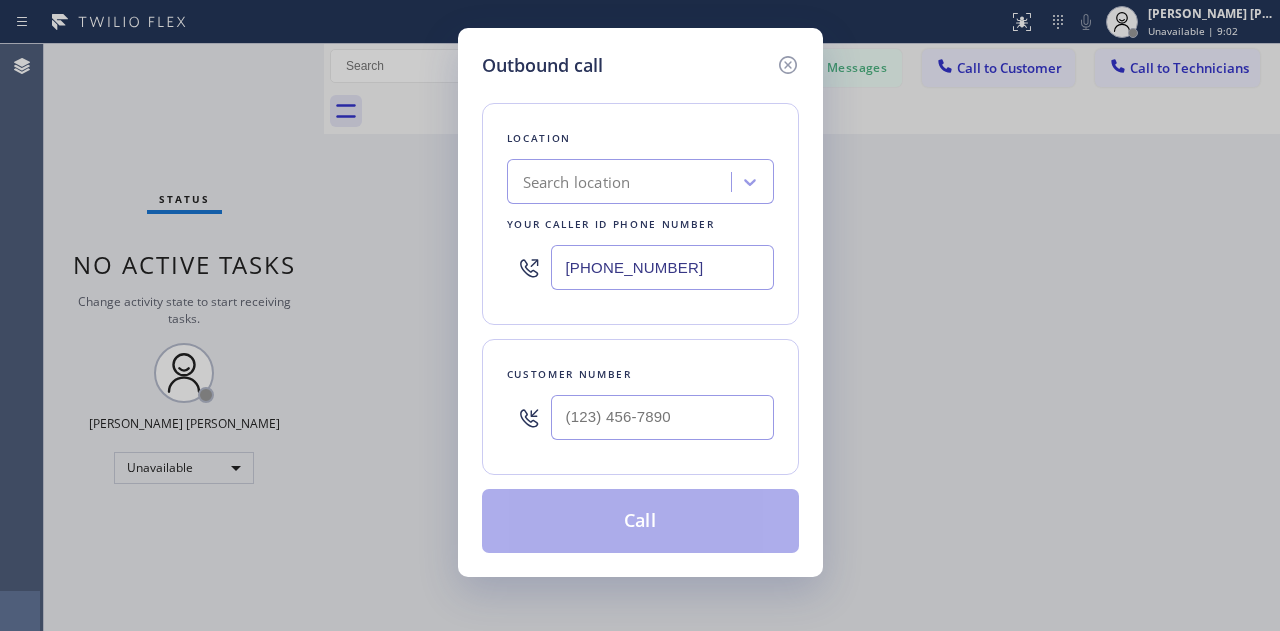 type on "[PHONE_NUMBER]" 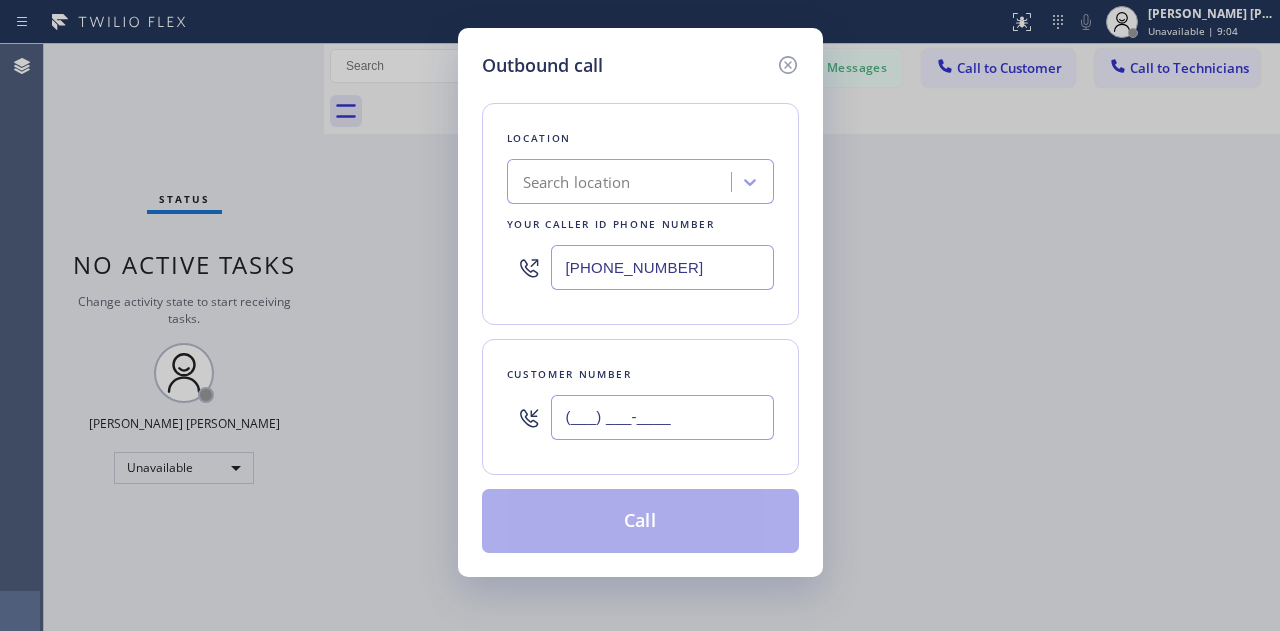 click on "(___) ___-____" at bounding box center [662, 417] 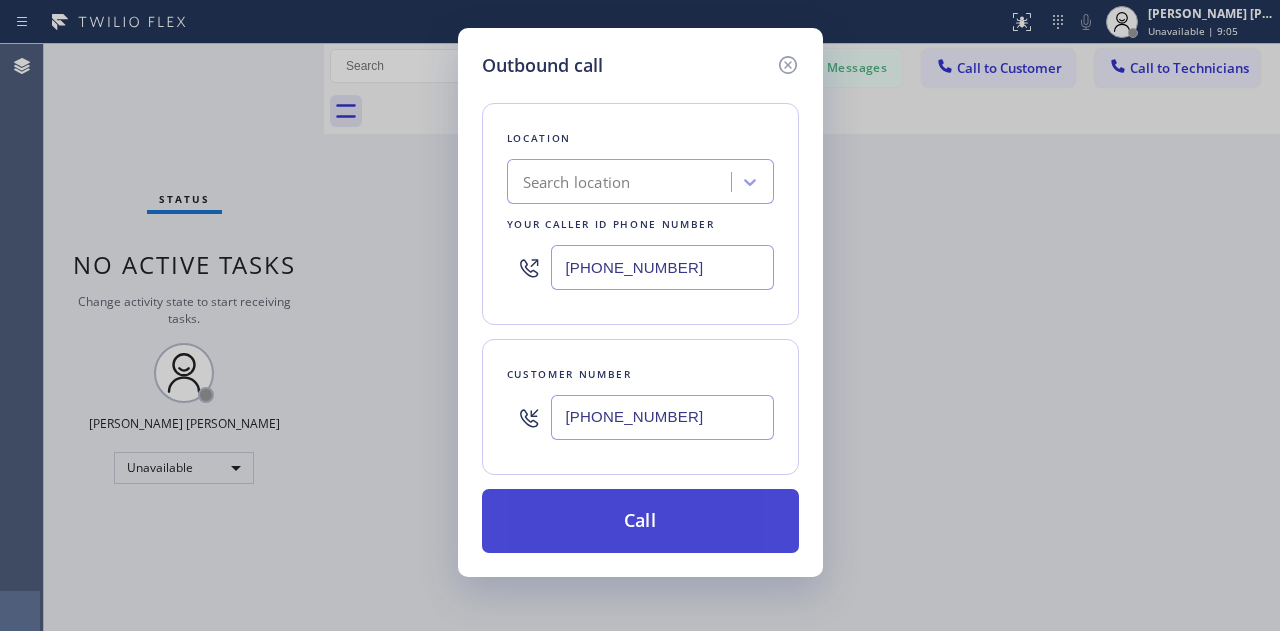 type on "[PHONE_NUMBER]" 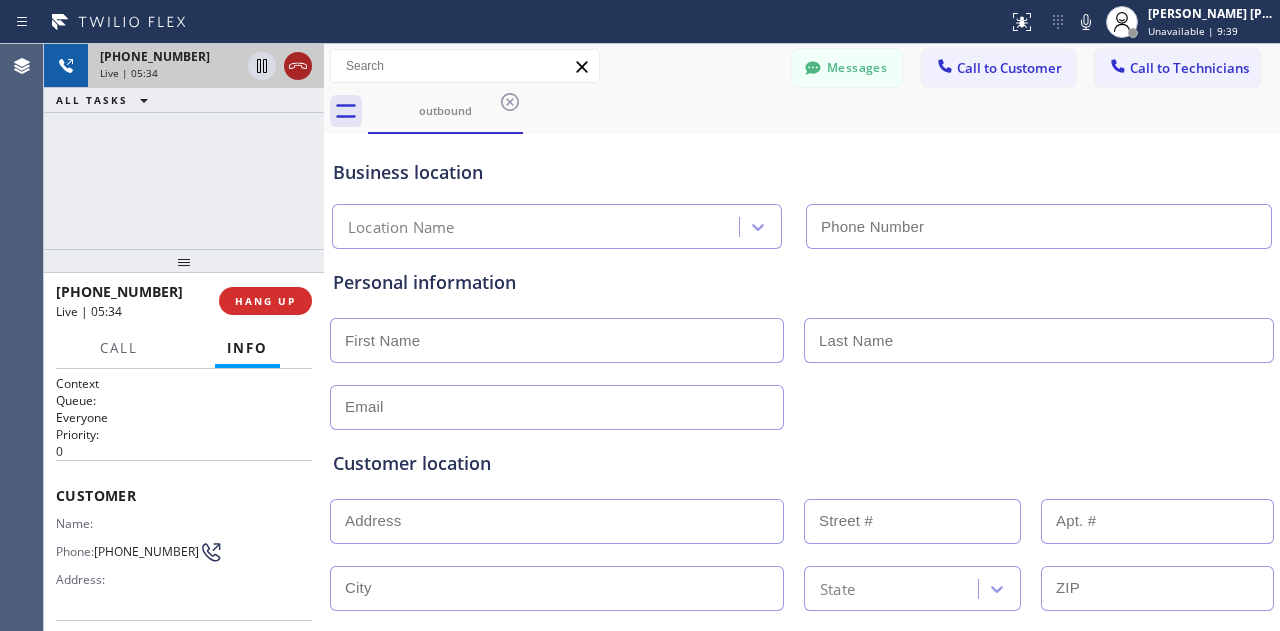 click 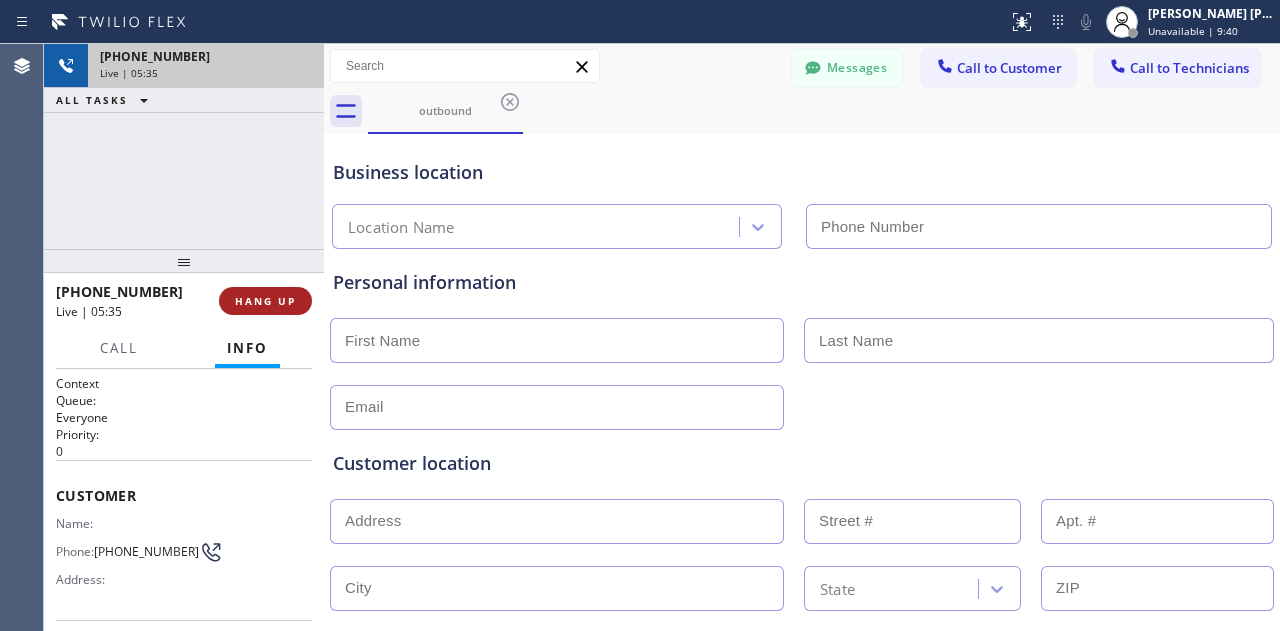 click on "HANG UP" at bounding box center [265, 301] 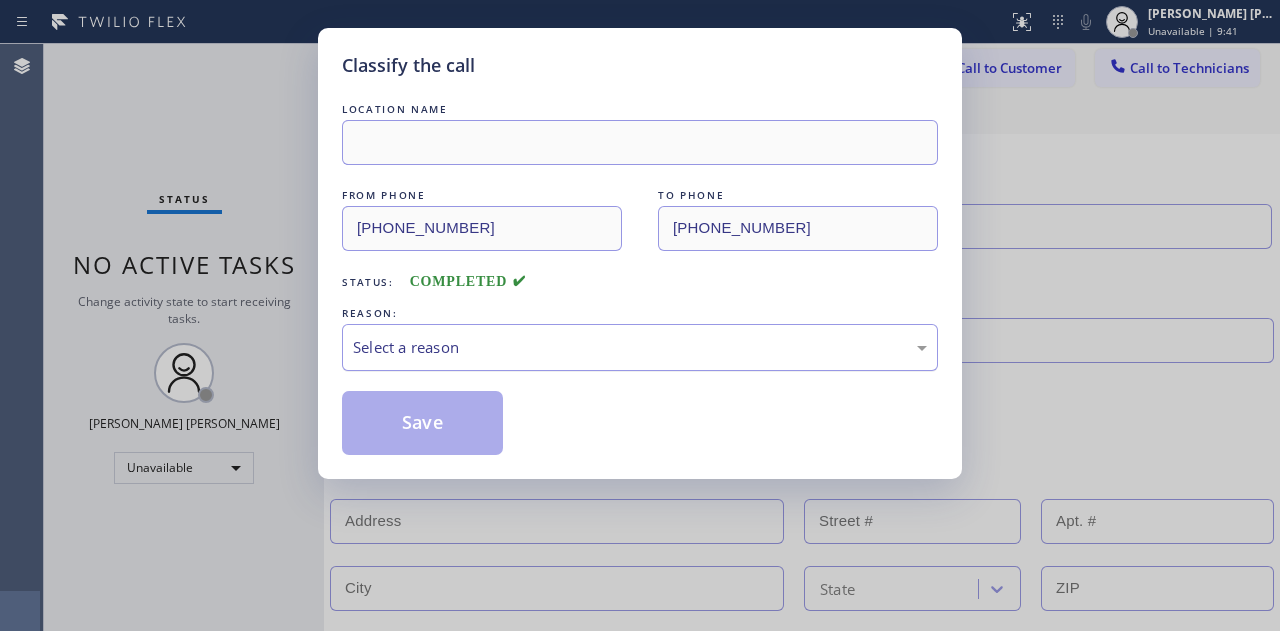 click on "Select a reason" at bounding box center (640, 347) 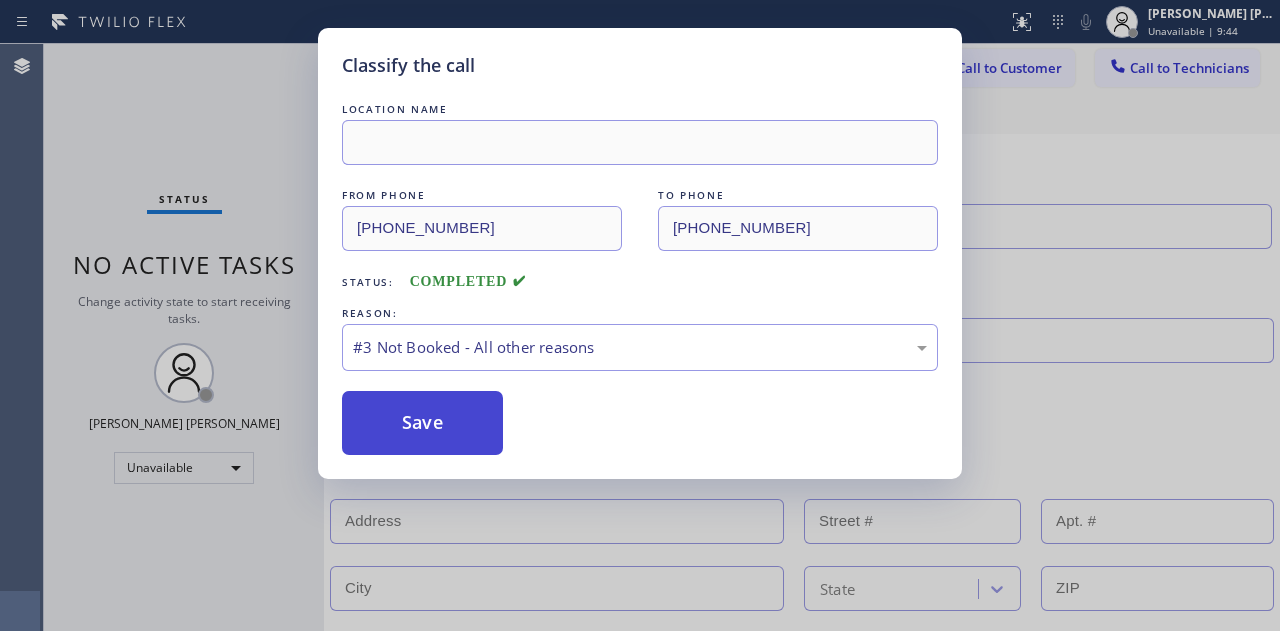click on "Save" at bounding box center (422, 423) 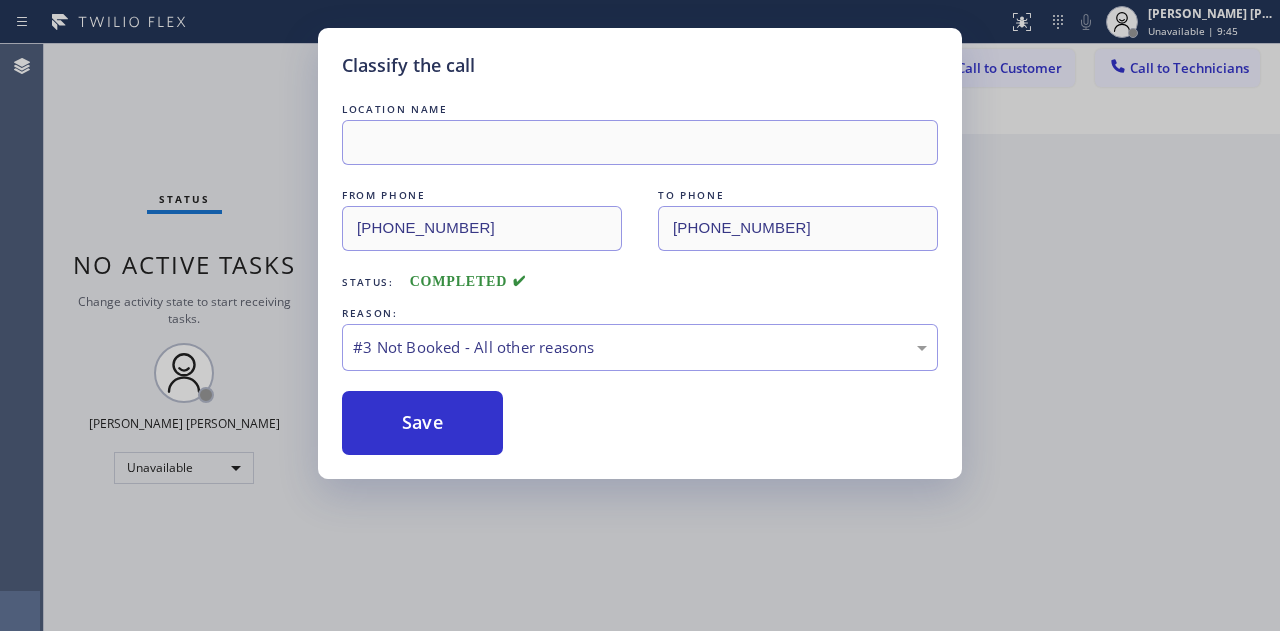 type 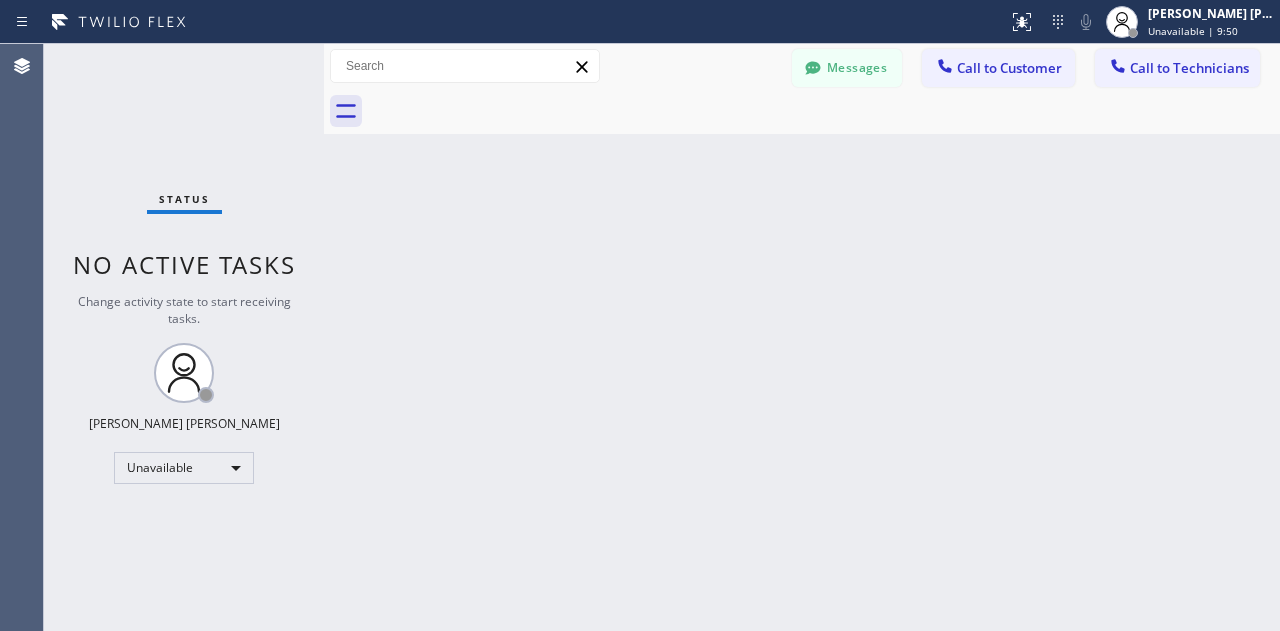 click on "Status   No active tasks     Change activity state to start receiving tasks.   [PERSON_NAME] [PERSON_NAME] Unavailable" at bounding box center (184, 337) 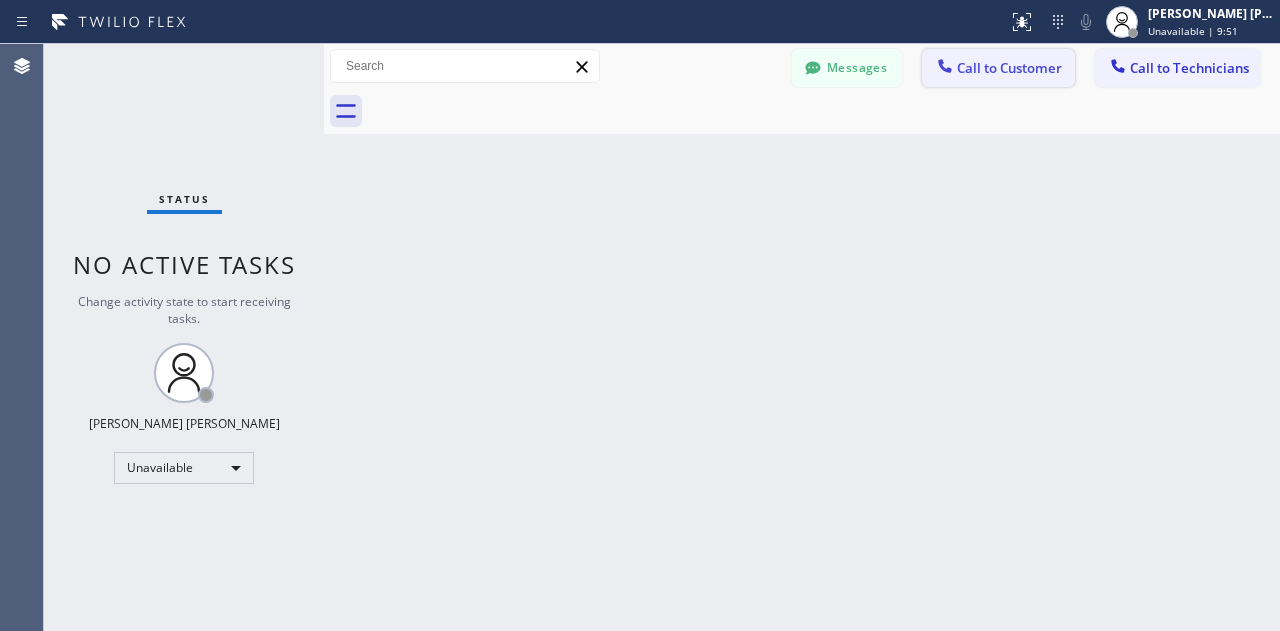click on "Call to Customer" at bounding box center (998, 68) 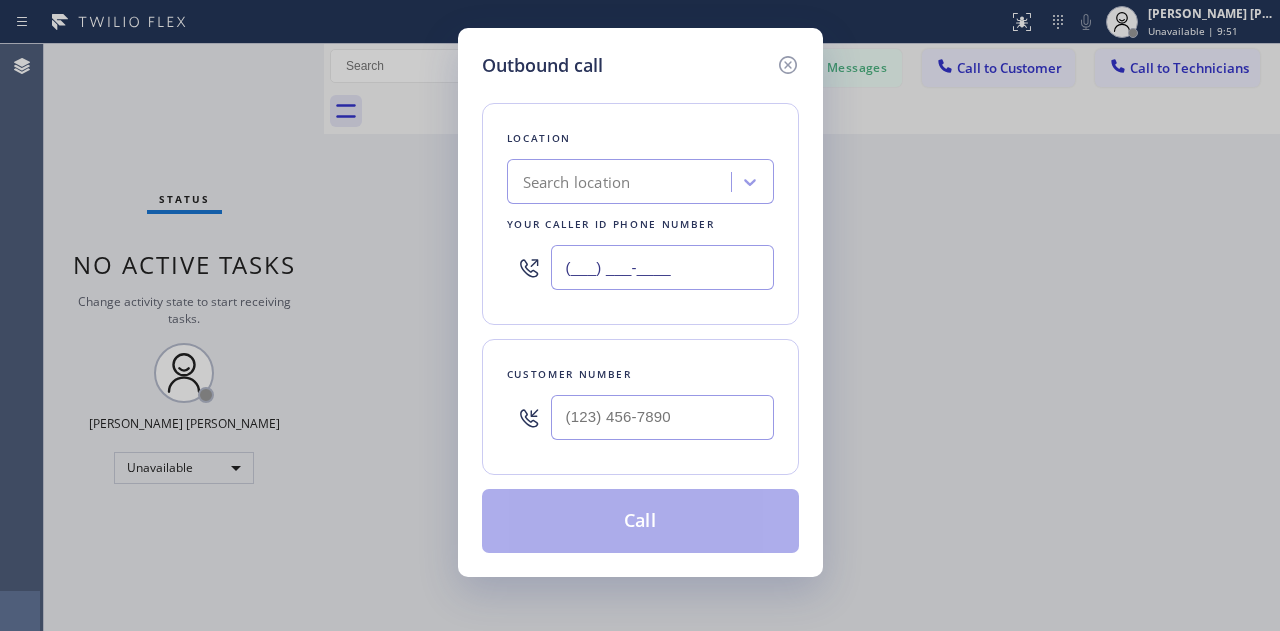 click on "(___) ___-____" at bounding box center [662, 267] 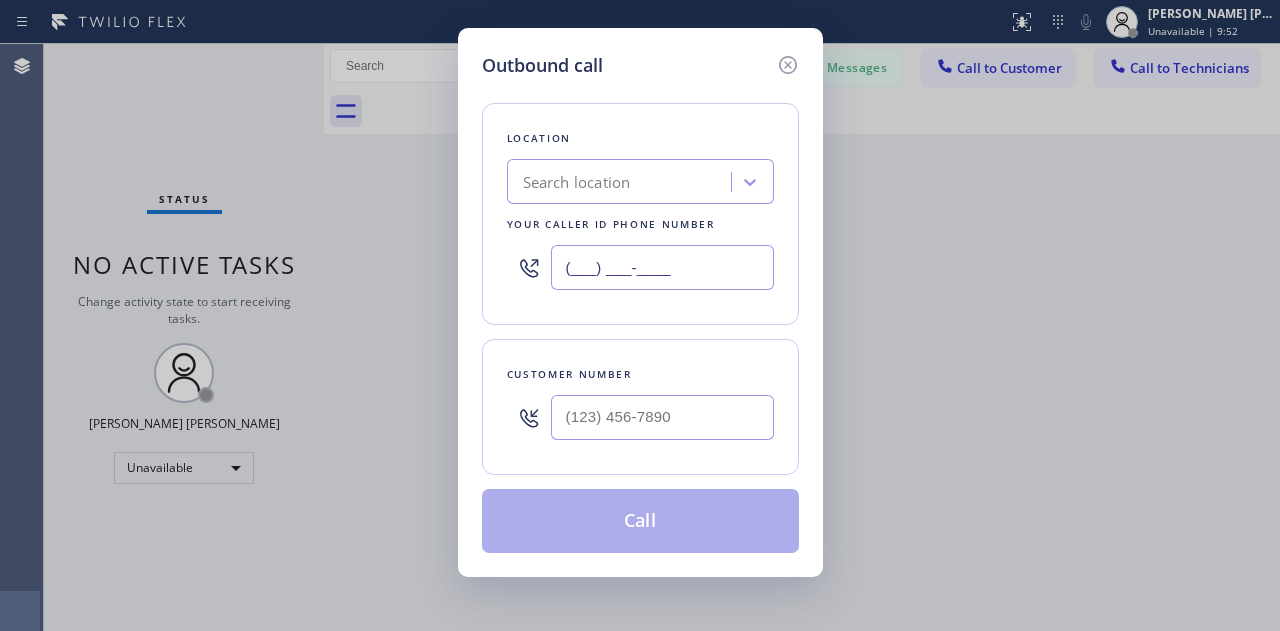 paste on "949) 202-5983" 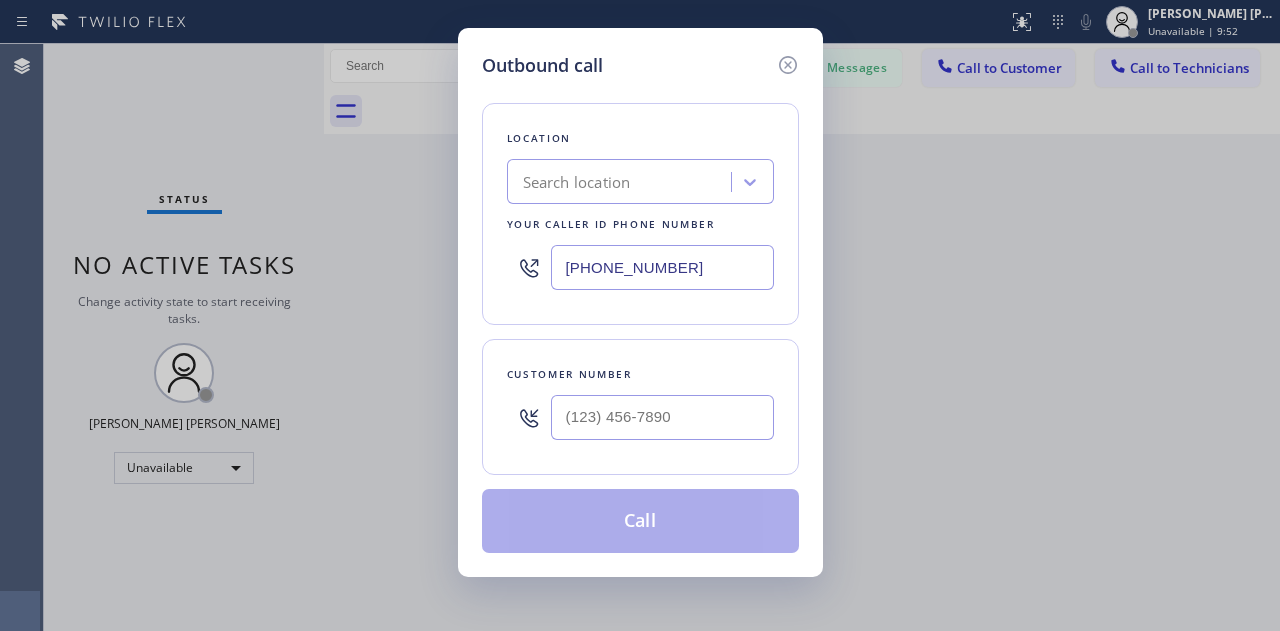 type on "[PHONE_NUMBER]" 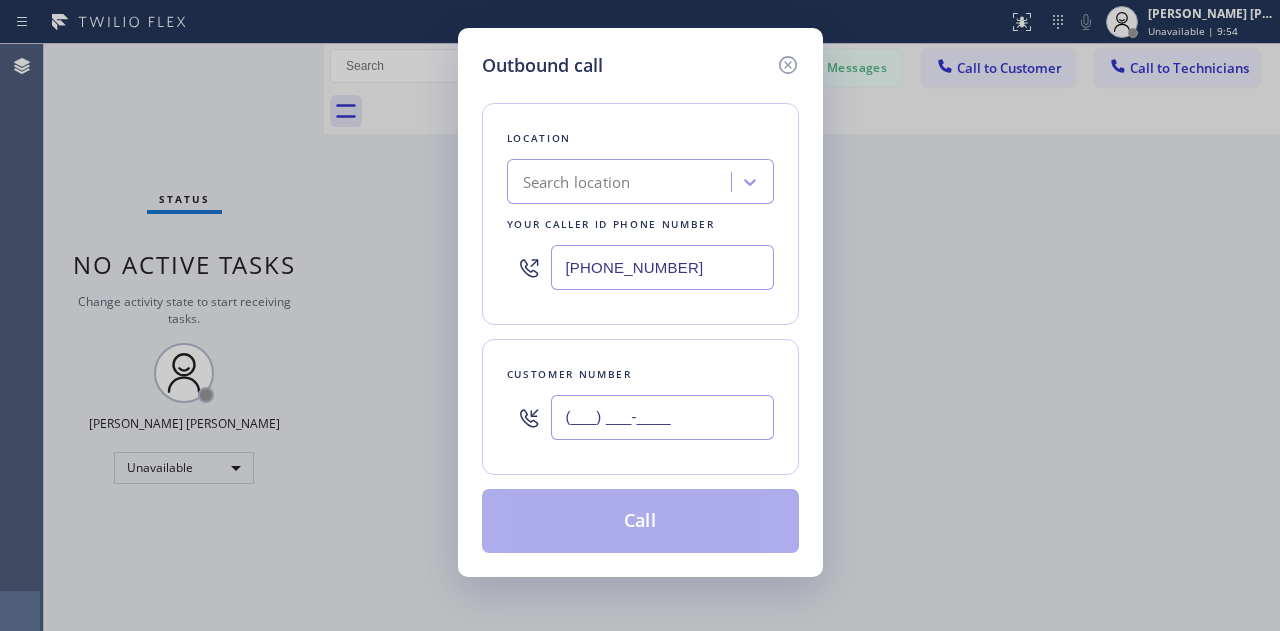 click on "(___) ___-____" at bounding box center (662, 417) 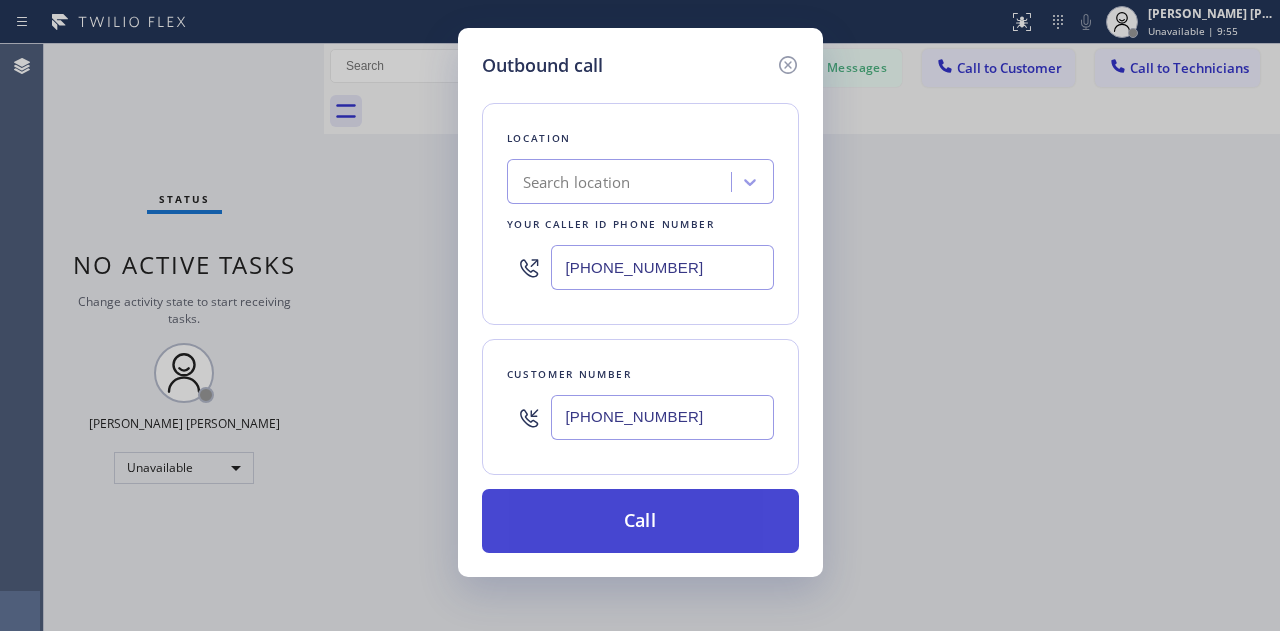 type on "[PHONE_NUMBER]" 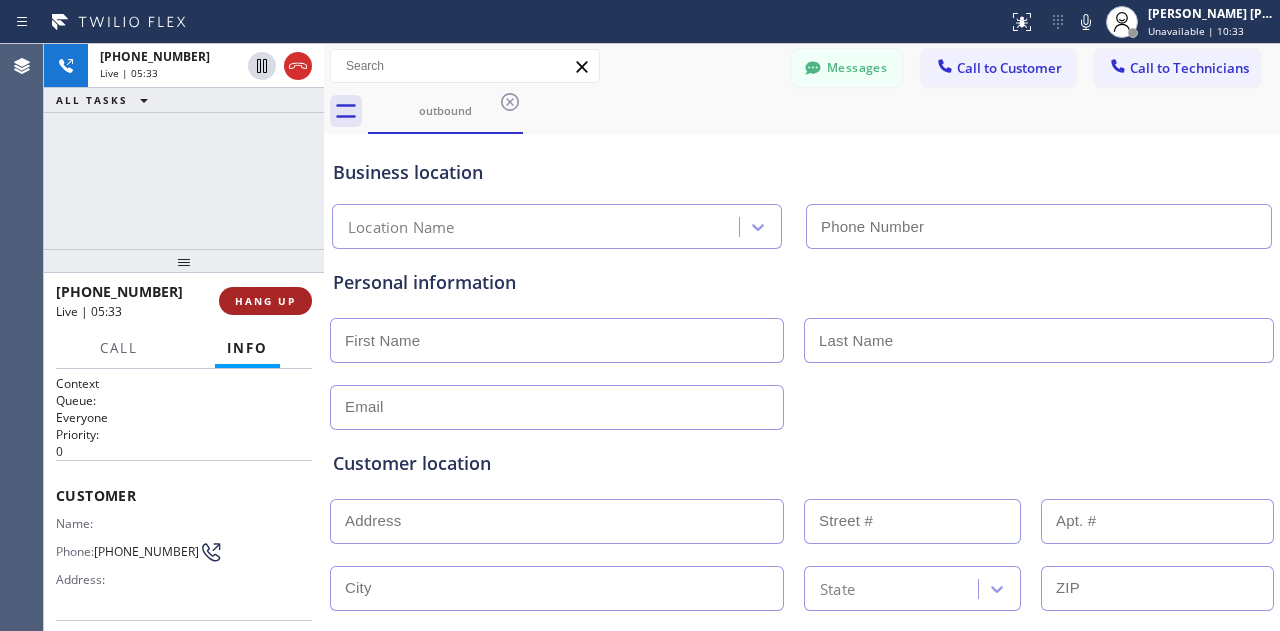 click on "HANG UP" at bounding box center [265, 301] 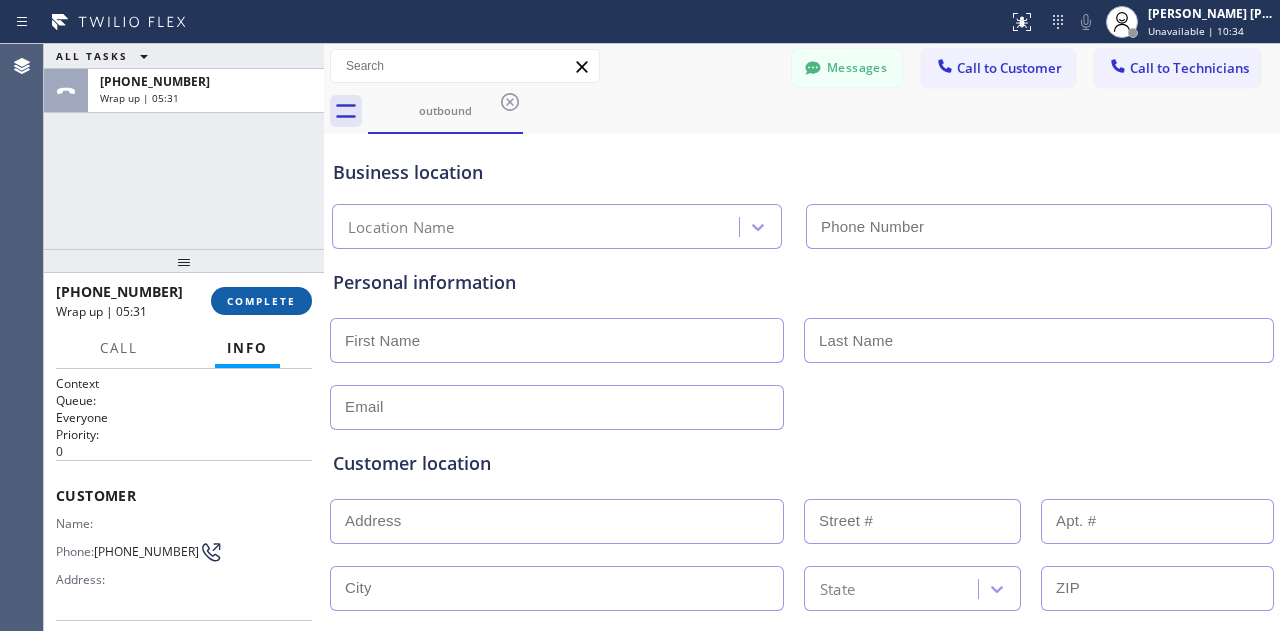 click on "COMPLETE" at bounding box center [261, 301] 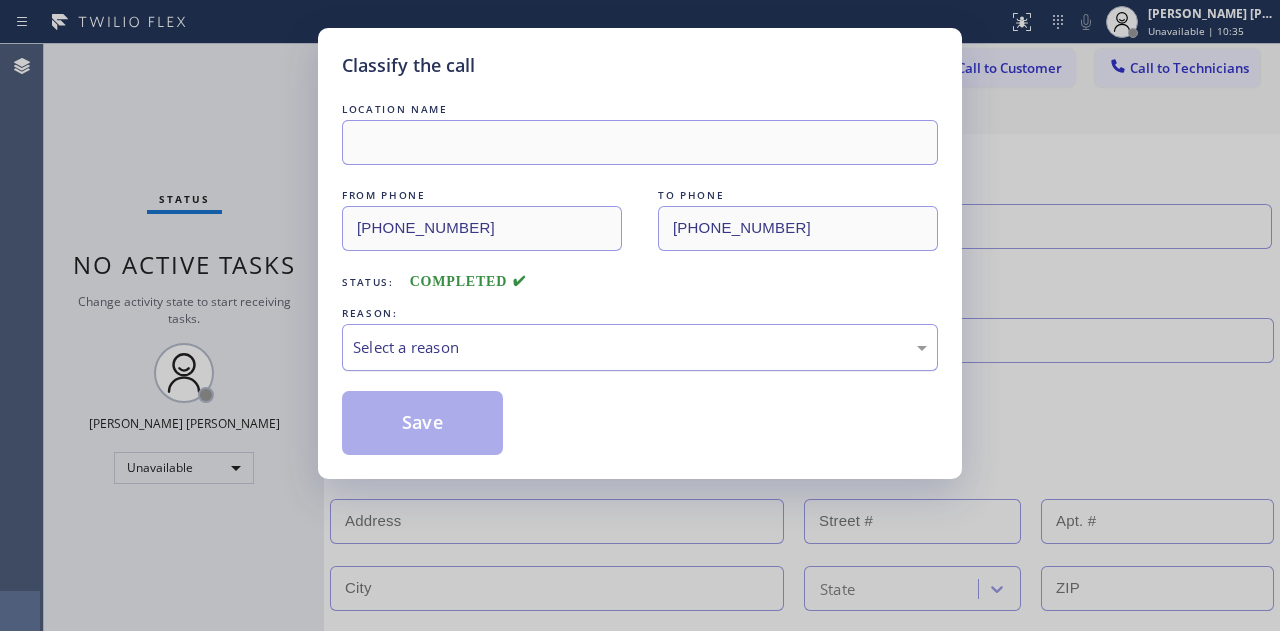 click on "Select a reason" at bounding box center (640, 347) 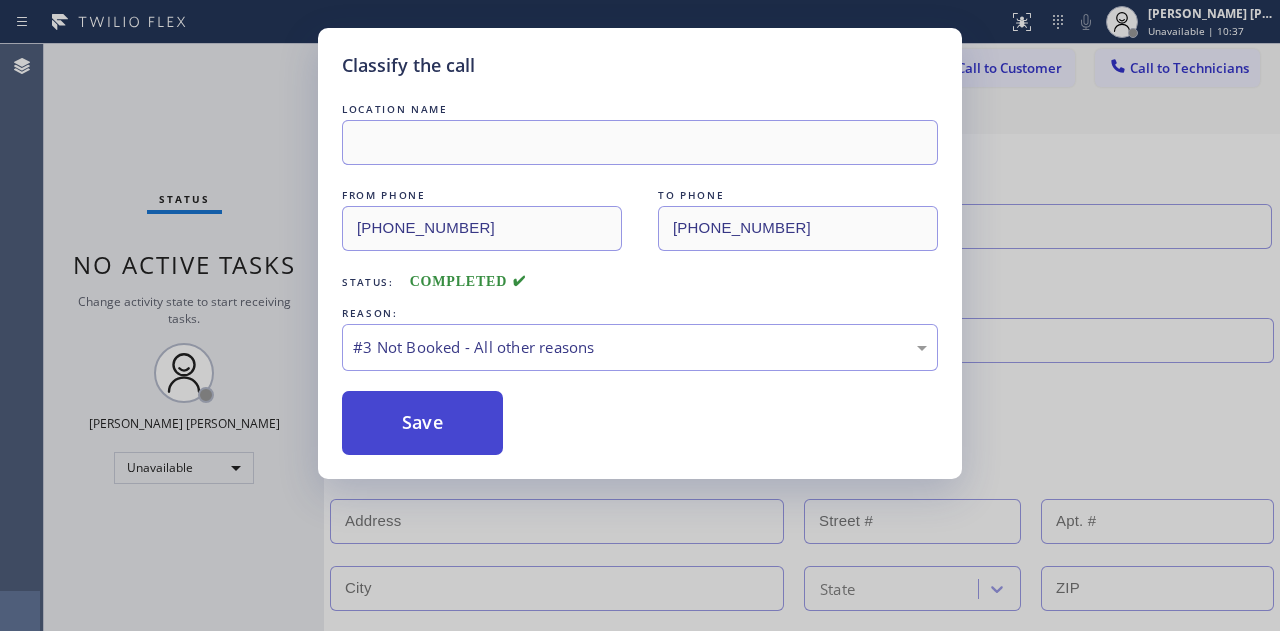 click on "Save" at bounding box center [422, 423] 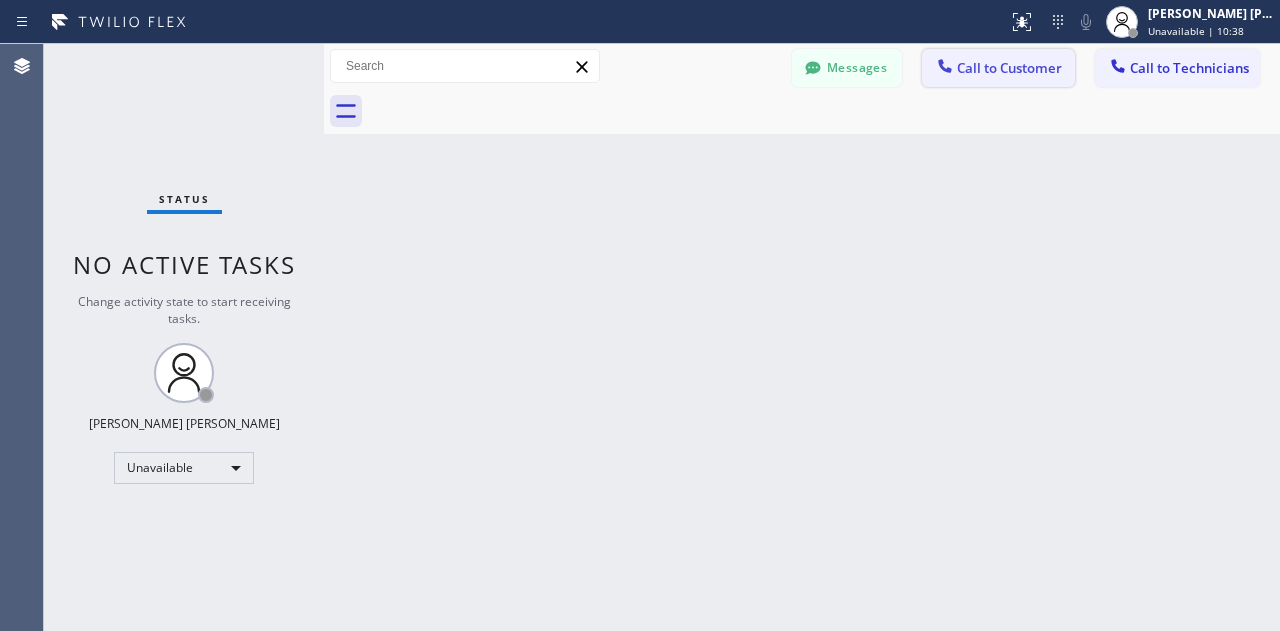 click on "Call to Customer" at bounding box center [1009, 68] 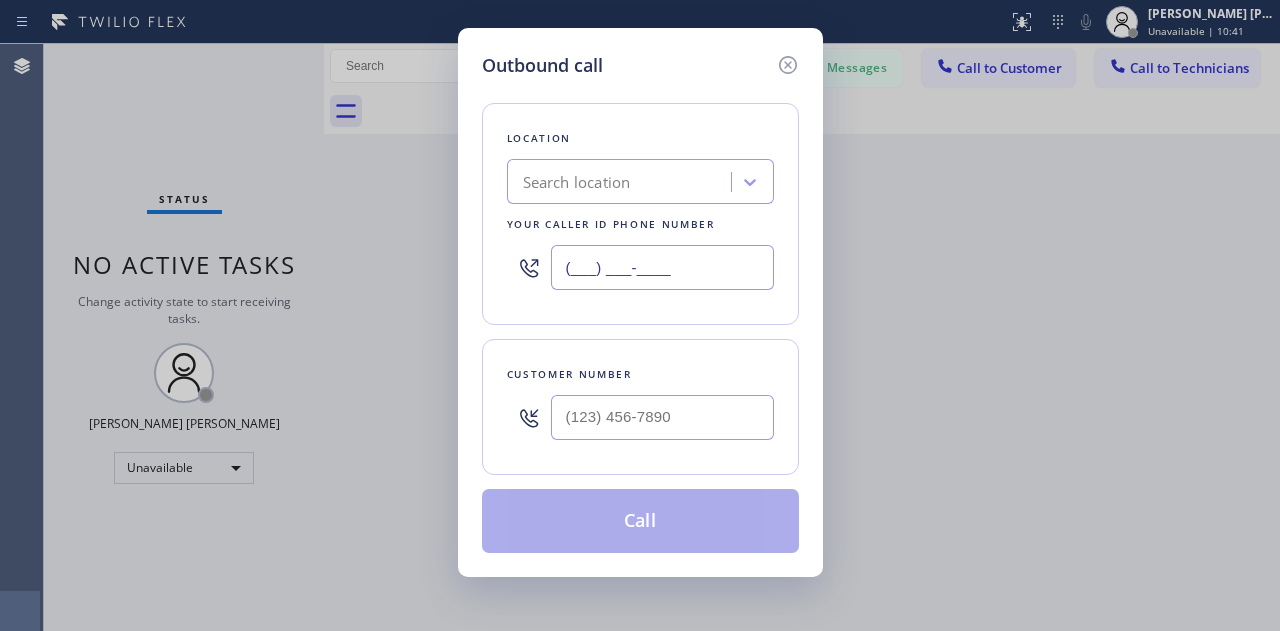 click on "(___) ___-____" at bounding box center (662, 267) 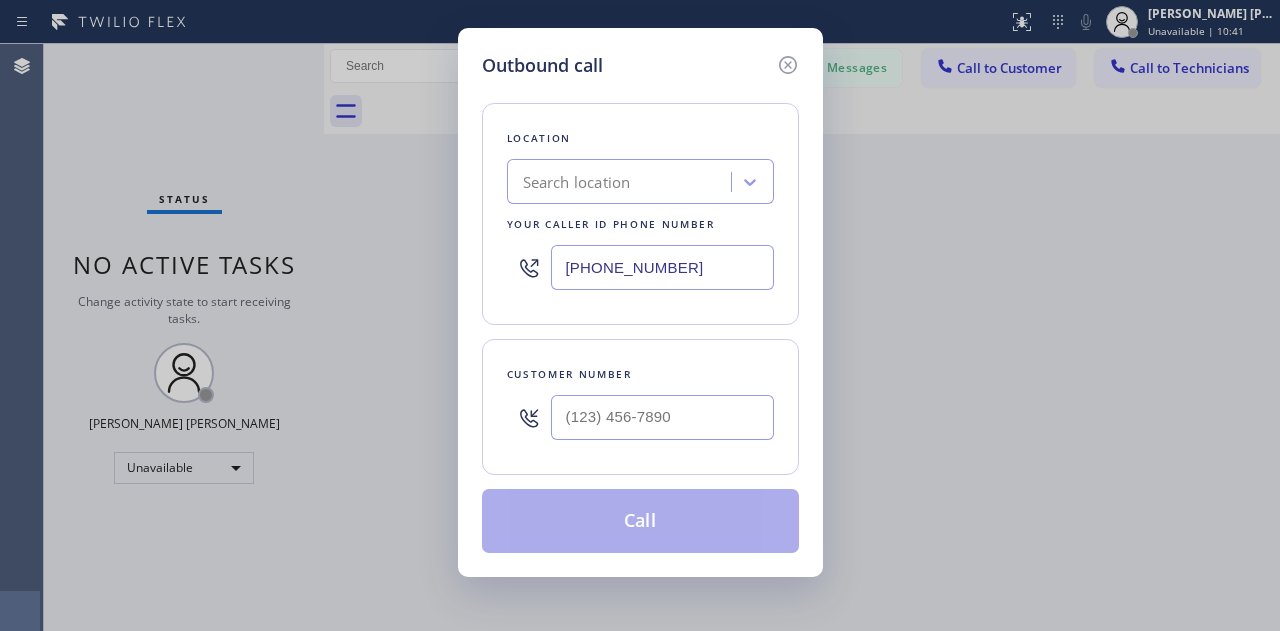 type on "[PHONE_NUMBER]" 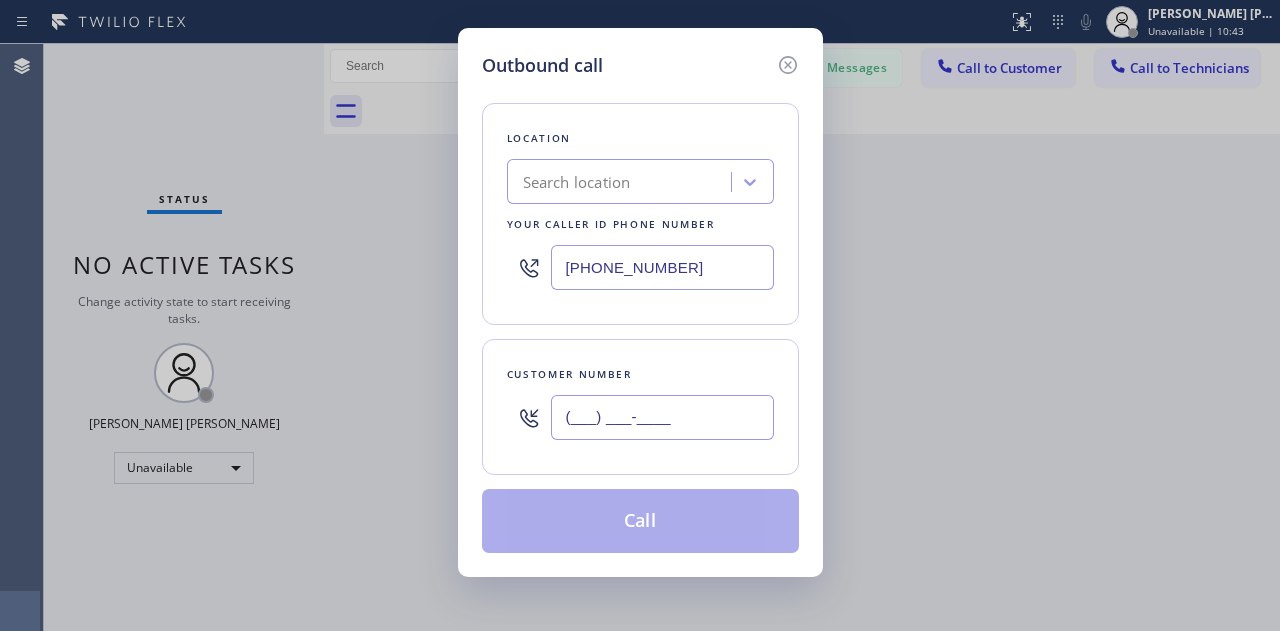 click on "(___) ___-____" at bounding box center (662, 417) 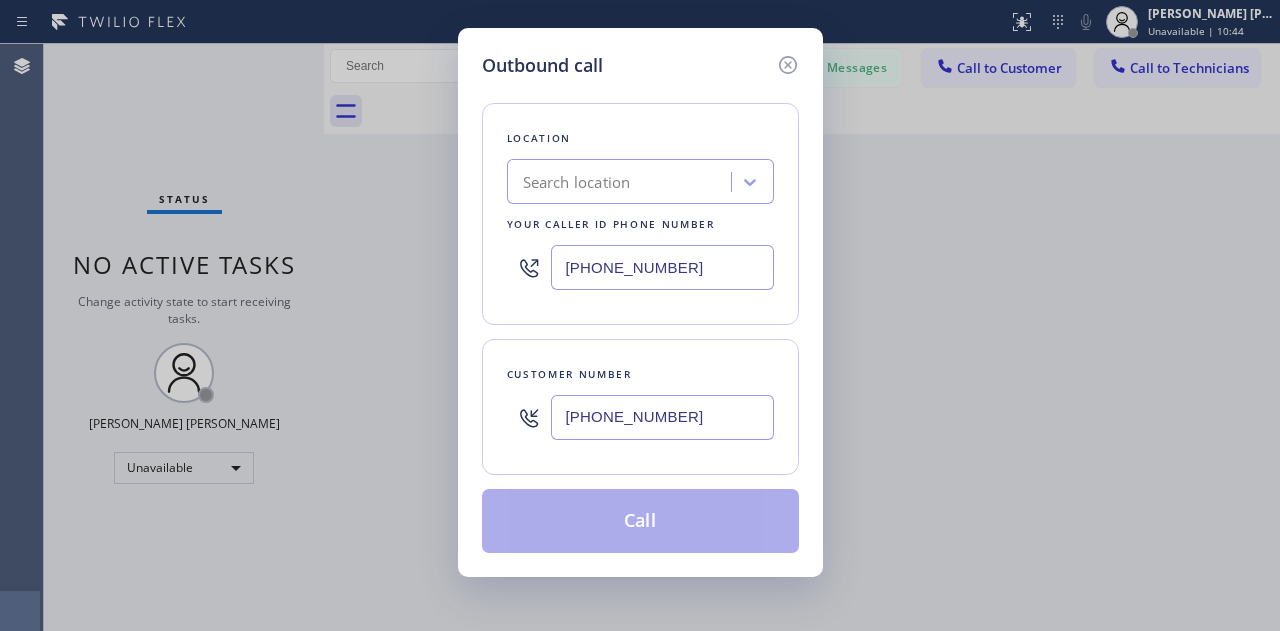 type on "[PHONE_NUMBER]" 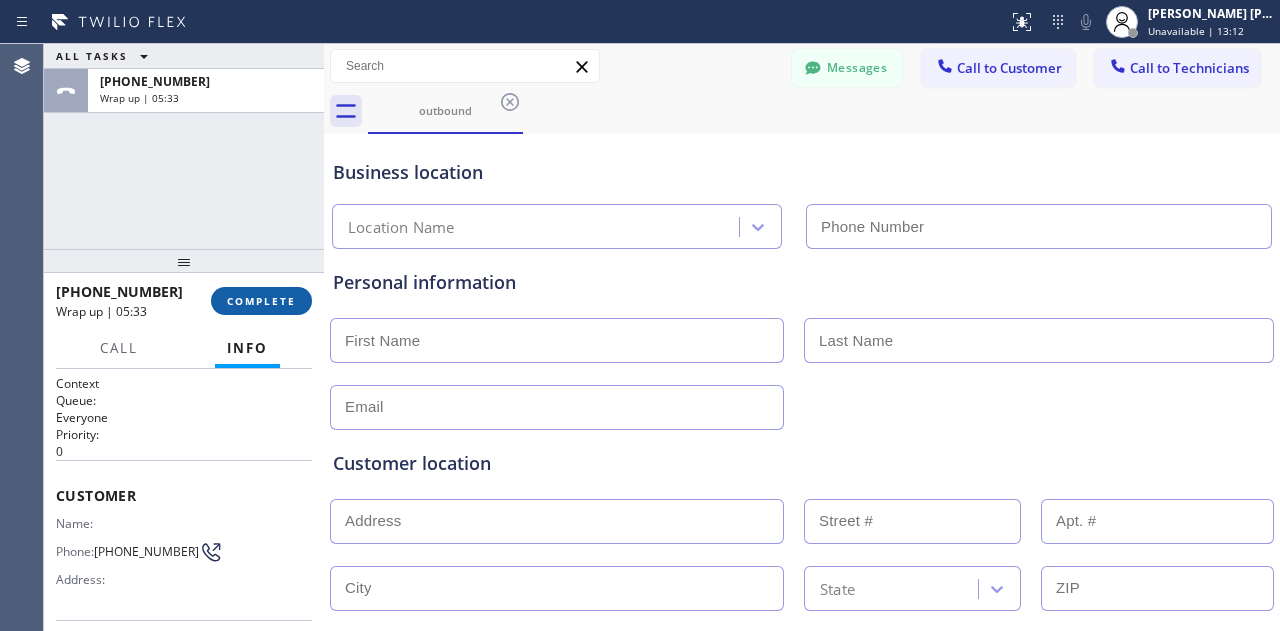 click on "COMPLETE" at bounding box center [261, 301] 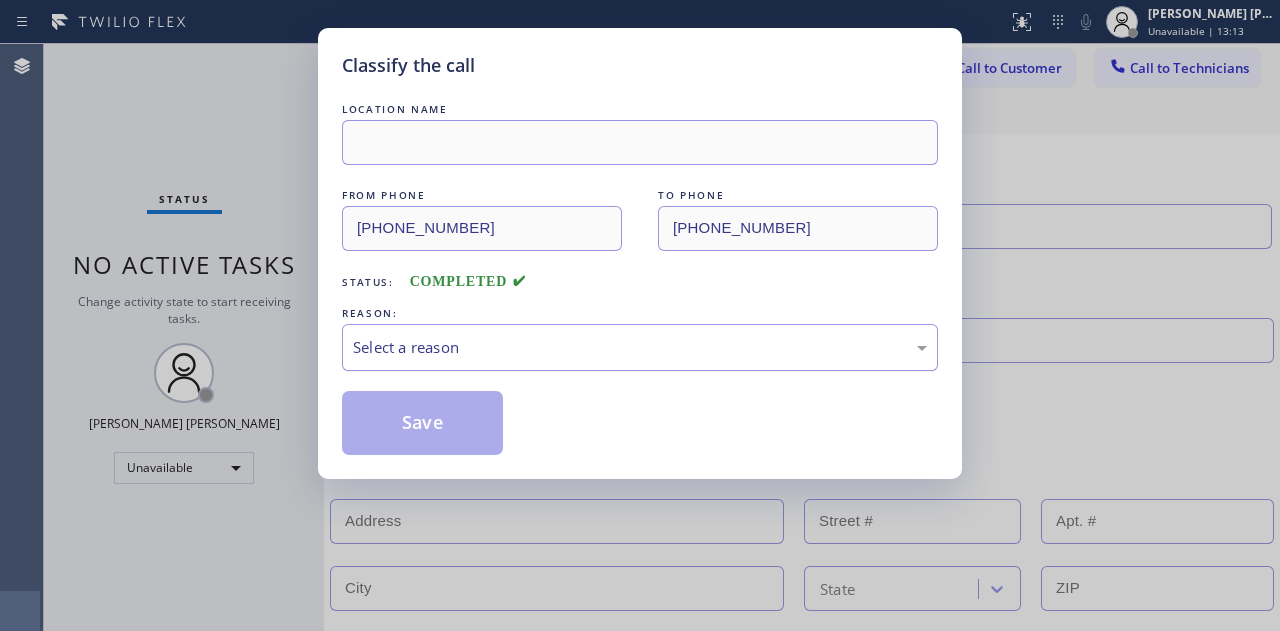 click on "Select a reason" at bounding box center (640, 347) 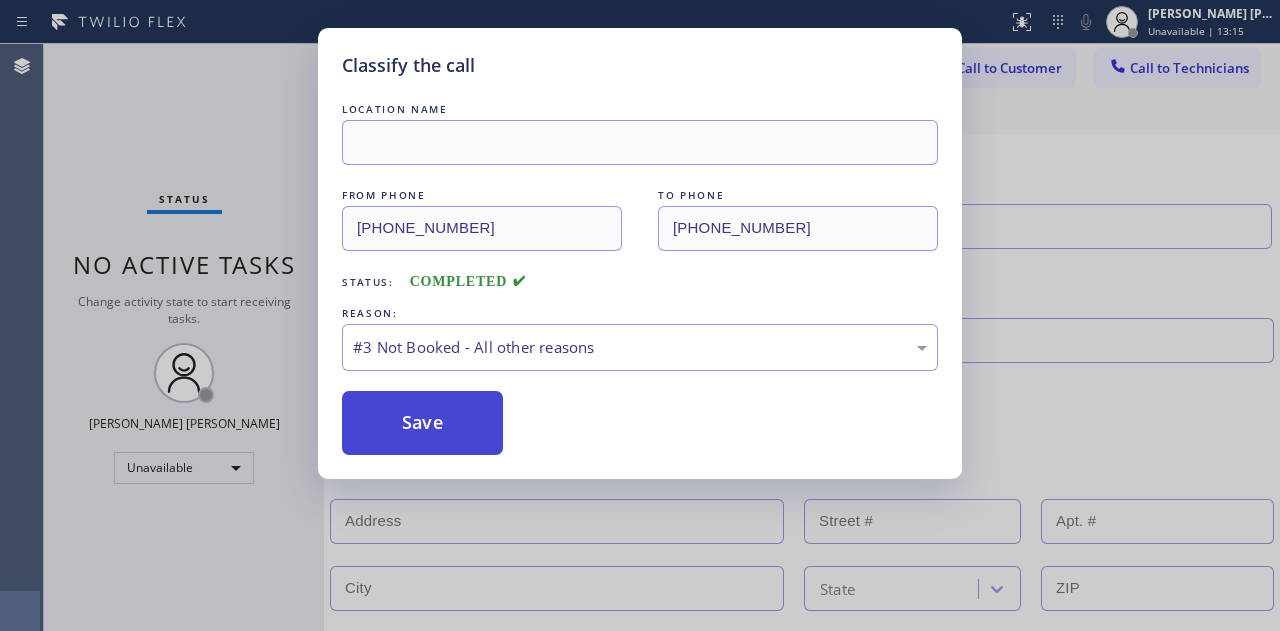 click on "Save" at bounding box center (422, 423) 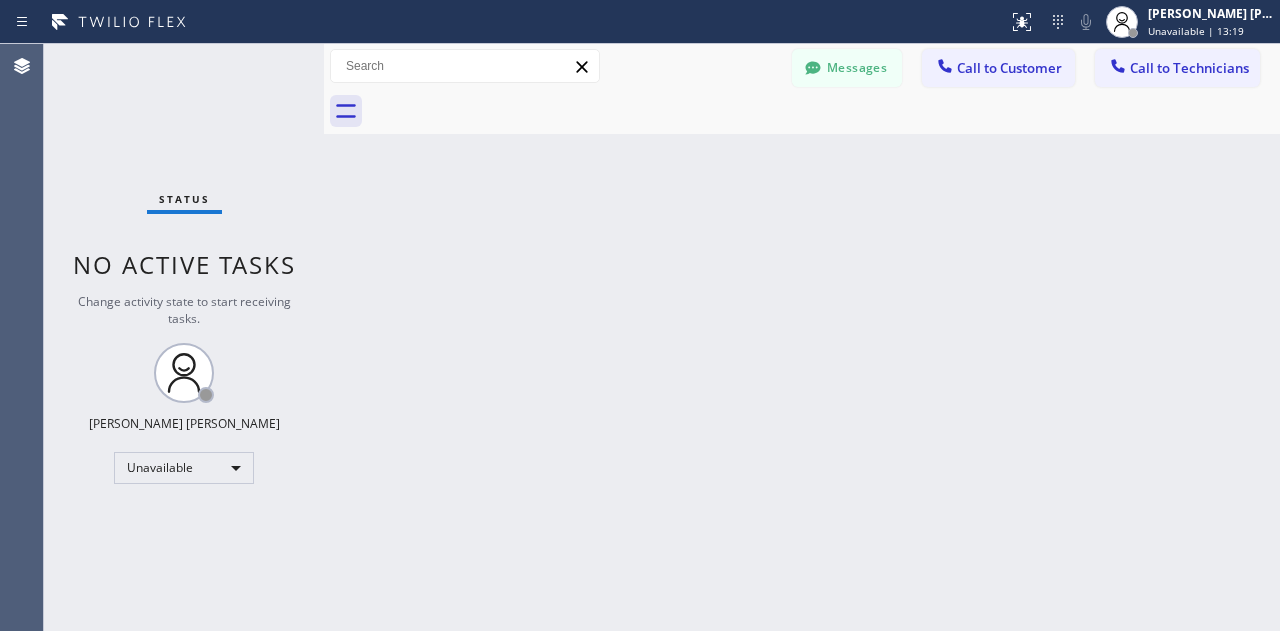 click on "Call to Customer" at bounding box center (998, 68) 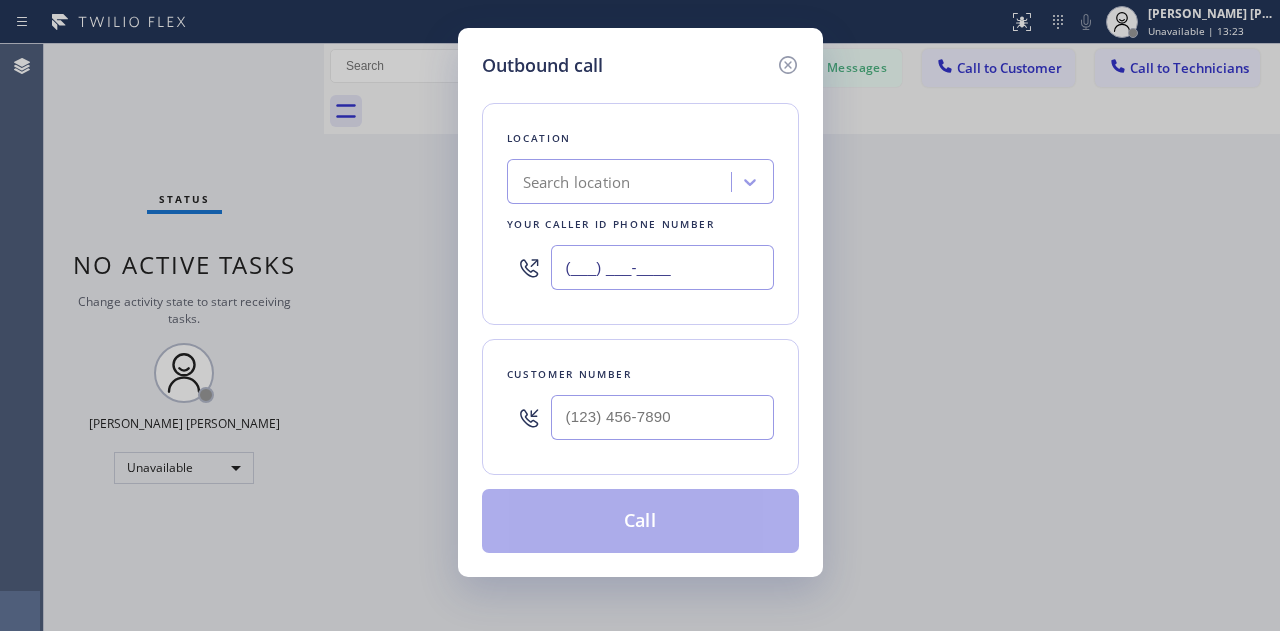 click on "(___) ___-____" at bounding box center (662, 267) 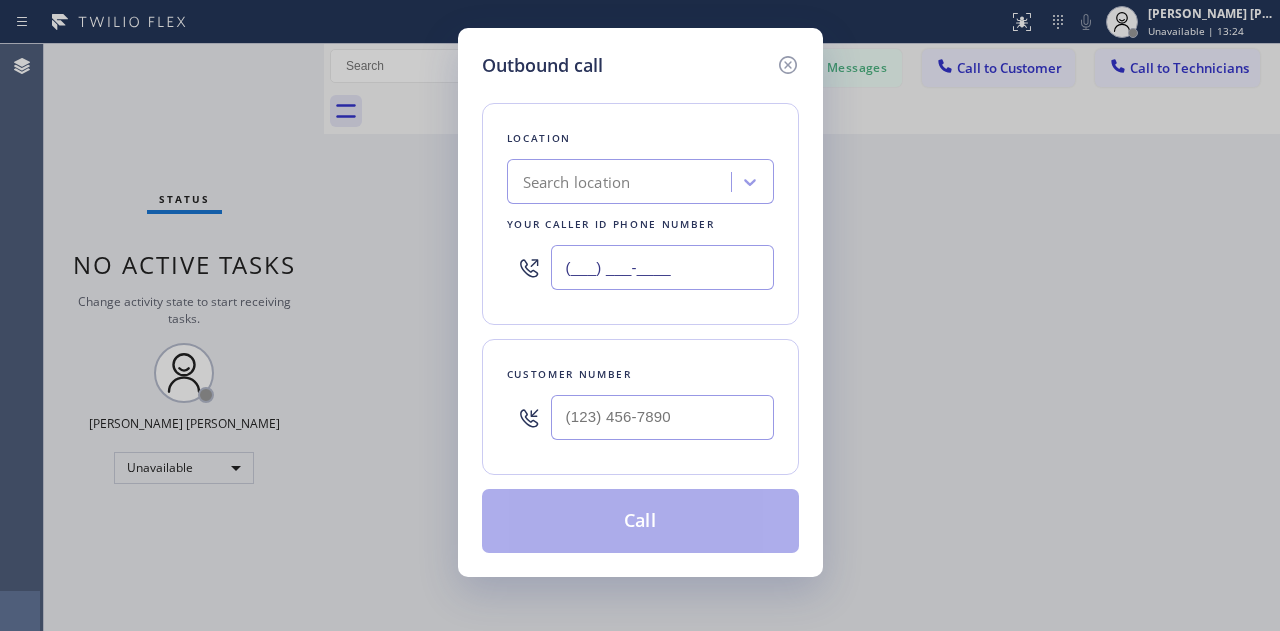 paste on "949) 202-5983" 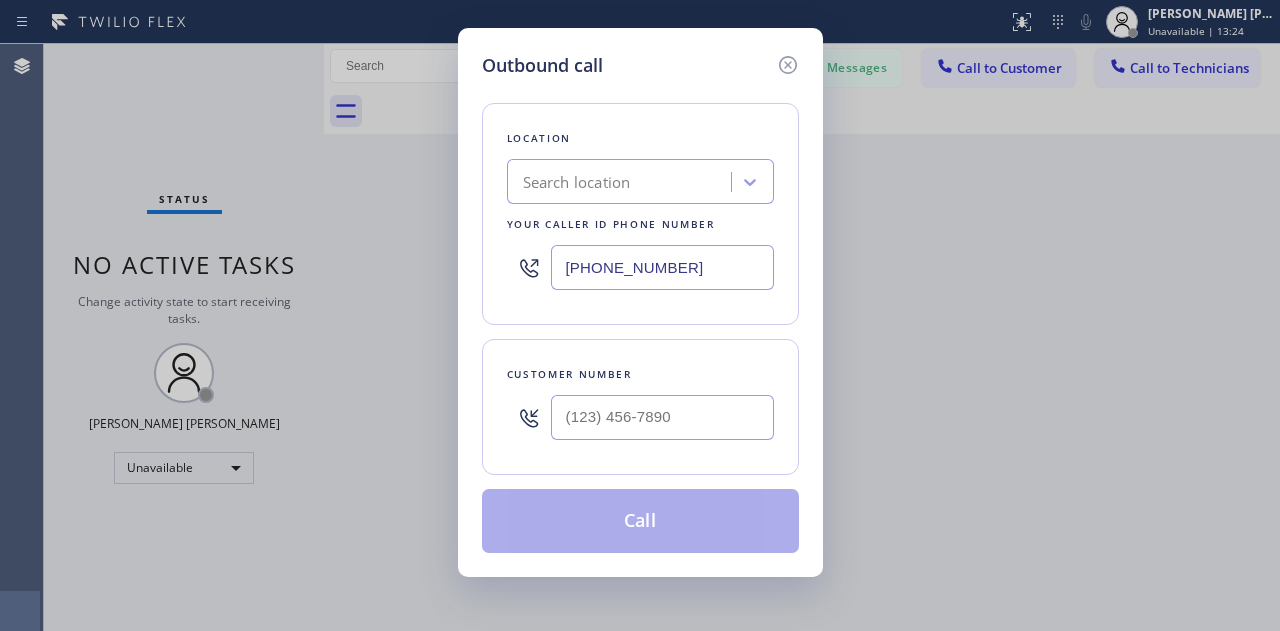 type on "[PHONE_NUMBER]" 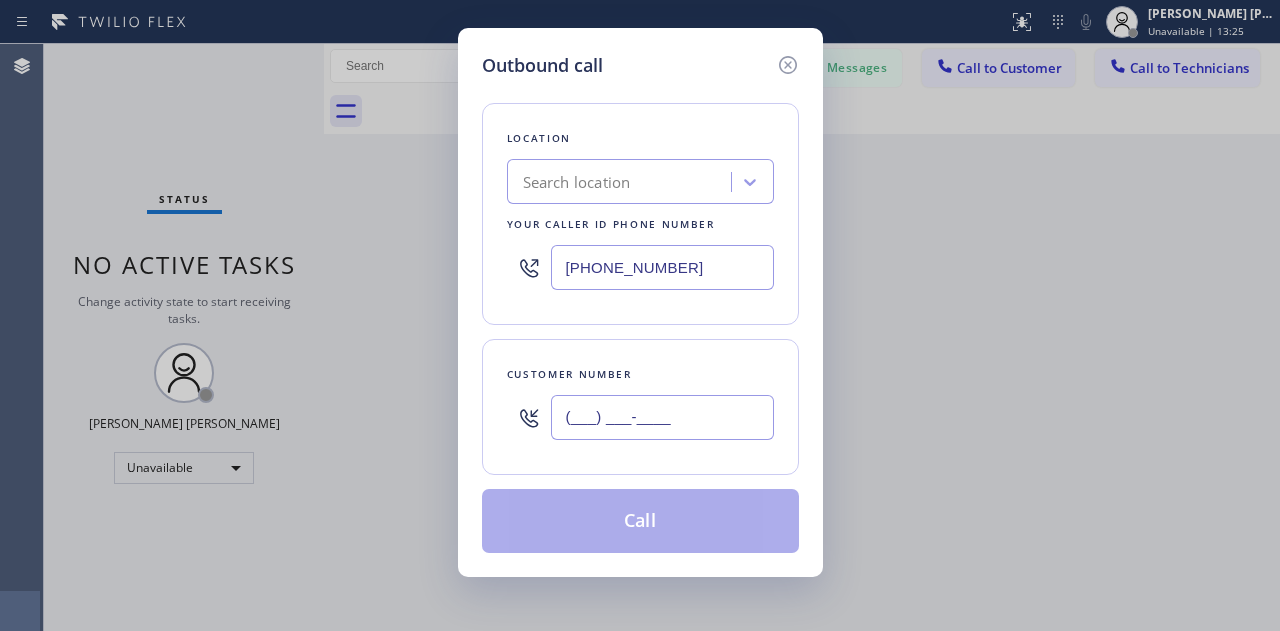 click on "(___) ___-____" at bounding box center (662, 417) 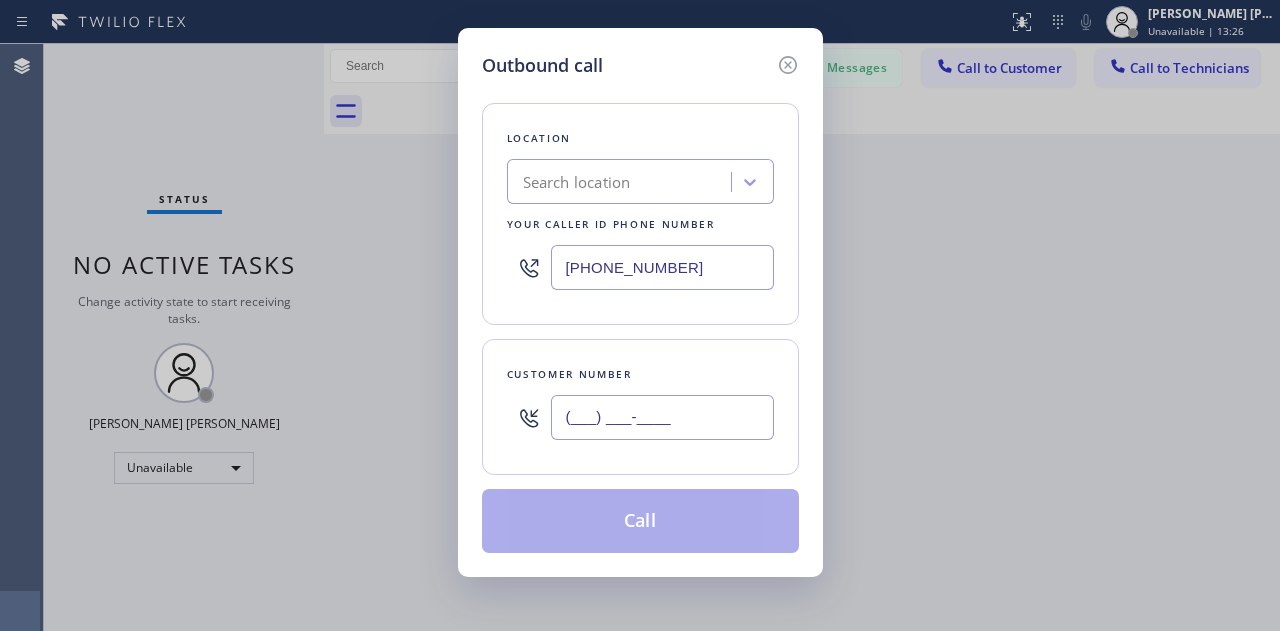 paste on "949) 510-9191" 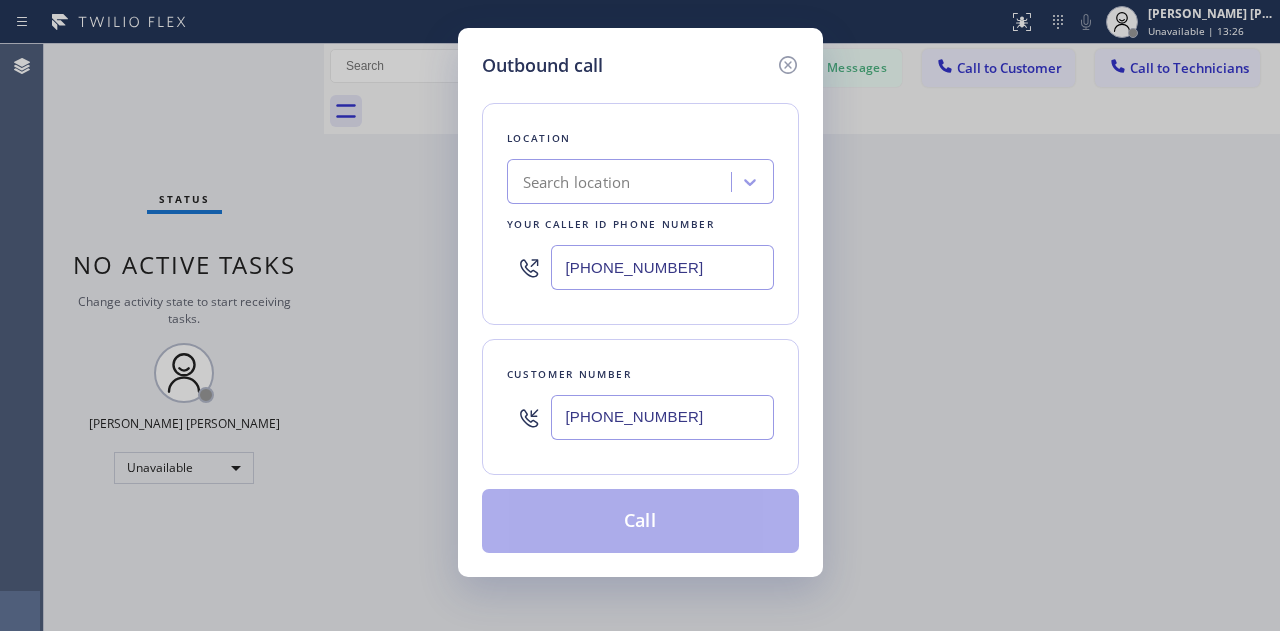 type on "[PHONE_NUMBER]" 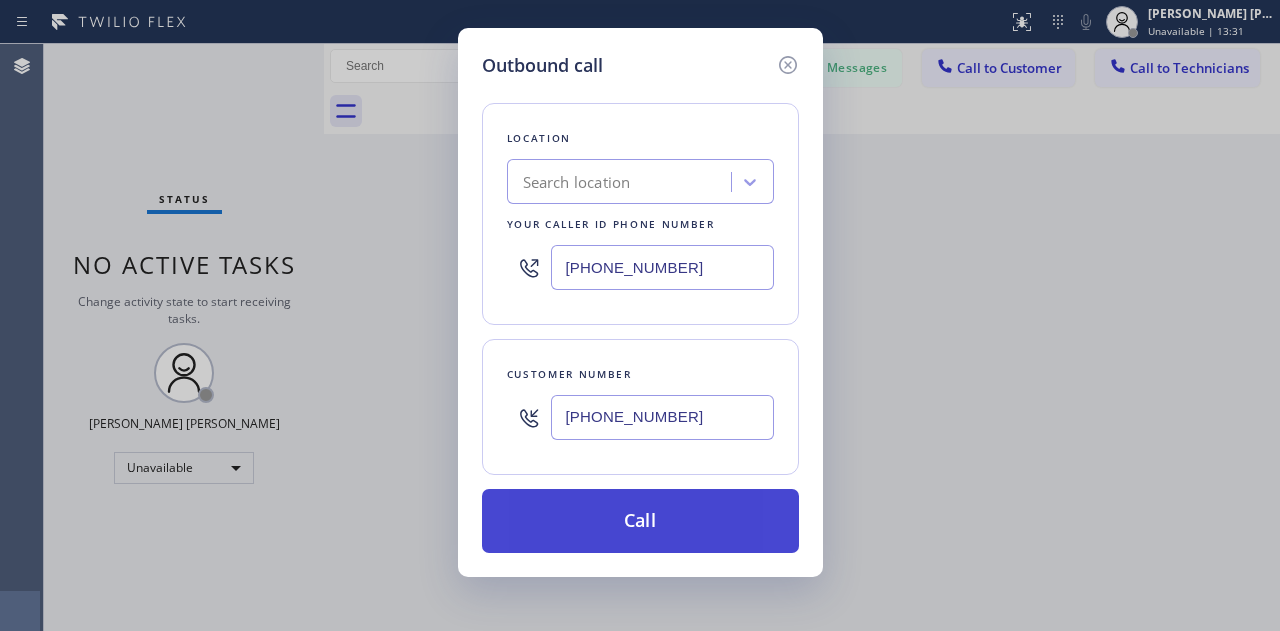 click on "Call" at bounding box center [640, 521] 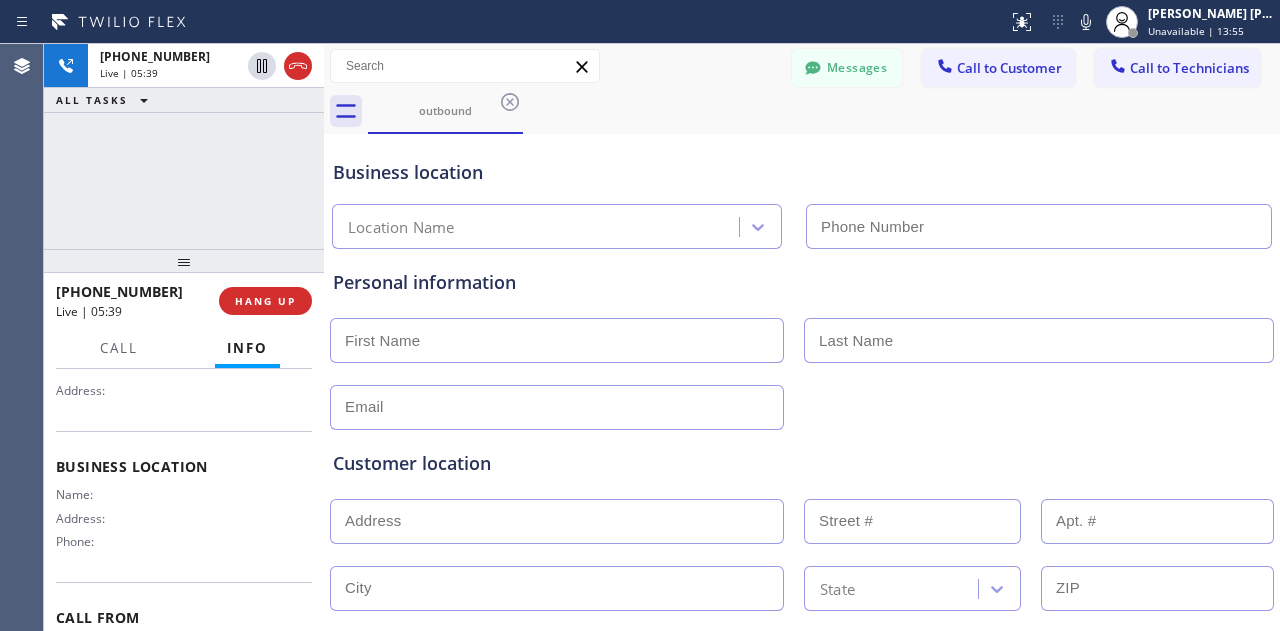 scroll, scrollTop: 200, scrollLeft: 0, axis: vertical 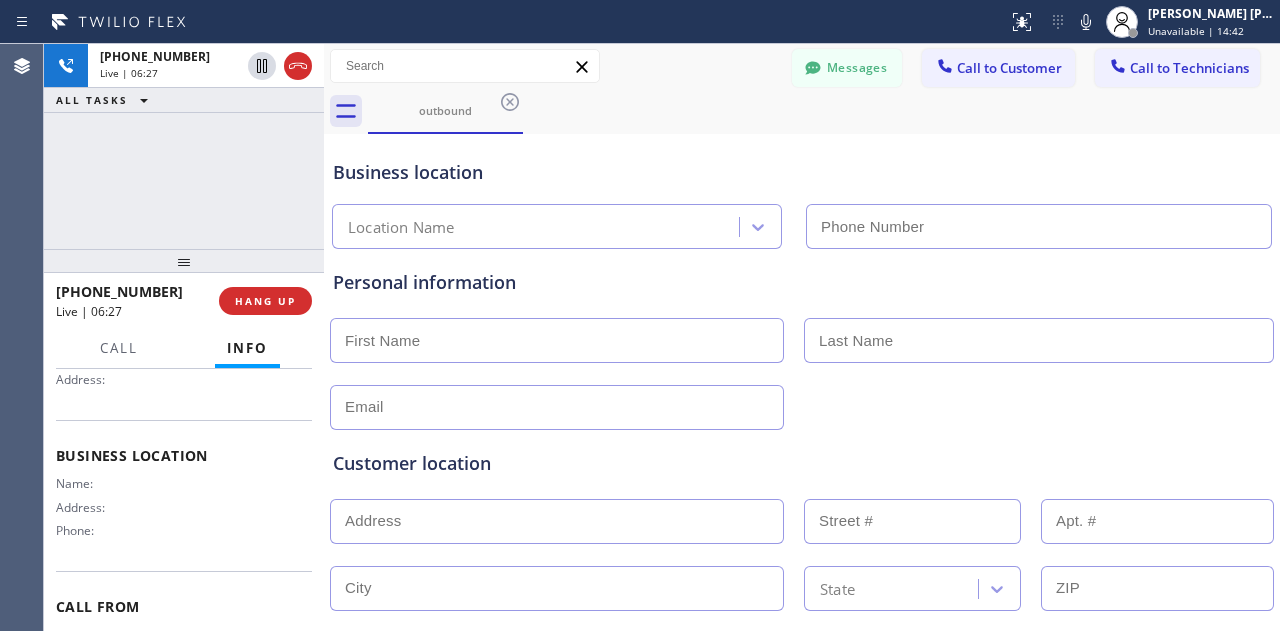 click on "[PHONE_NUMBER] Live | 06:27 ALL TASKS ALL TASKS ACTIVE TASKS TASKS IN WRAP UP" at bounding box center [184, 146] 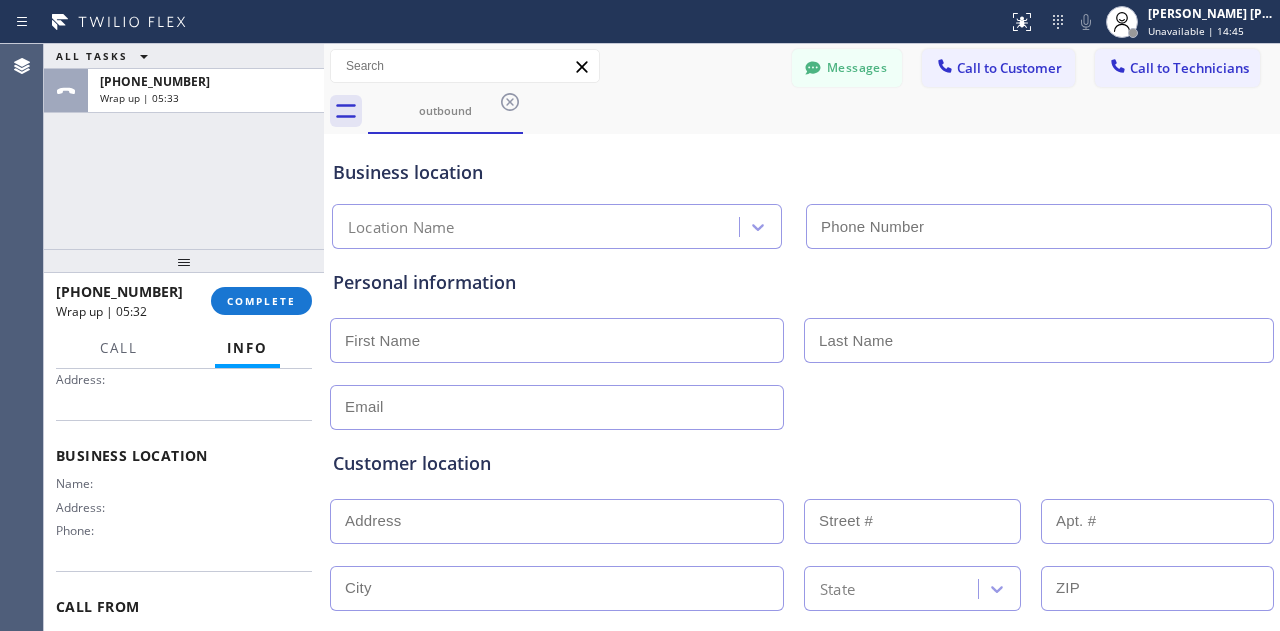 click on "ALL TASKS ALL TASKS ACTIVE TASKS TASKS IN WRAP UP [PHONE_NUMBER] Wrap up | 05:33" at bounding box center [184, 146] 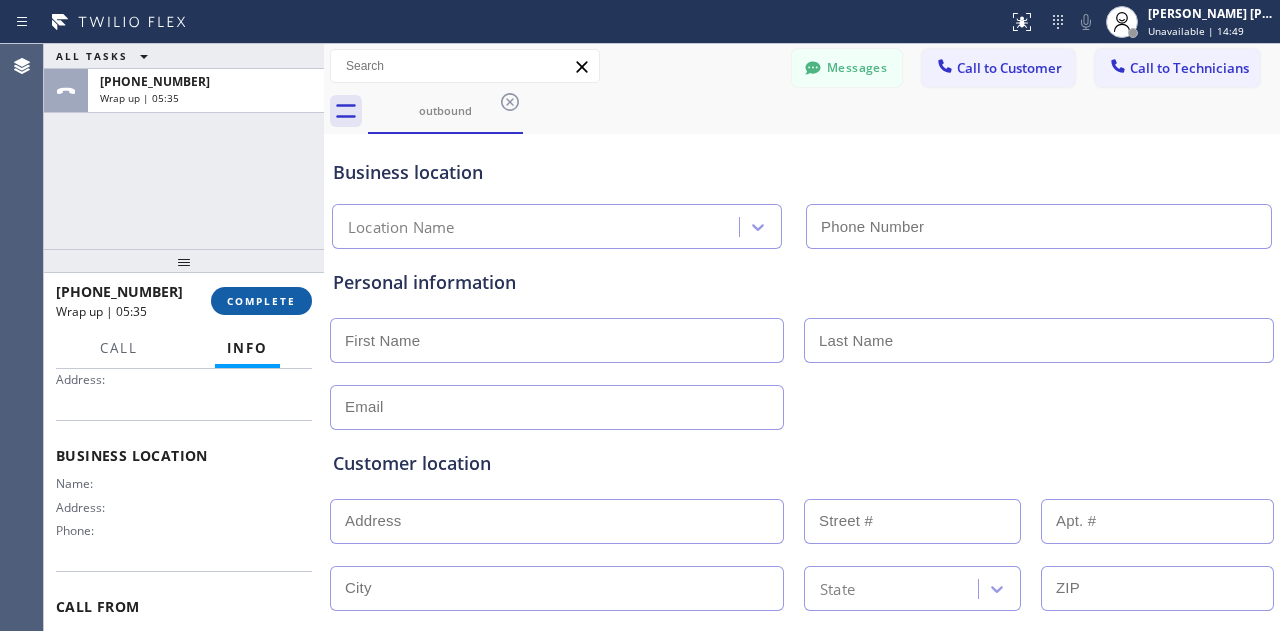 click on "COMPLETE" at bounding box center [261, 301] 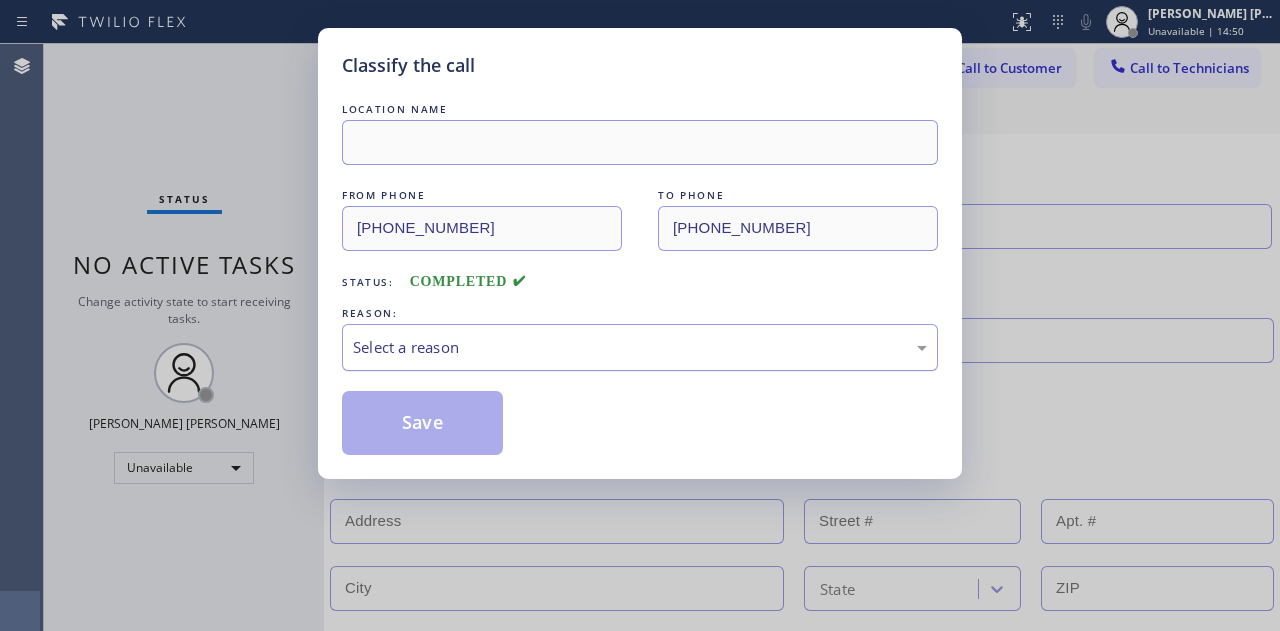 drag, startPoint x: 659, startPoint y: 350, endPoint x: 667, endPoint y: 342, distance: 11.313708 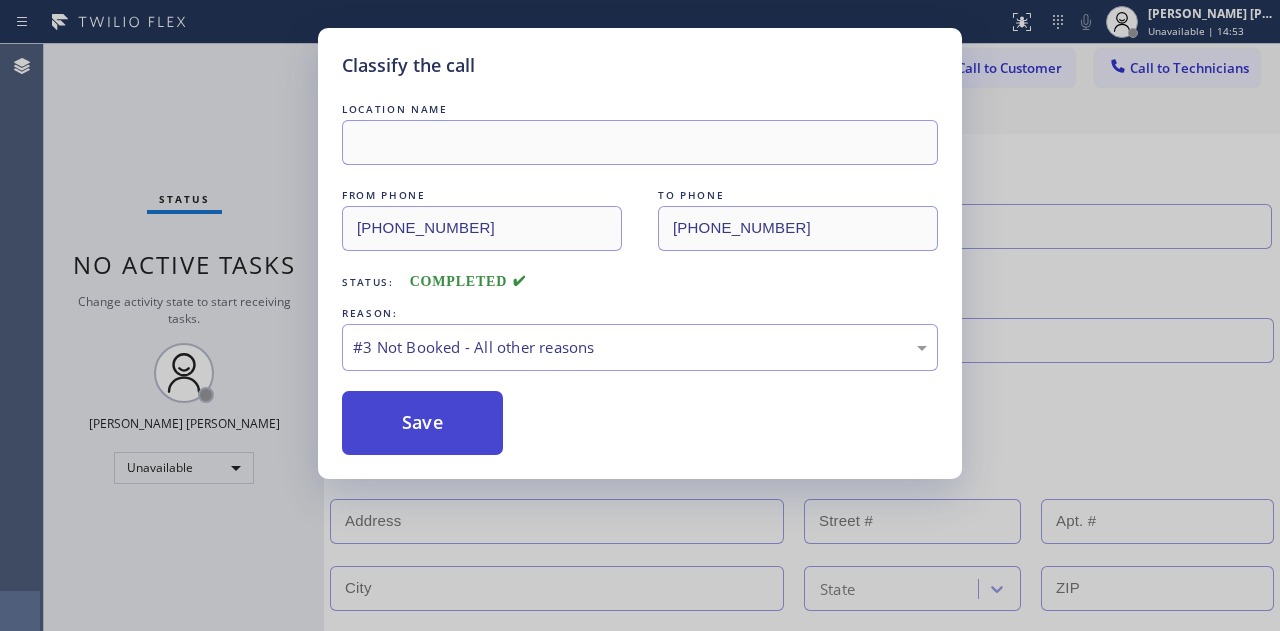 click on "Save" at bounding box center [422, 423] 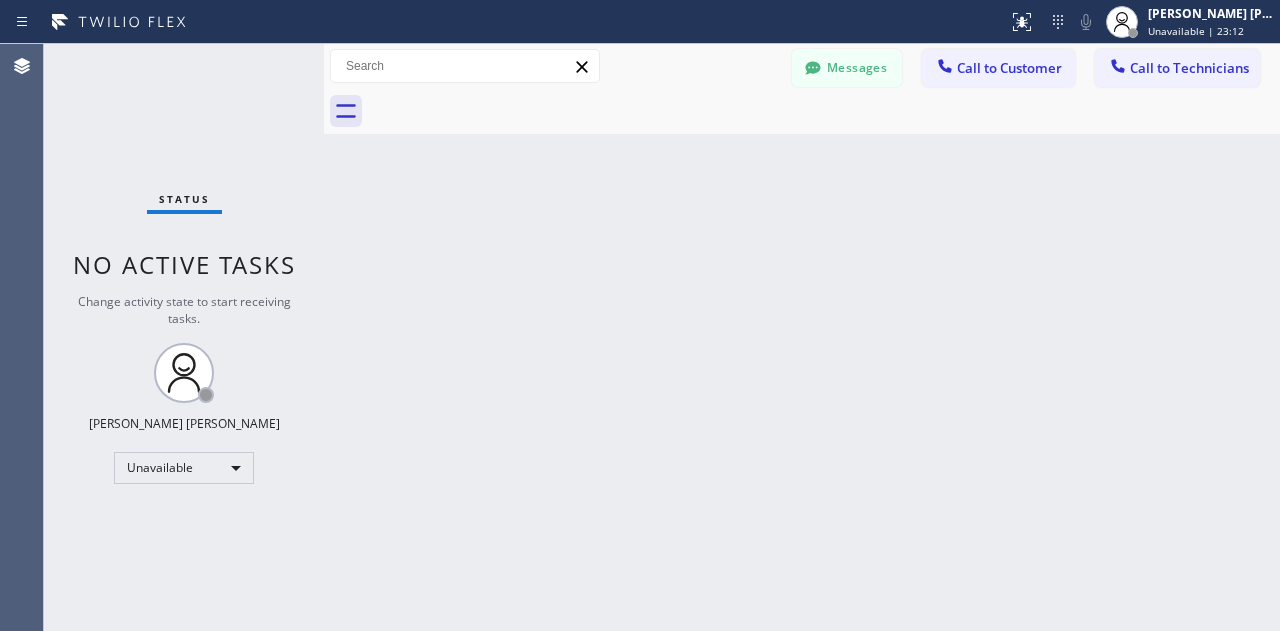drag, startPoint x: 272, startPoint y: 374, endPoint x: 497, endPoint y: 281, distance: 243.46252 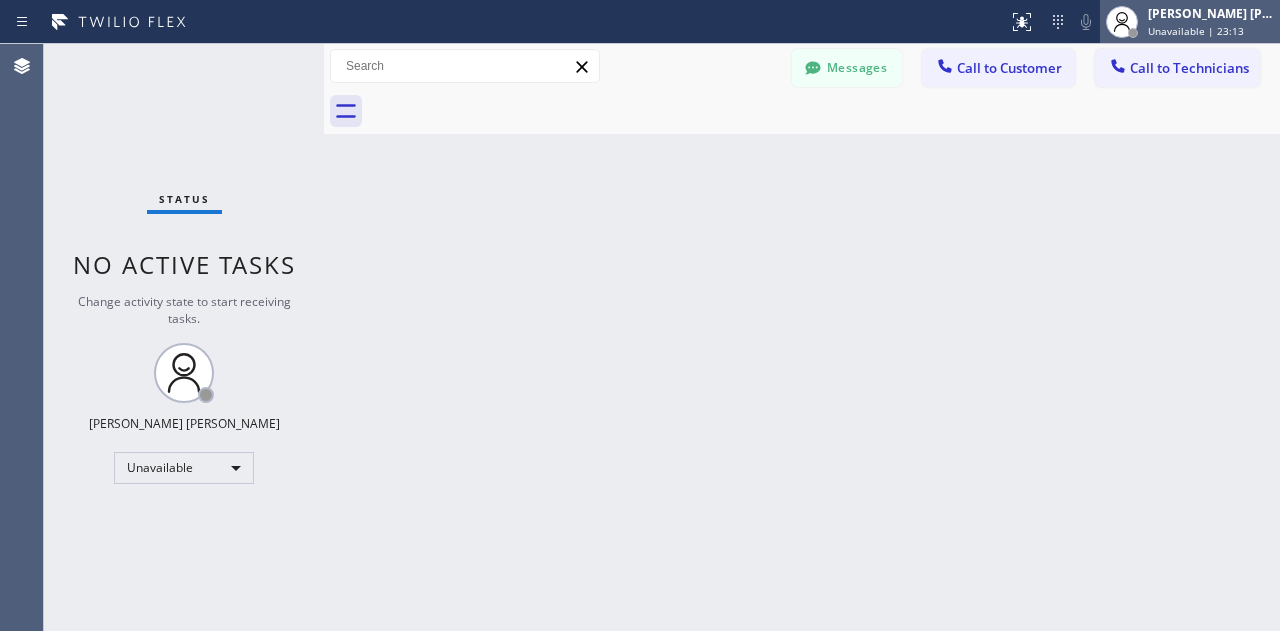 click on "Unavailable | 23:13" at bounding box center [1196, 31] 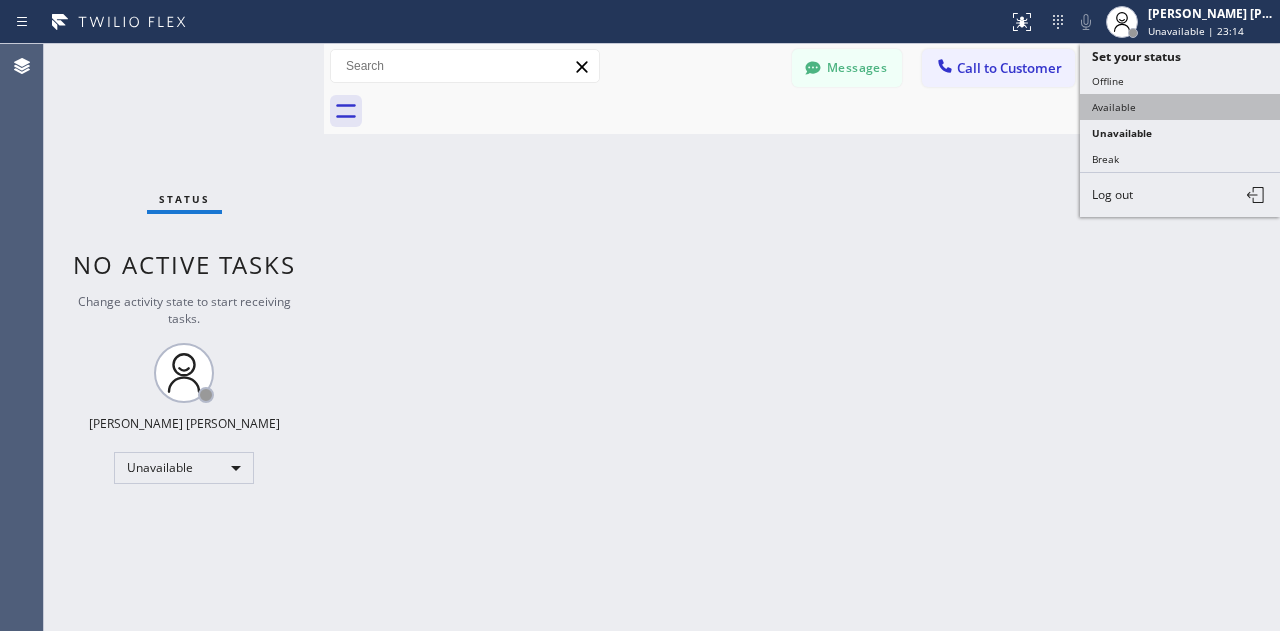 click on "Available" at bounding box center (1180, 107) 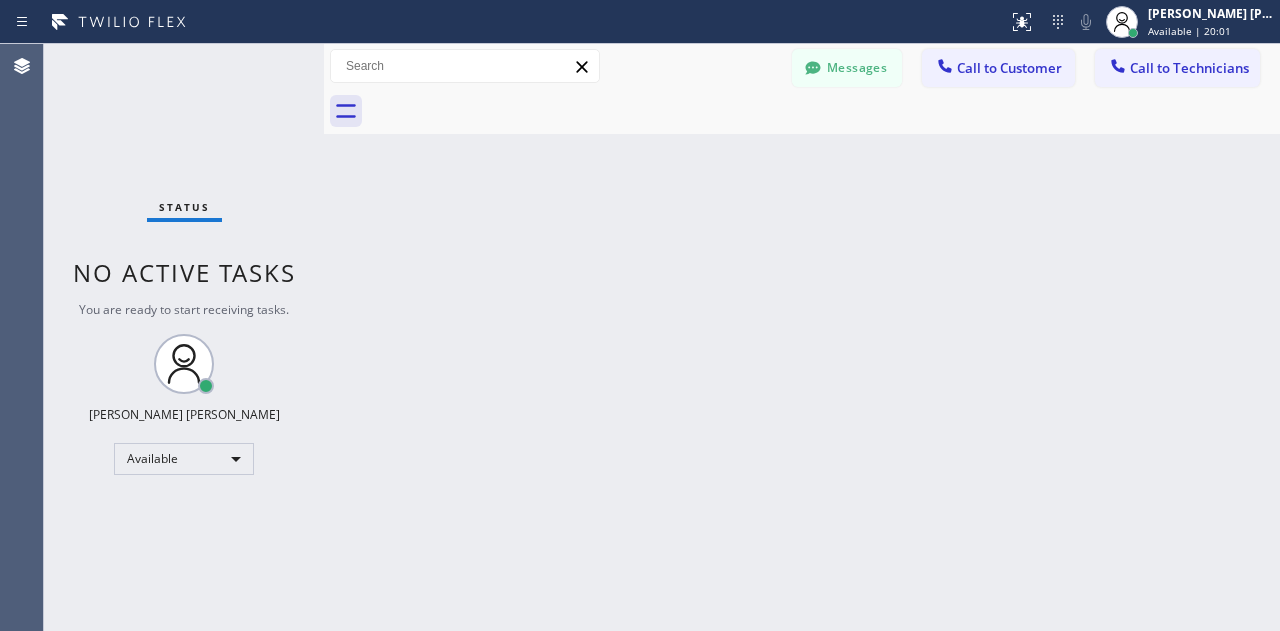 click on "Status   No active tasks     You are ready to start receiving tasks.   [PERSON_NAME] [PERSON_NAME] Available" at bounding box center [184, 337] 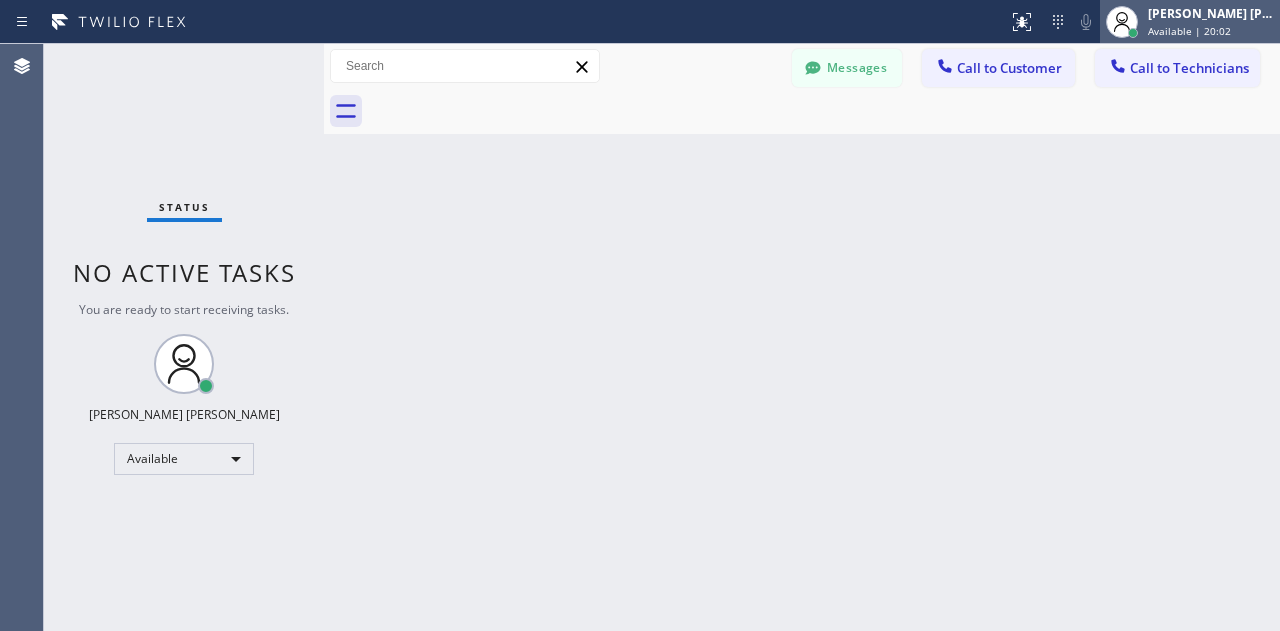 click 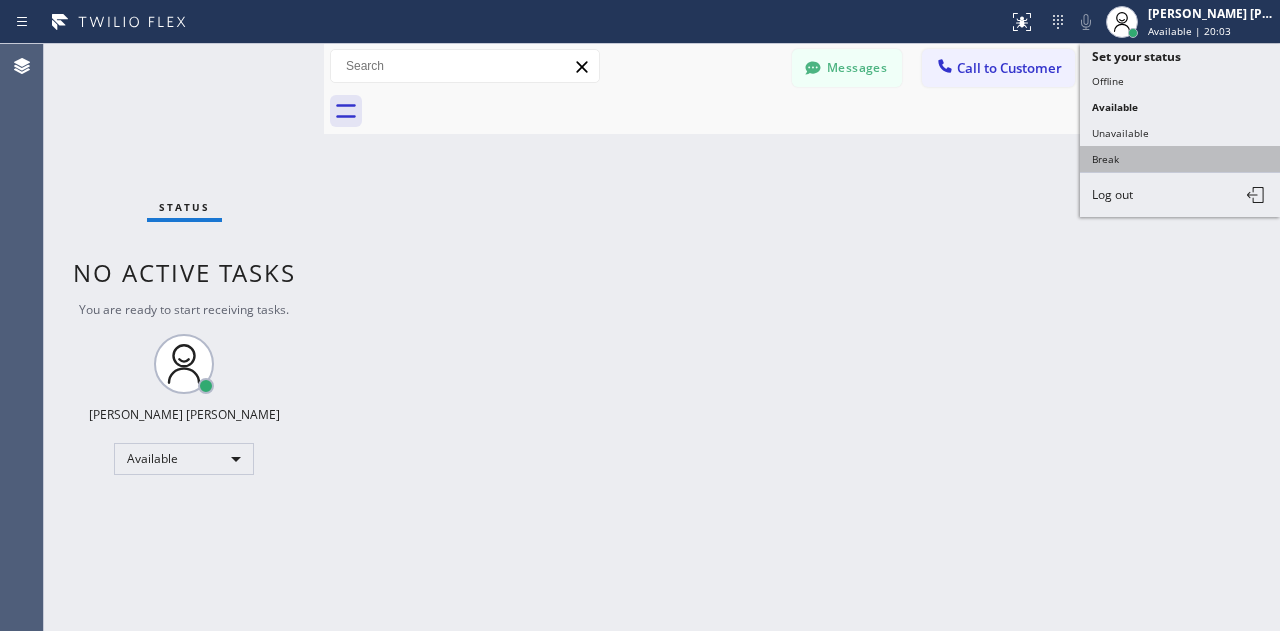 click on "Break" at bounding box center [1180, 159] 